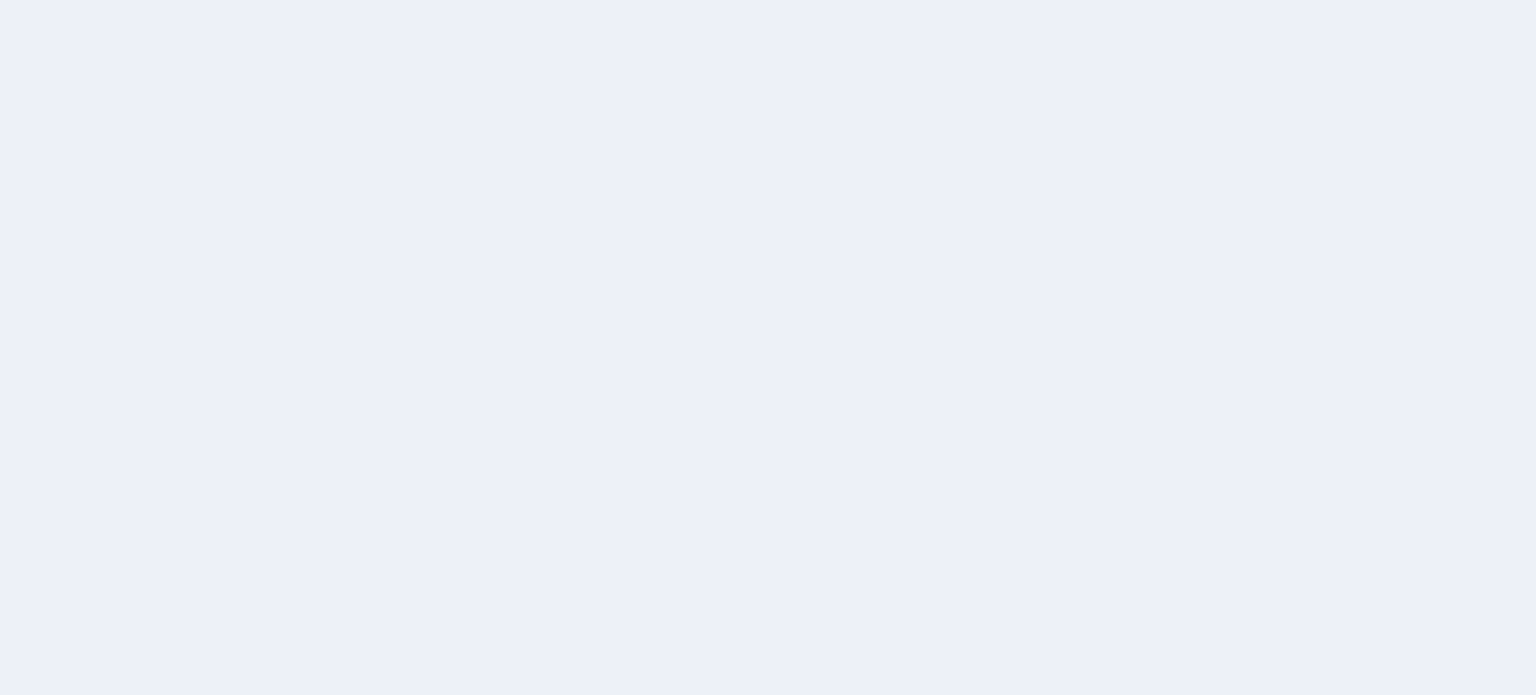 scroll, scrollTop: 0, scrollLeft: 0, axis: both 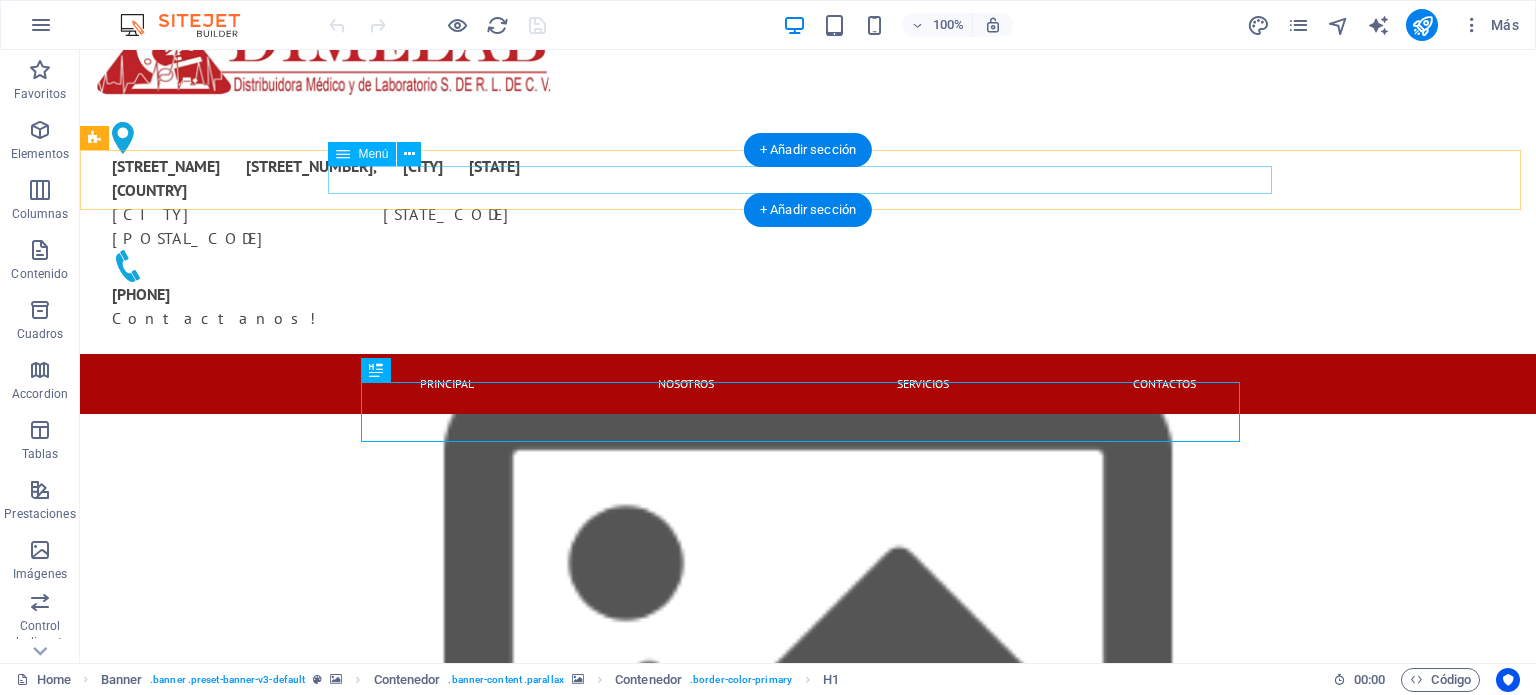 click on "PRINCIPAL NOSOTROS Servicios Contactos" at bounding box center (808, 384) 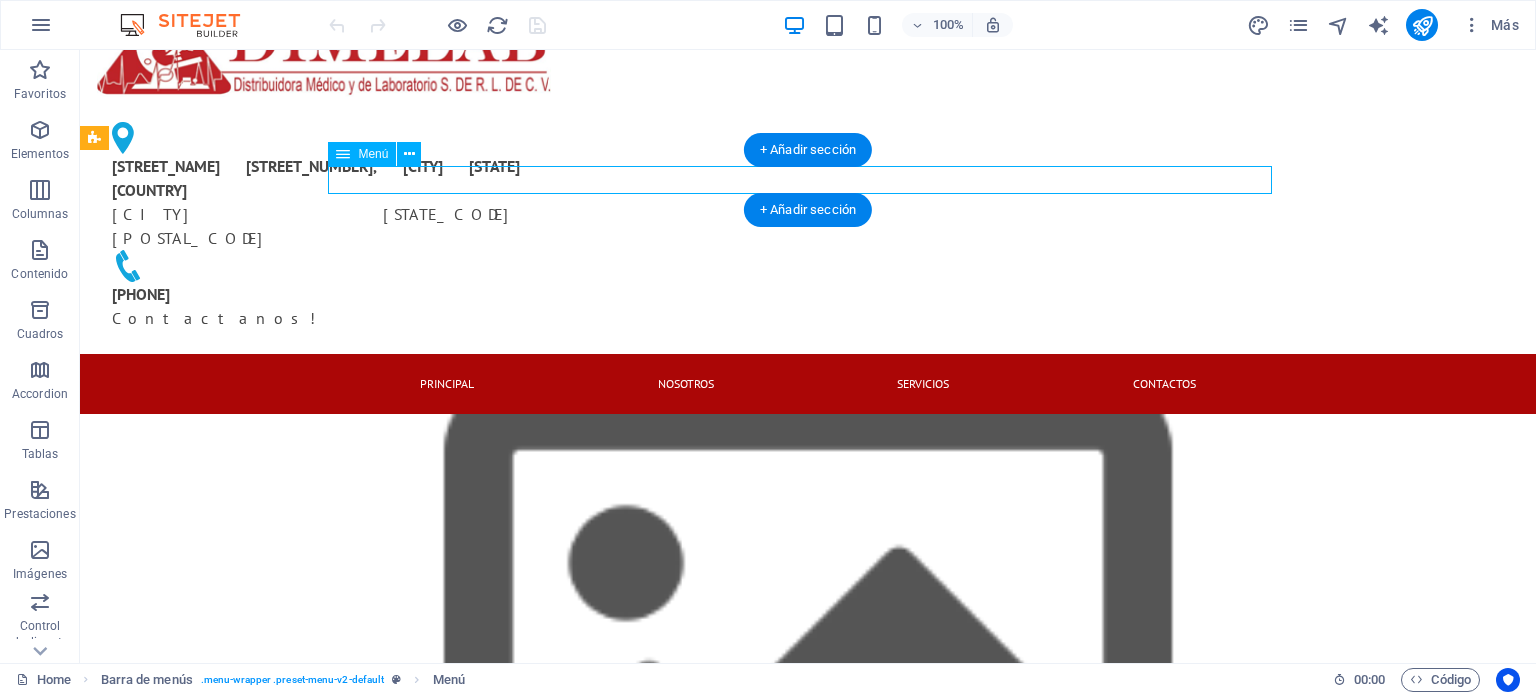 click on "PRINCIPAL NOSOTROS Servicios Contactos" at bounding box center (808, 384) 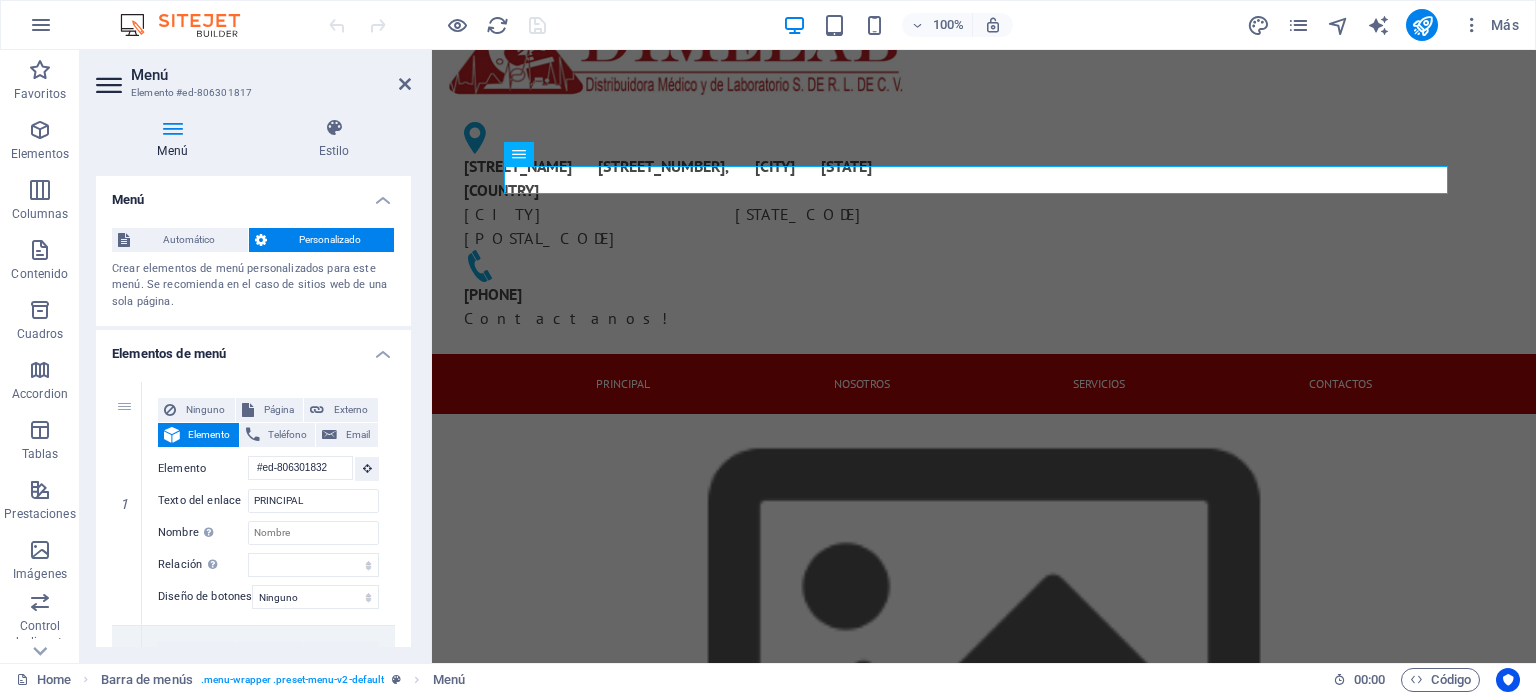 scroll, scrollTop: 300, scrollLeft: 0, axis: vertical 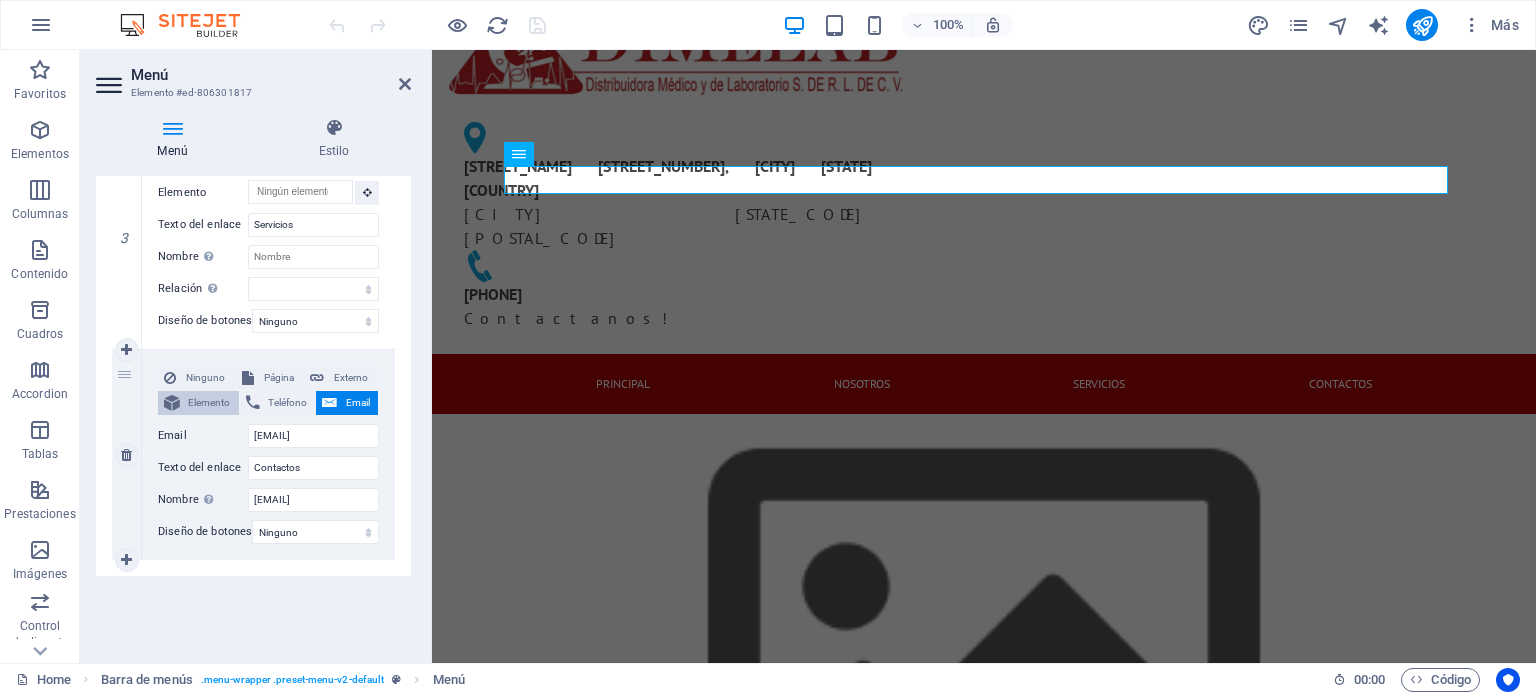 click on "Elemento" at bounding box center [209, 403] 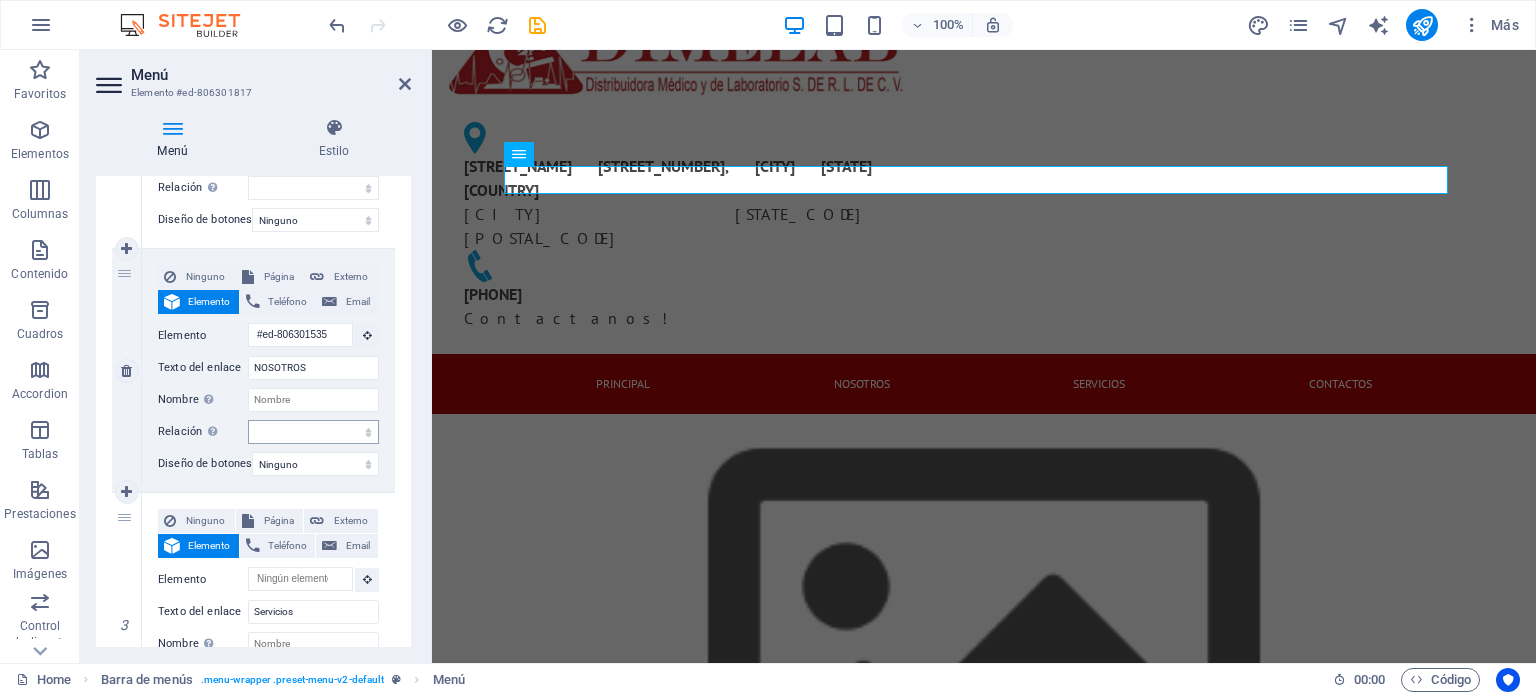scroll, scrollTop: 277, scrollLeft: 0, axis: vertical 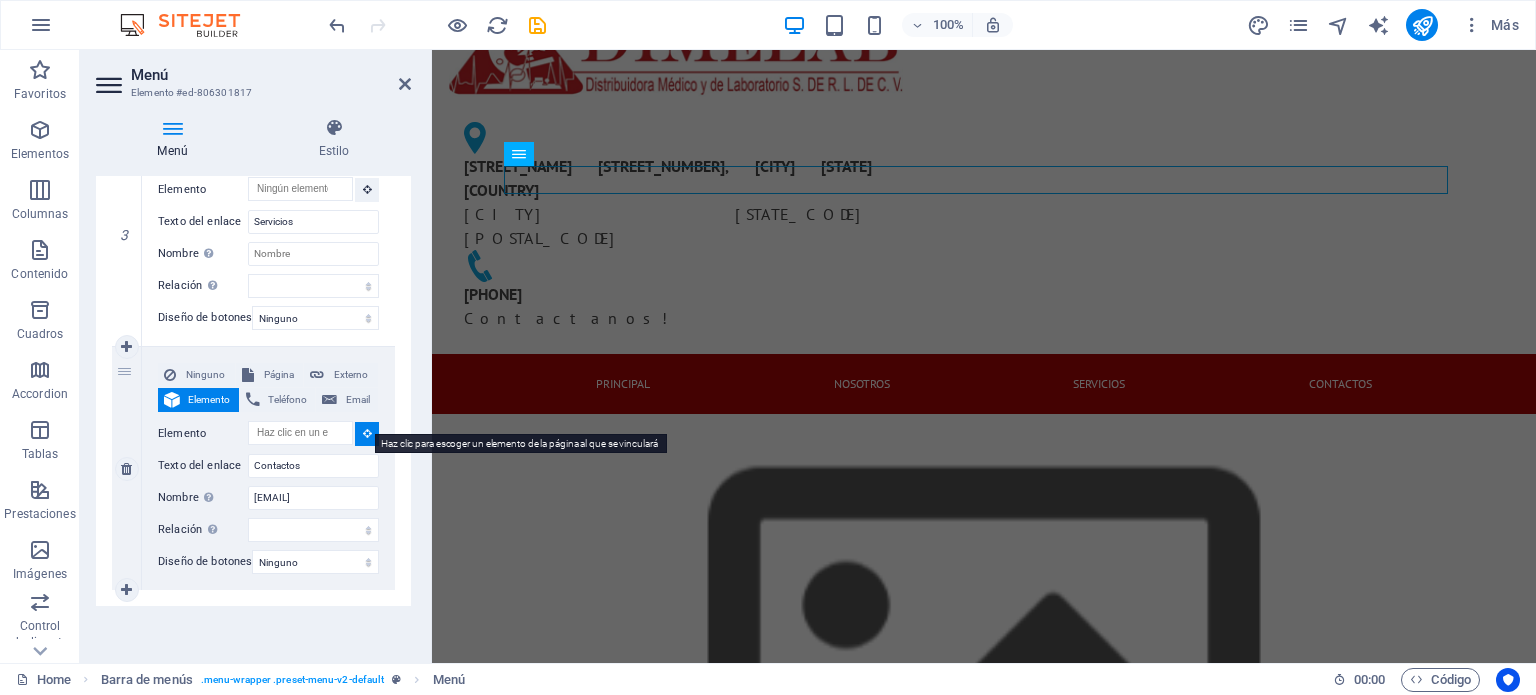 click at bounding box center [367, 433] 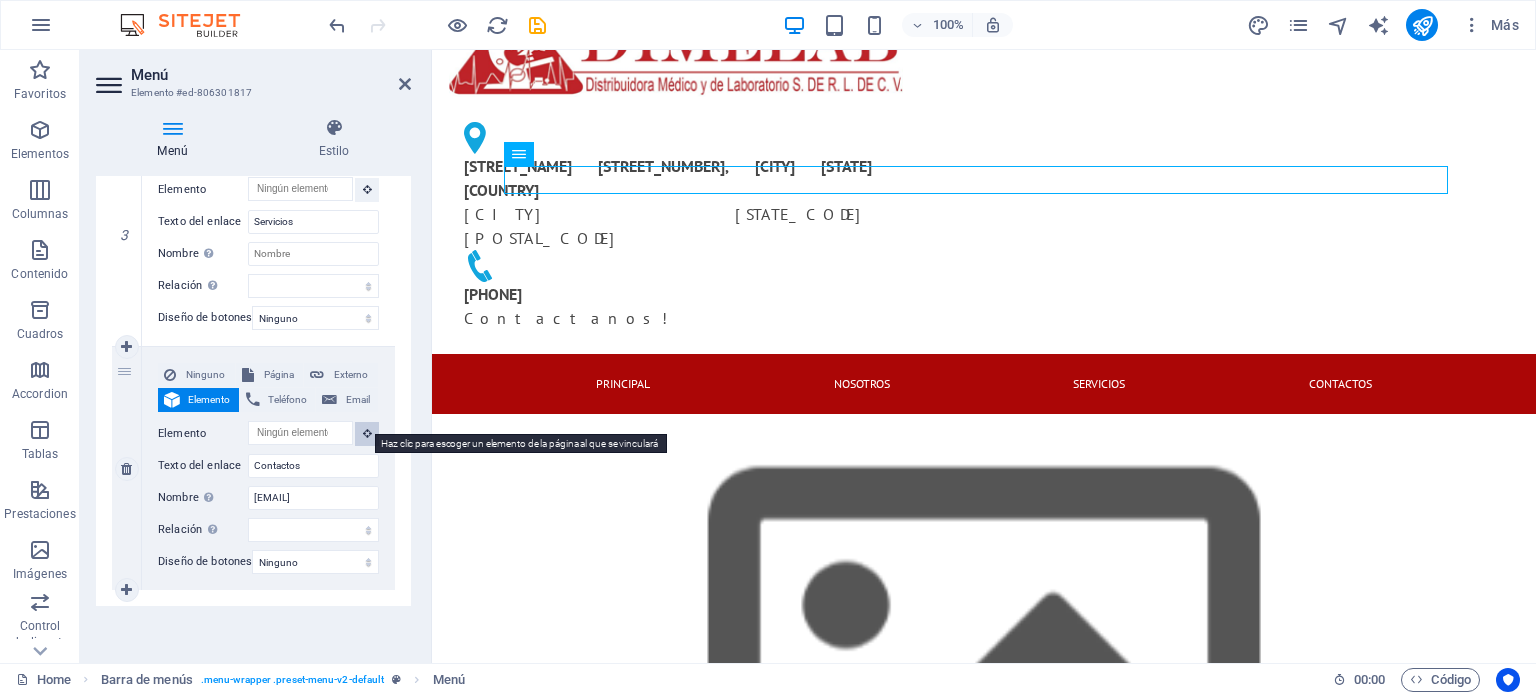 click at bounding box center [367, 434] 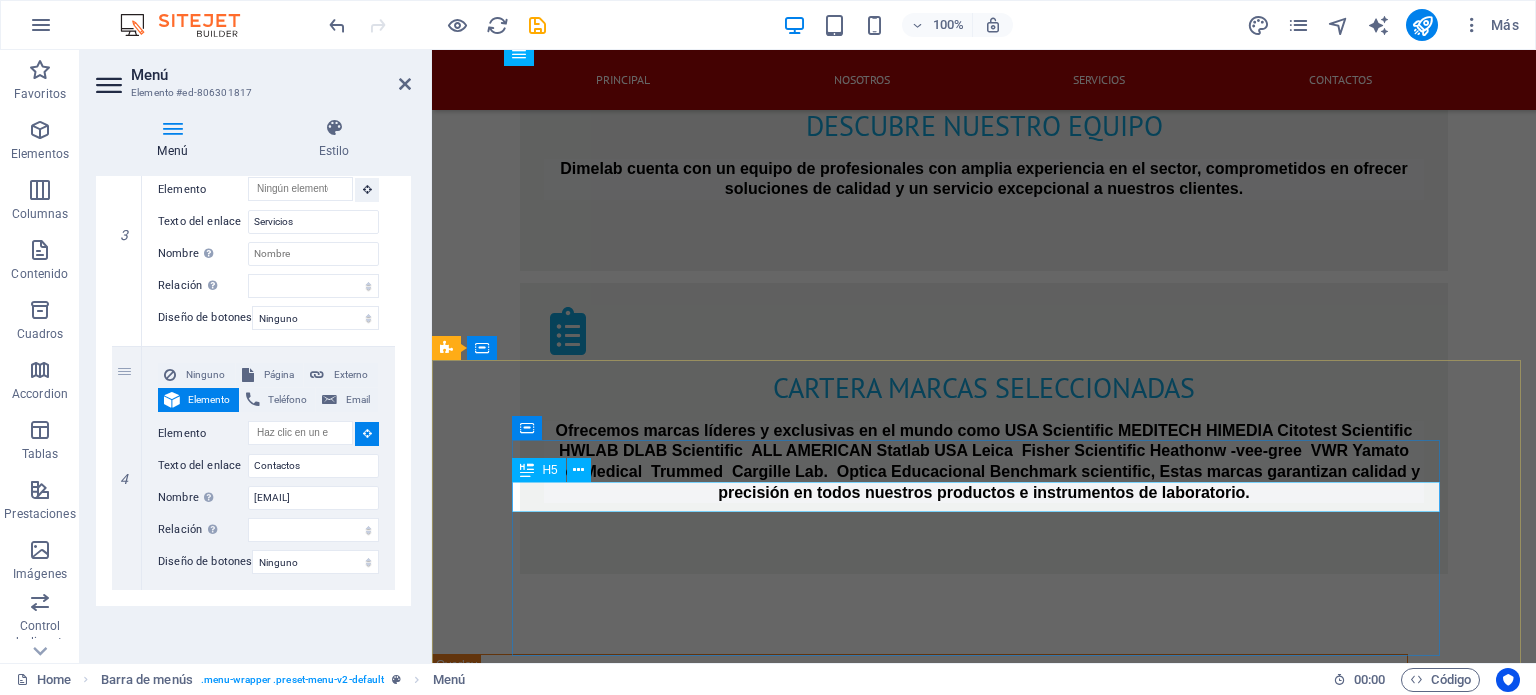 scroll, scrollTop: 2500, scrollLeft: 0, axis: vertical 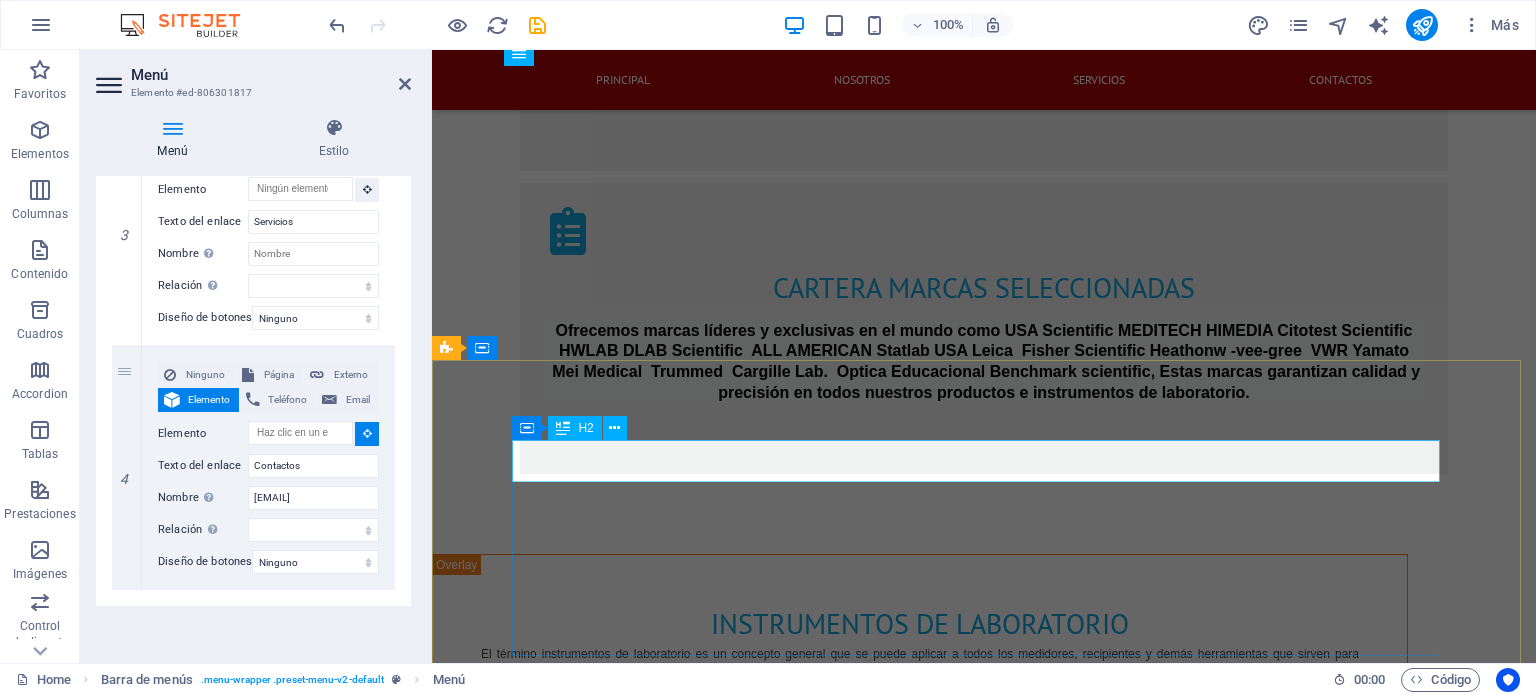 click on "CONTACTANOS" at bounding box center [920, 3066] 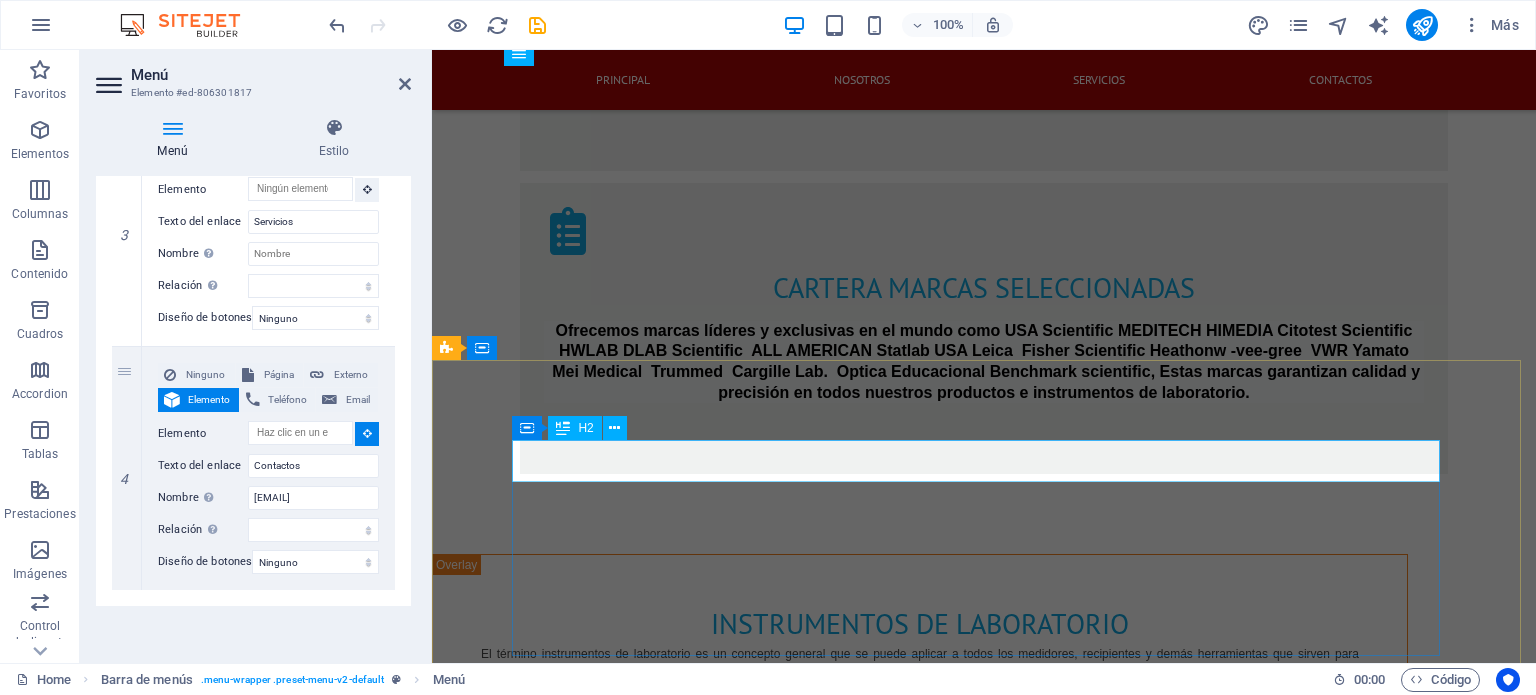 select 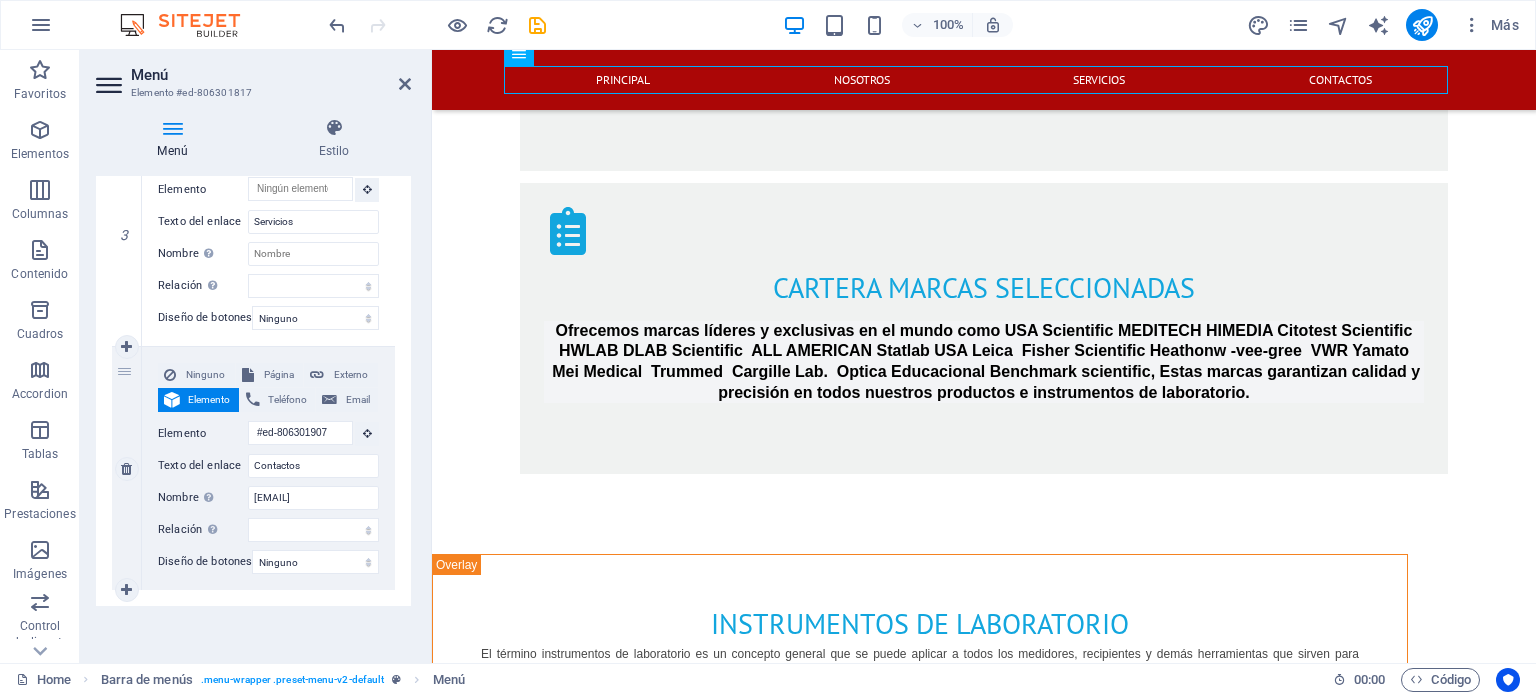 scroll, scrollTop: 678, scrollLeft: 0, axis: vertical 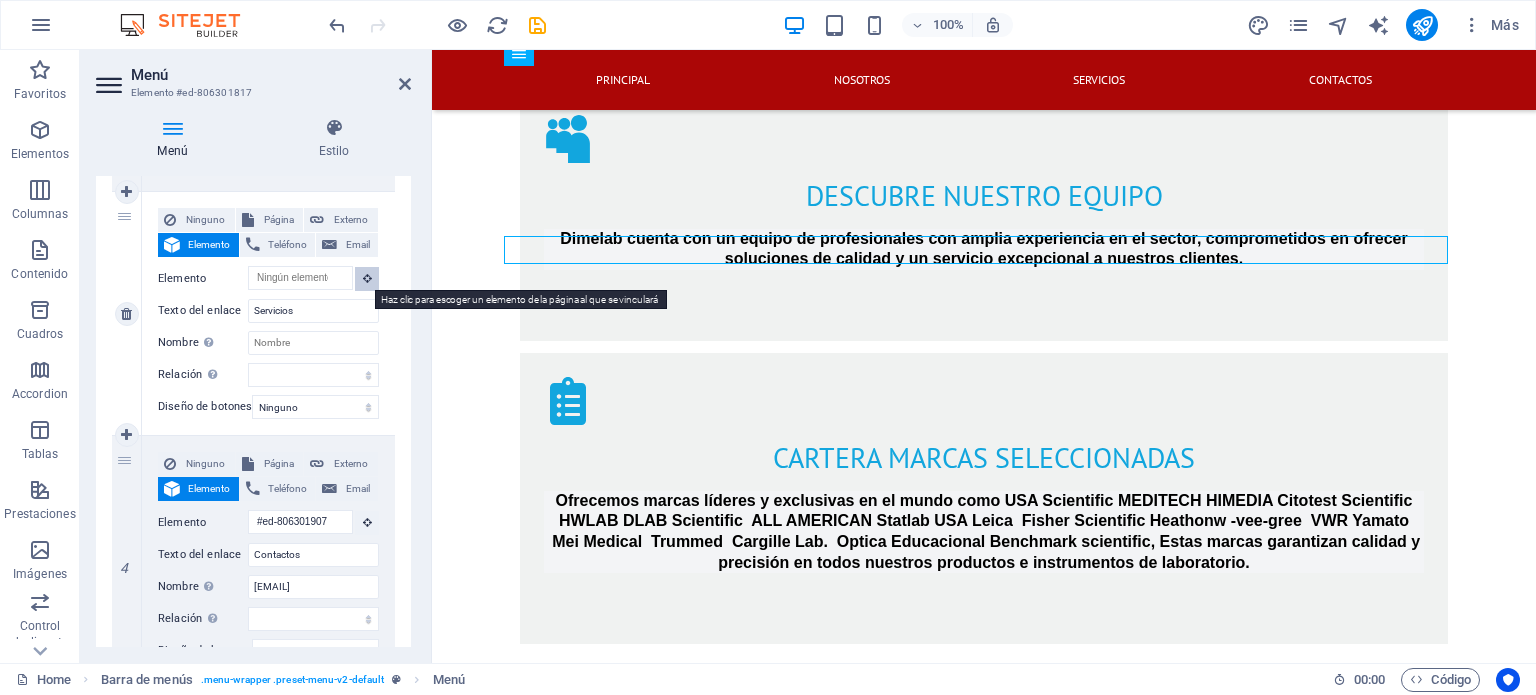 click at bounding box center (367, 278) 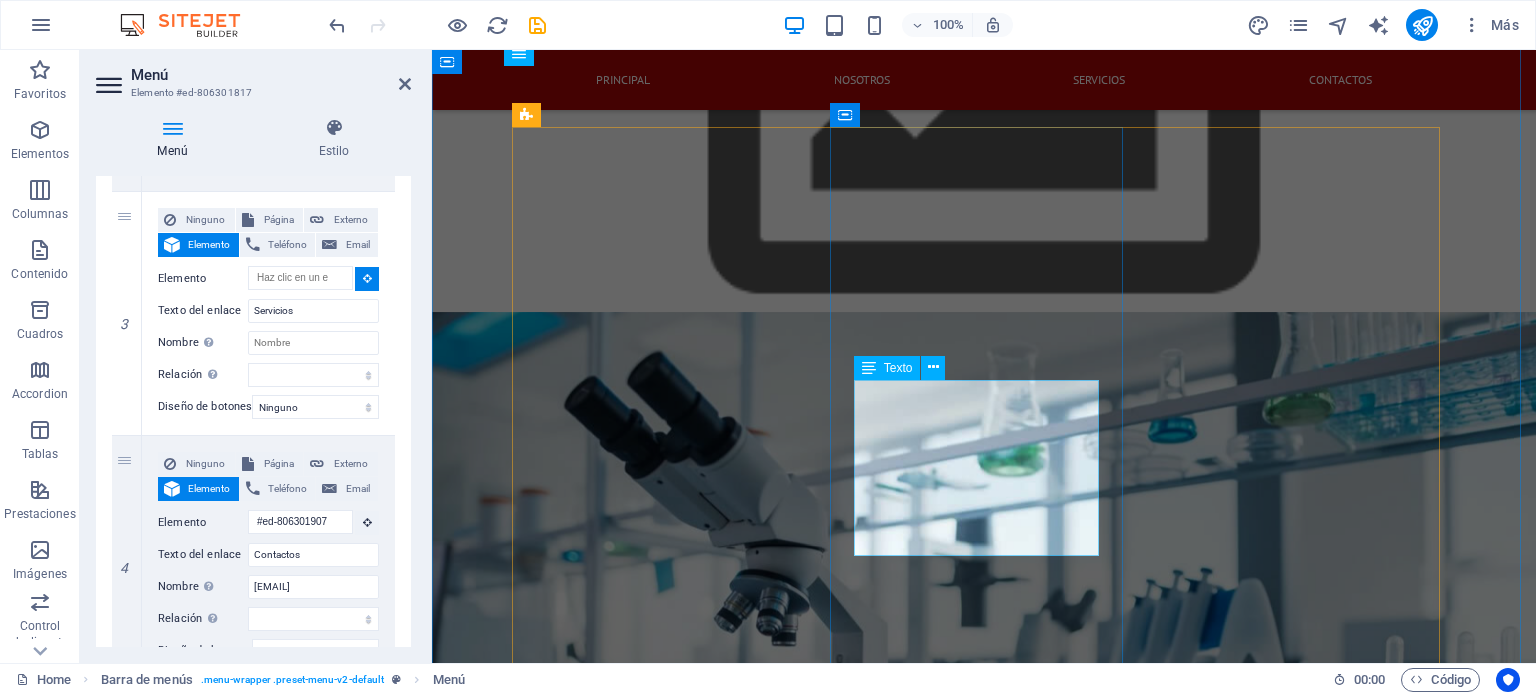 scroll, scrollTop: 630, scrollLeft: 0, axis: vertical 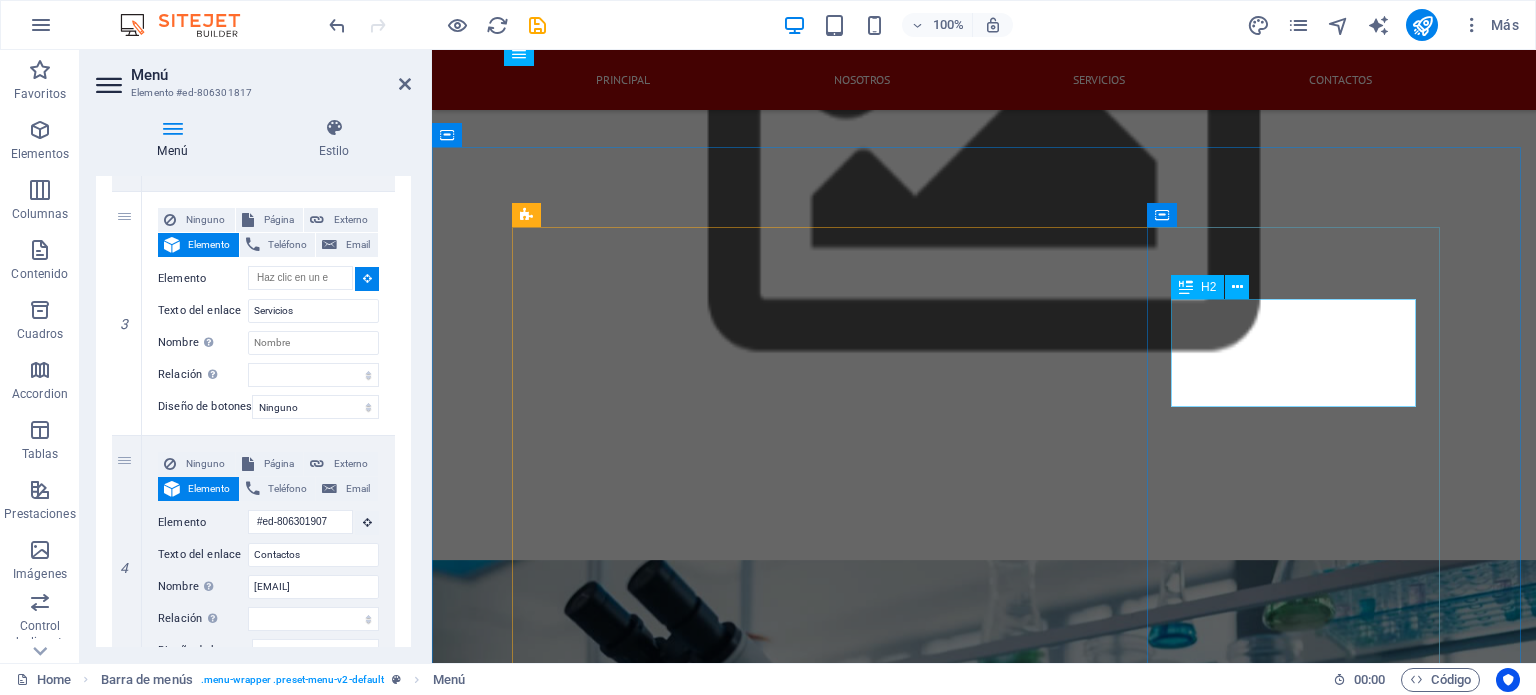 click on "Cartera marcas seleccionadas" at bounding box center (984, 2158) 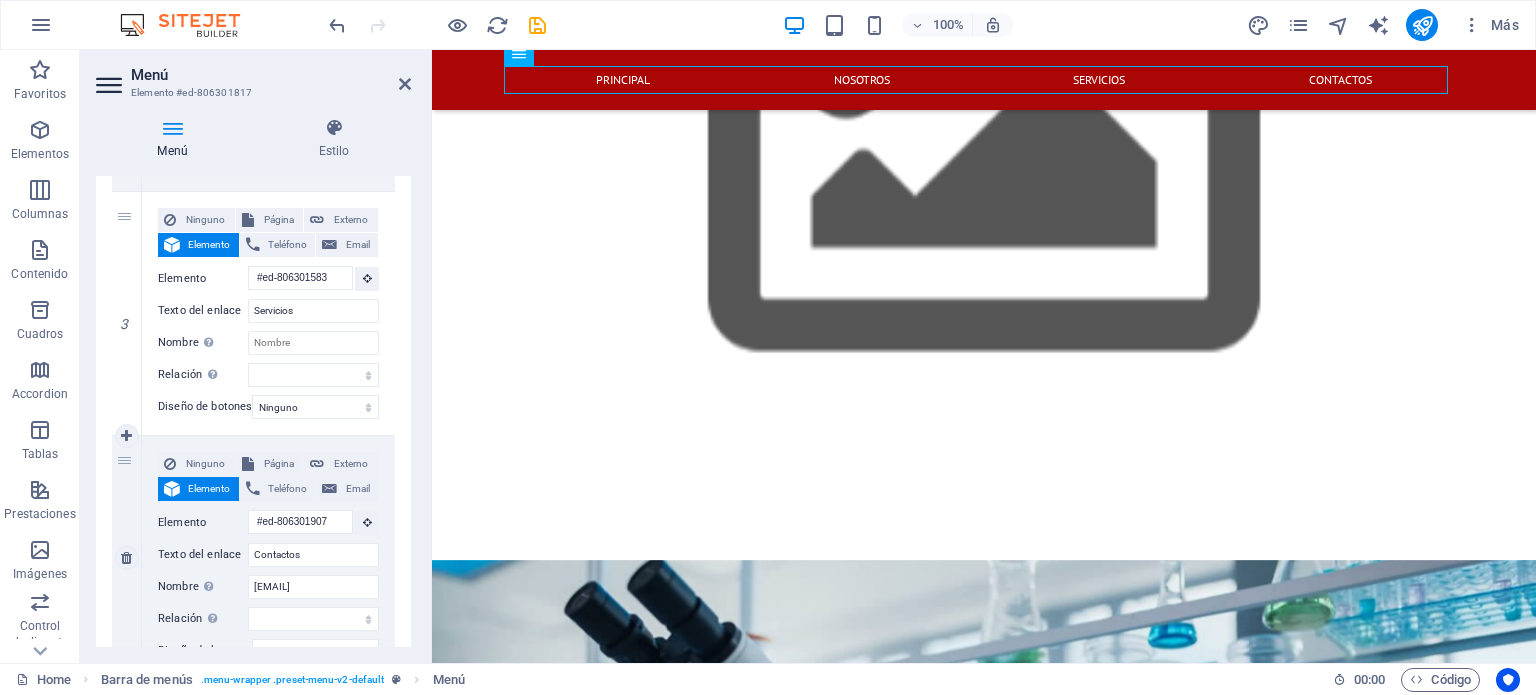 scroll, scrollTop: 478, scrollLeft: 0, axis: vertical 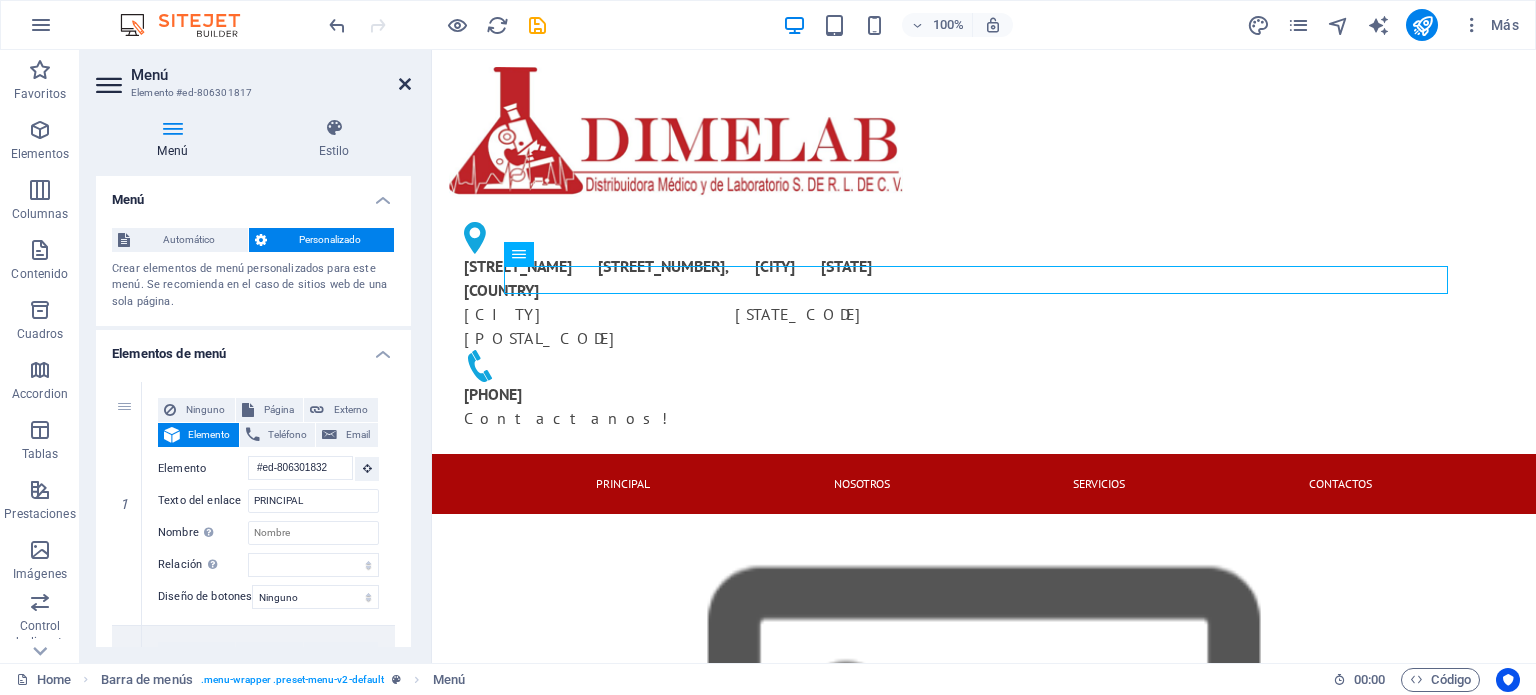 click at bounding box center (405, 84) 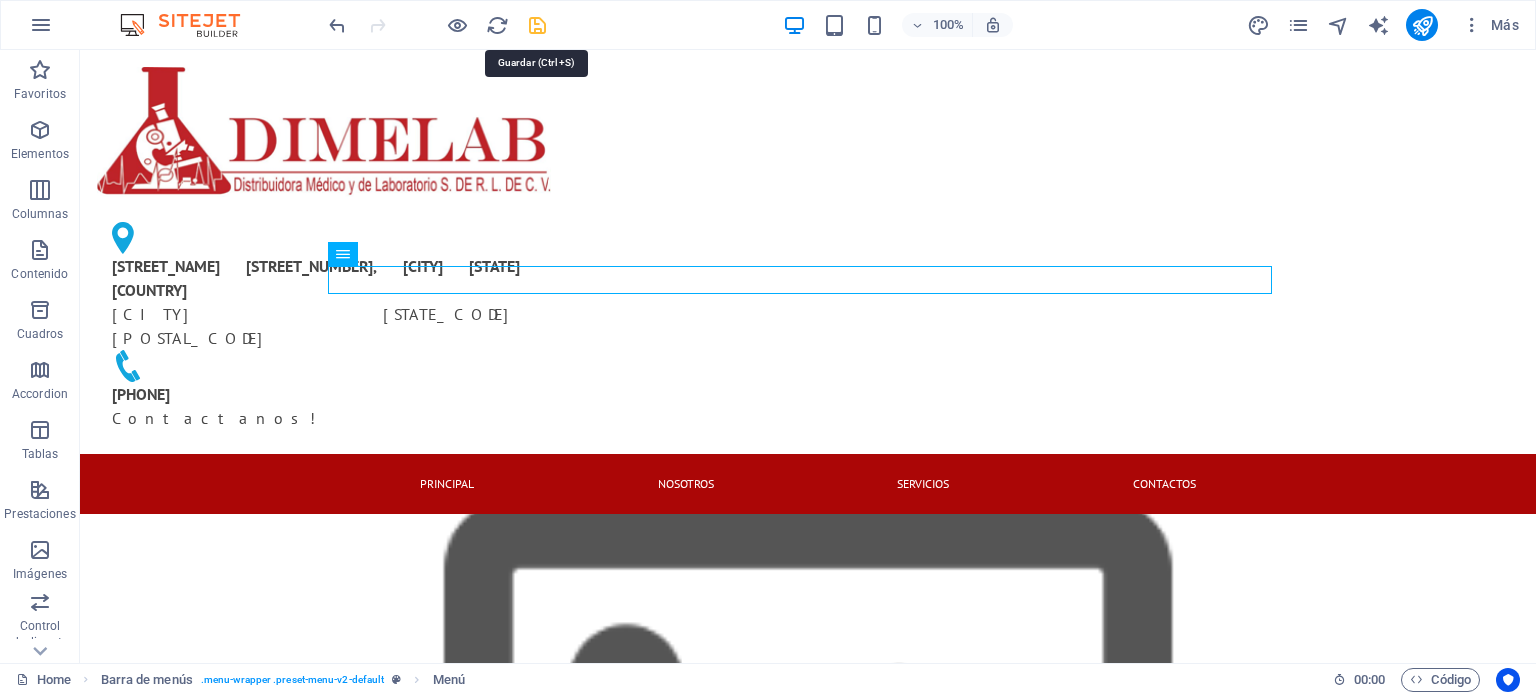 click at bounding box center (537, 25) 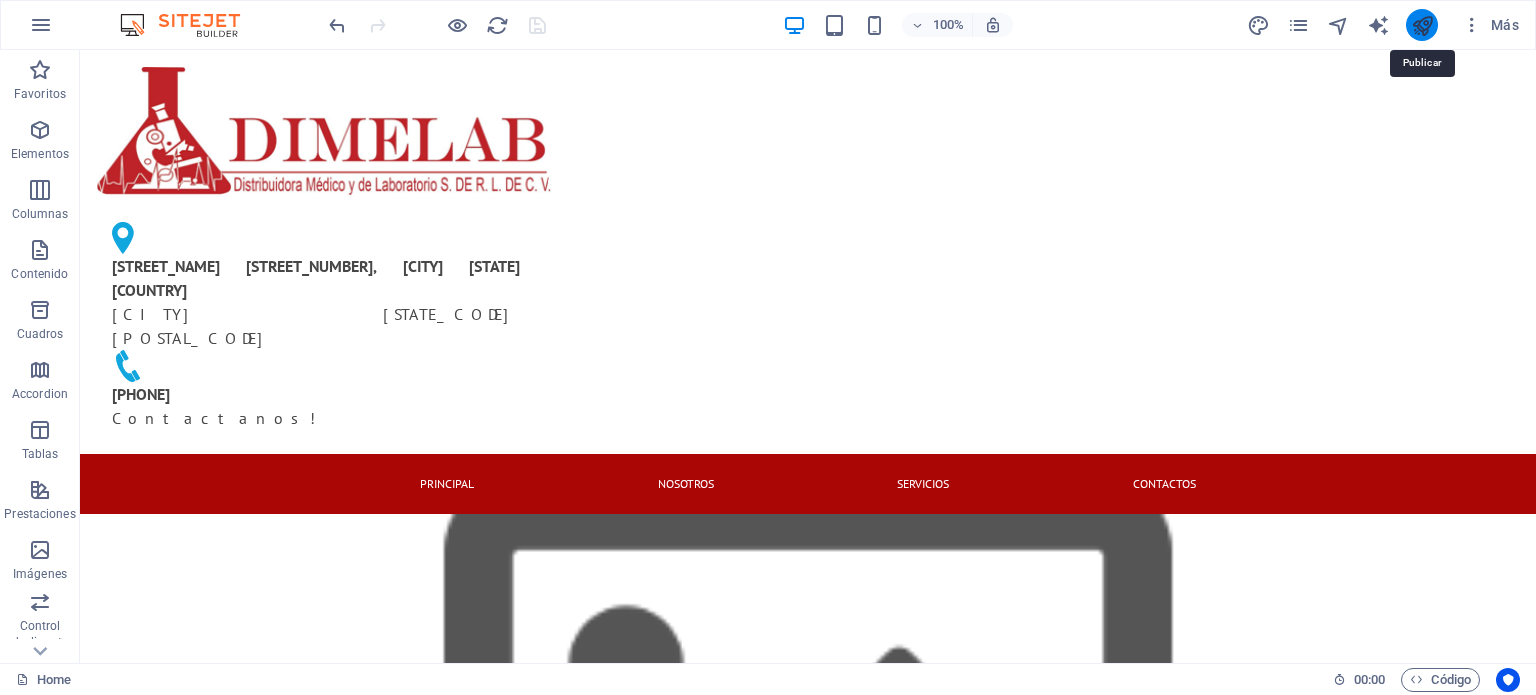 click at bounding box center [1422, 25] 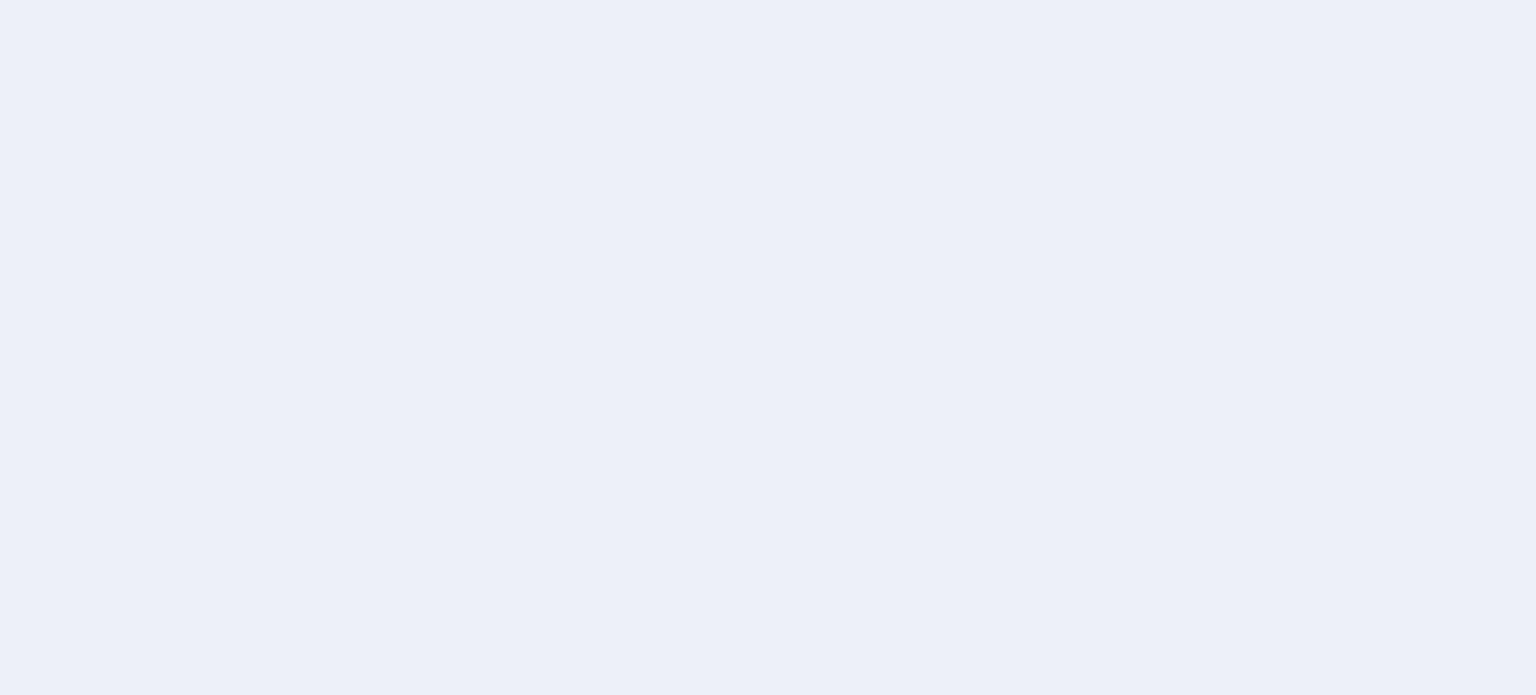 scroll, scrollTop: 0, scrollLeft: 0, axis: both 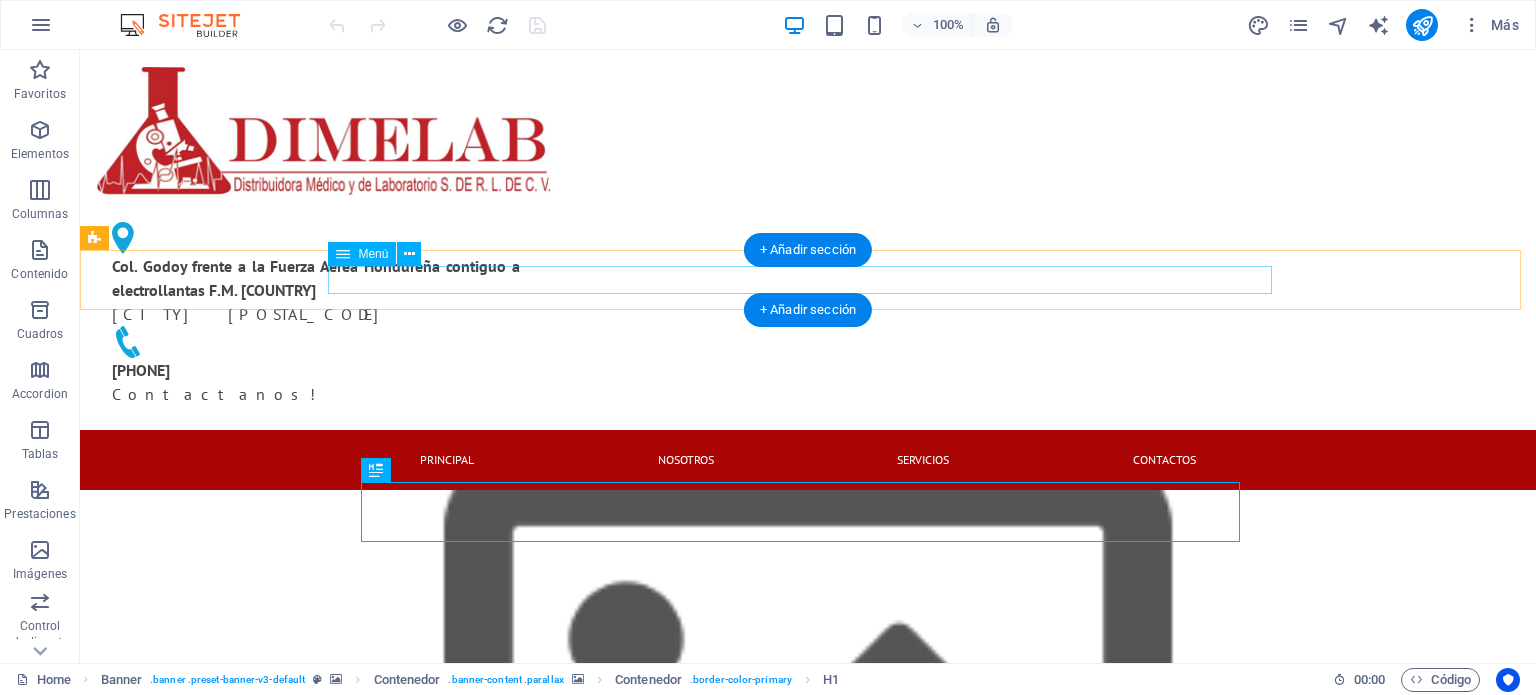 click on "PRINCIPAL NOSOTROS Servicios Contactos" at bounding box center (808, 460) 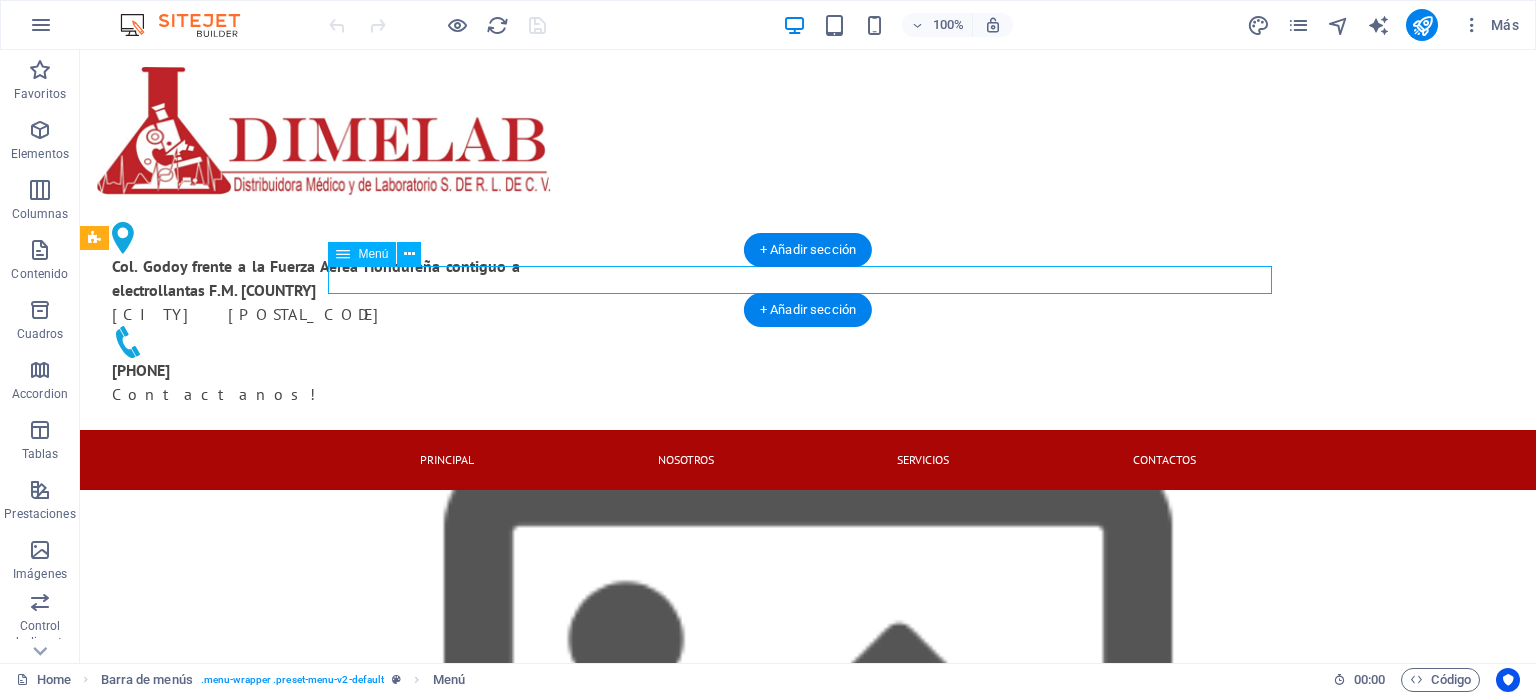 click on "PRINCIPAL NOSOTROS Servicios Contactos" at bounding box center (808, 460) 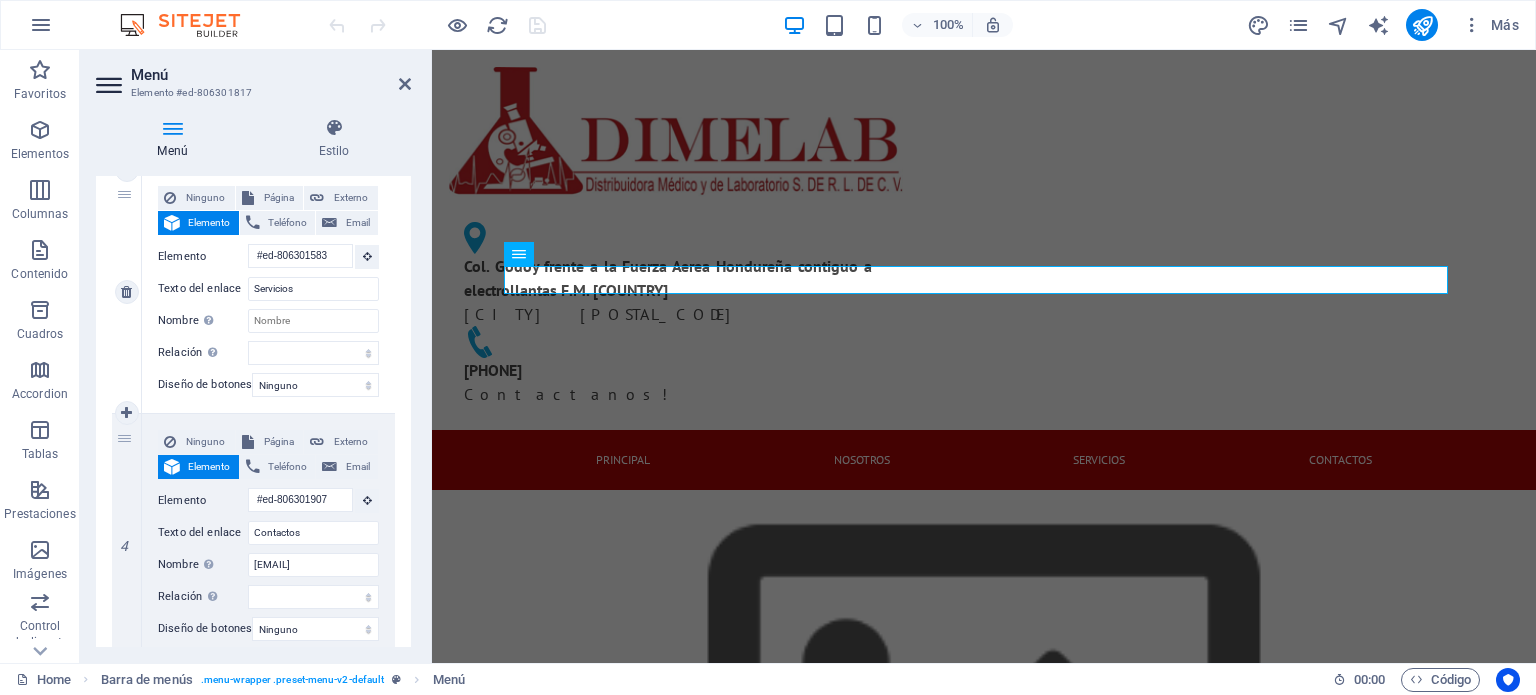 scroll, scrollTop: 778, scrollLeft: 0, axis: vertical 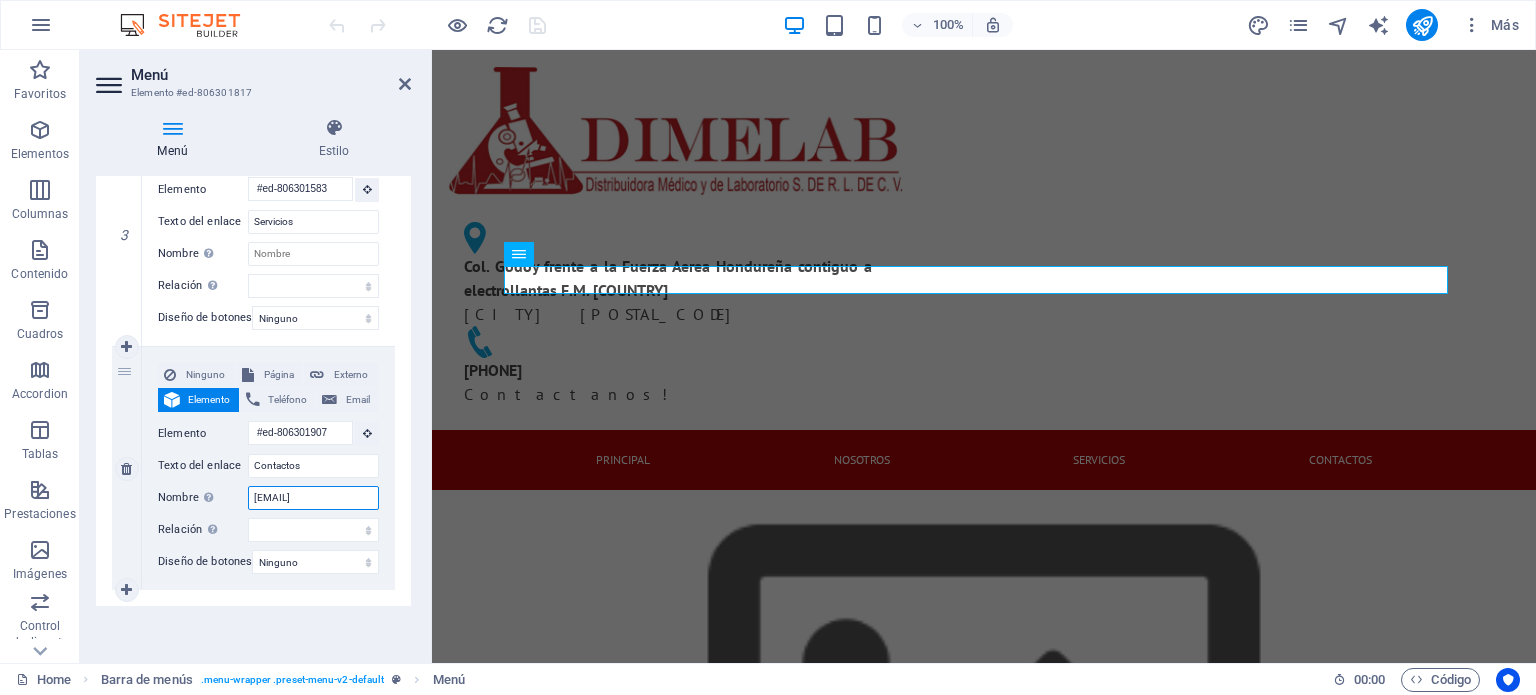 drag, startPoint x: 355, startPoint y: 484, endPoint x: 237, endPoint y: 470, distance: 118.82761 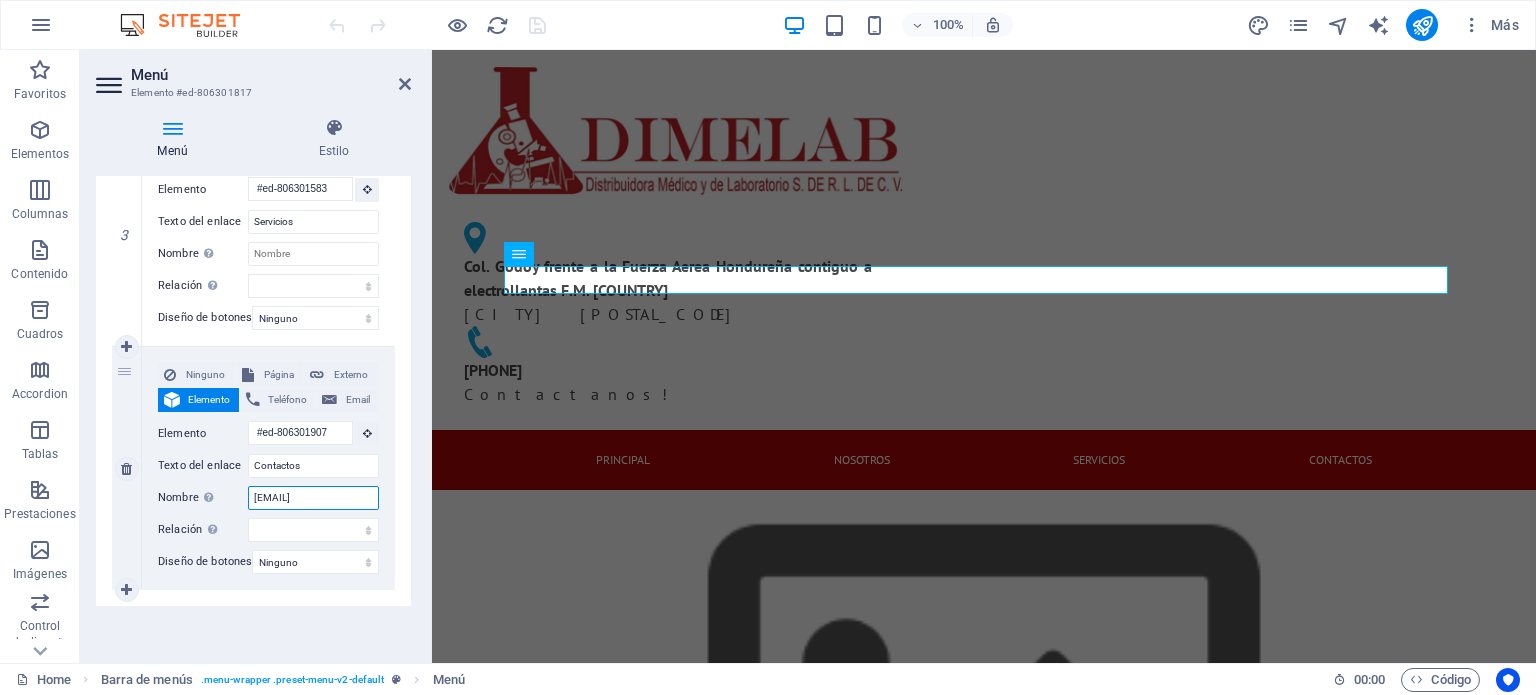 type 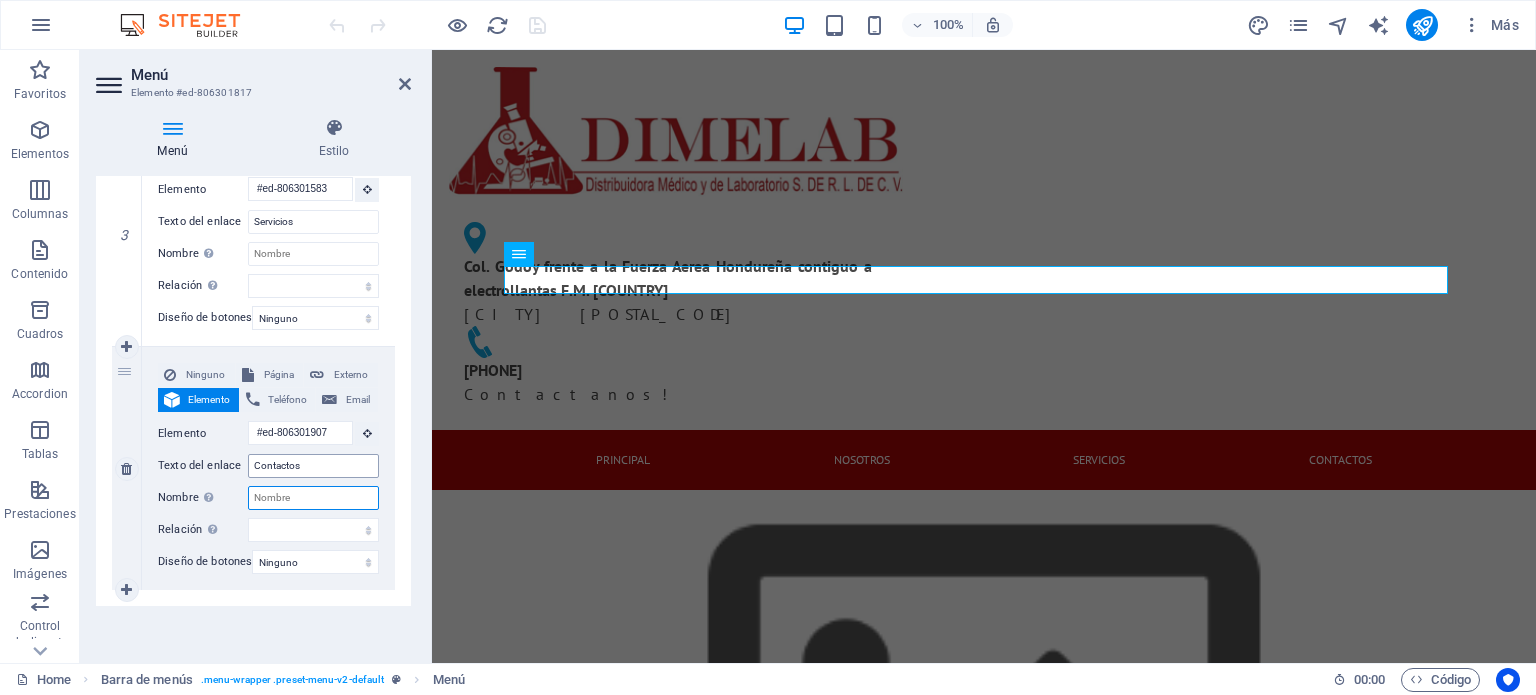 select 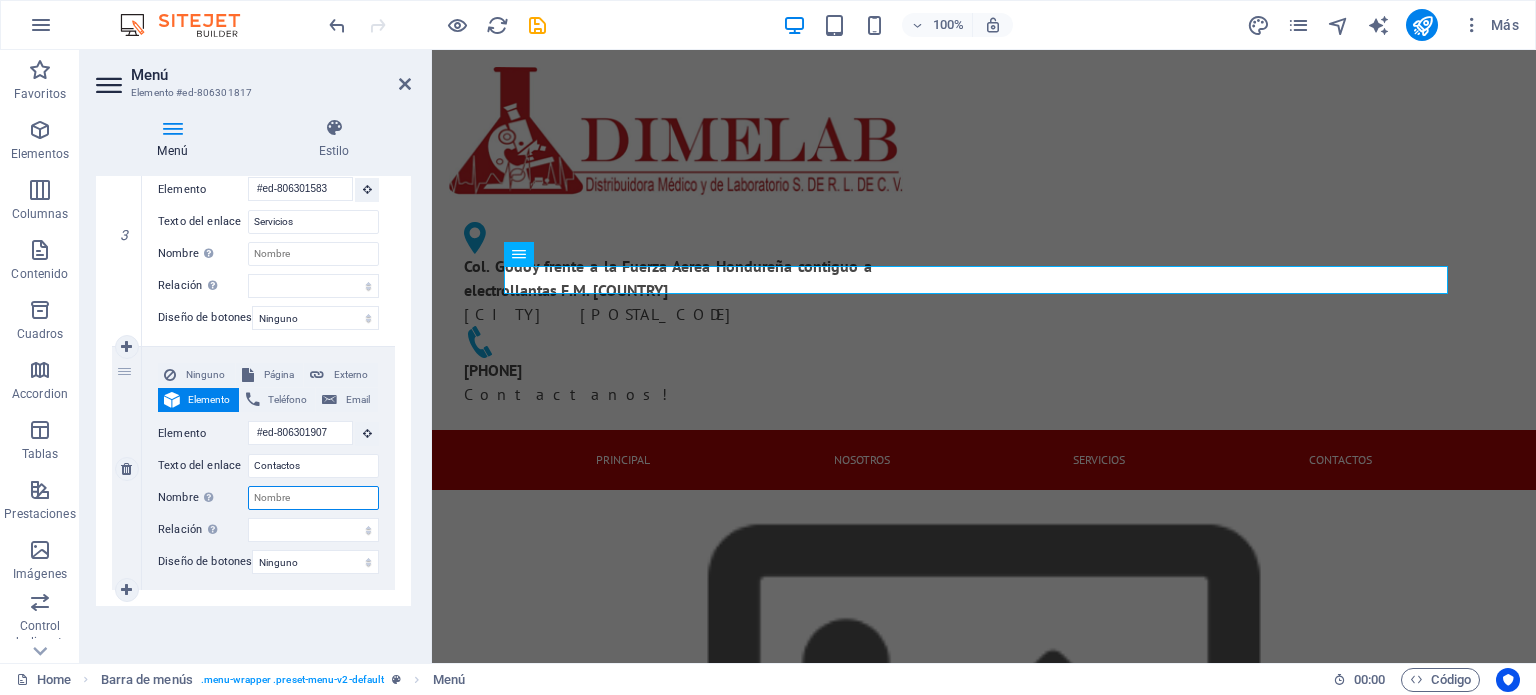 type 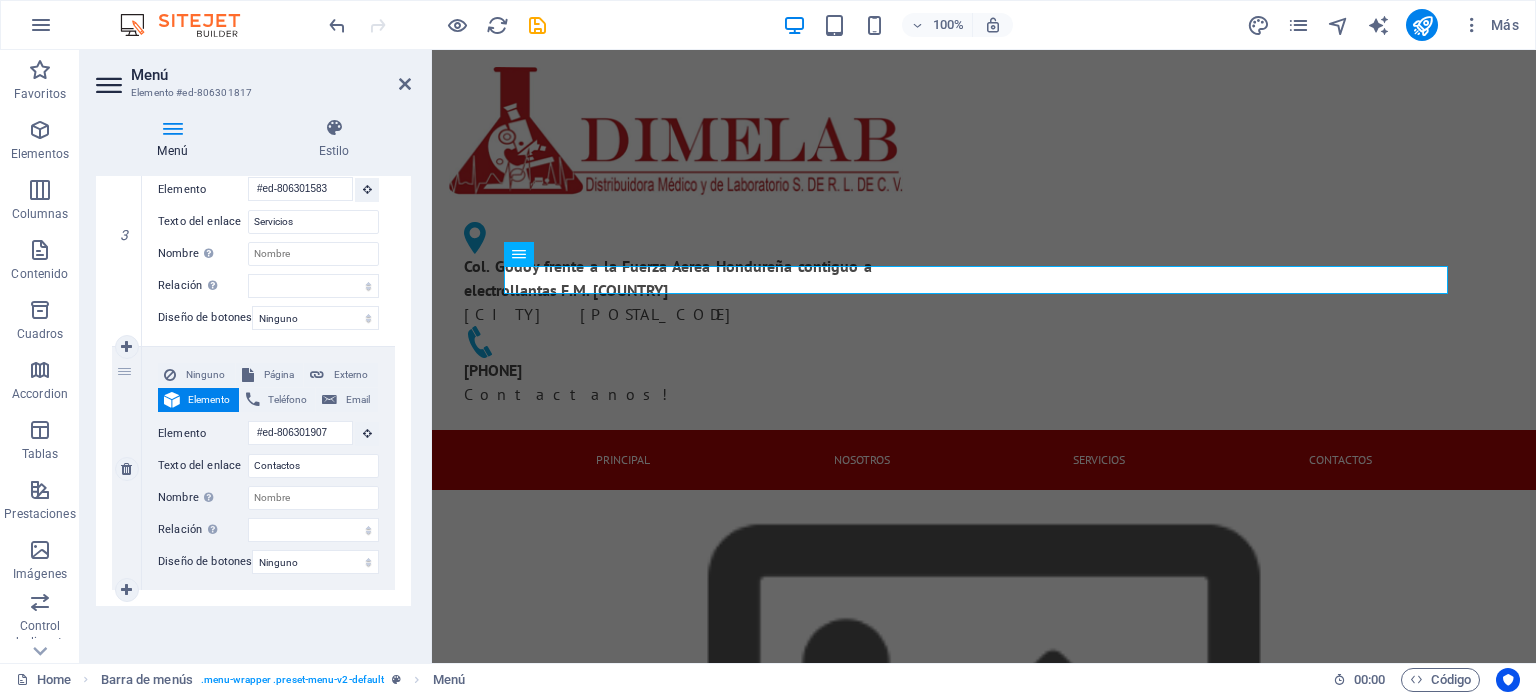 click on "Ninguno Página Externo Elemento Teléfono Email Página Home Subpage Legal Notice Privacy Elemento #ed-806301907 URL Teléfono Email Texto del enlace Contactos Destino del enlace Nueva pestaña Misma pestaña Superposición Nombre Una descripción adicional del enlace no debería ser igual al texto del enlace. El título suele mostrarse como un texto de información cuando se mueve el ratón por encima del elemento. Déjalo en blanco en caso de dudas. Relación Define la relación de este enlace con el destino del enlace . Por ejemplo, el valor "nofollow" indica a los buscadores que no sigan al enlace. Puede dejarse vacío. alternativo autor marcador externo ayuda licencia siguiente nofollow noreferrer noopener ant buscar etiqueta Diseño de botones Ninguno Predeterminado Principal Secundario" at bounding box center [268, 468] 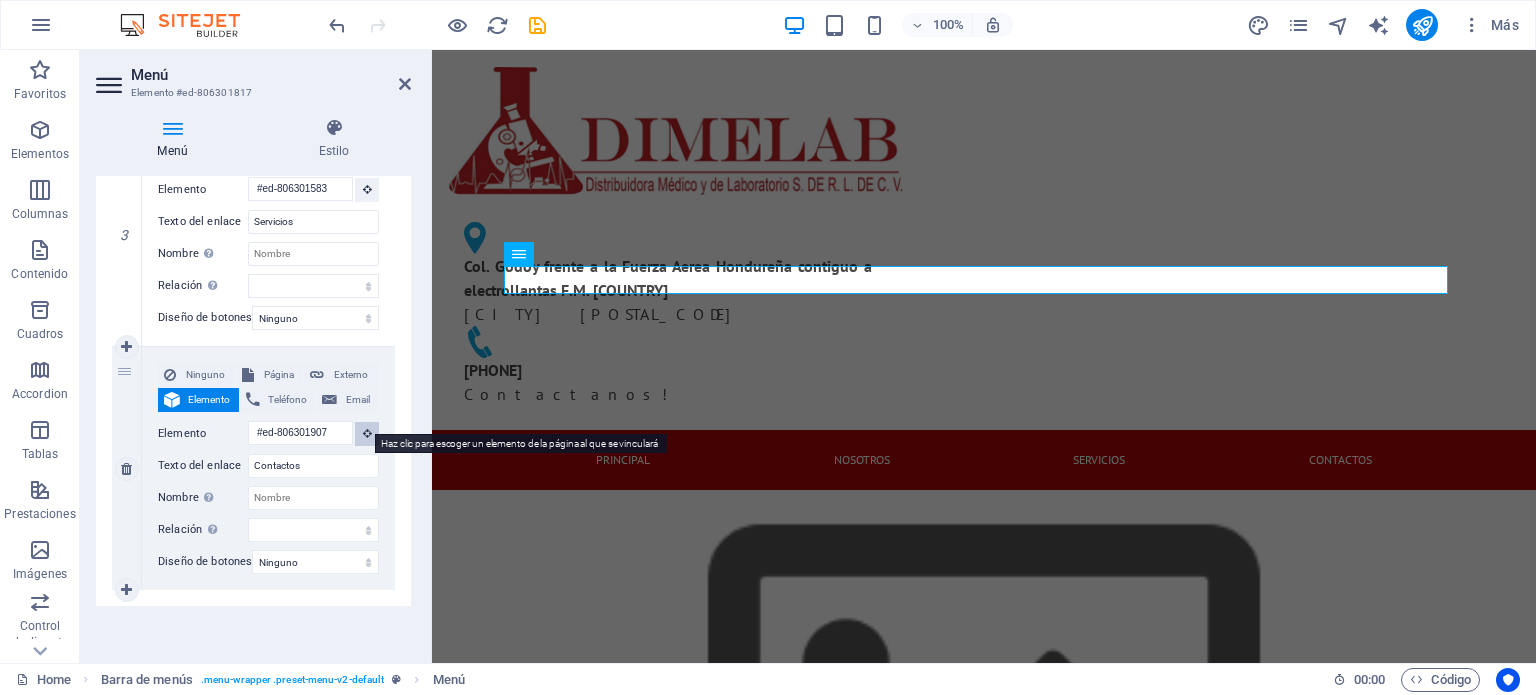 click at bounding box center (367, 434) 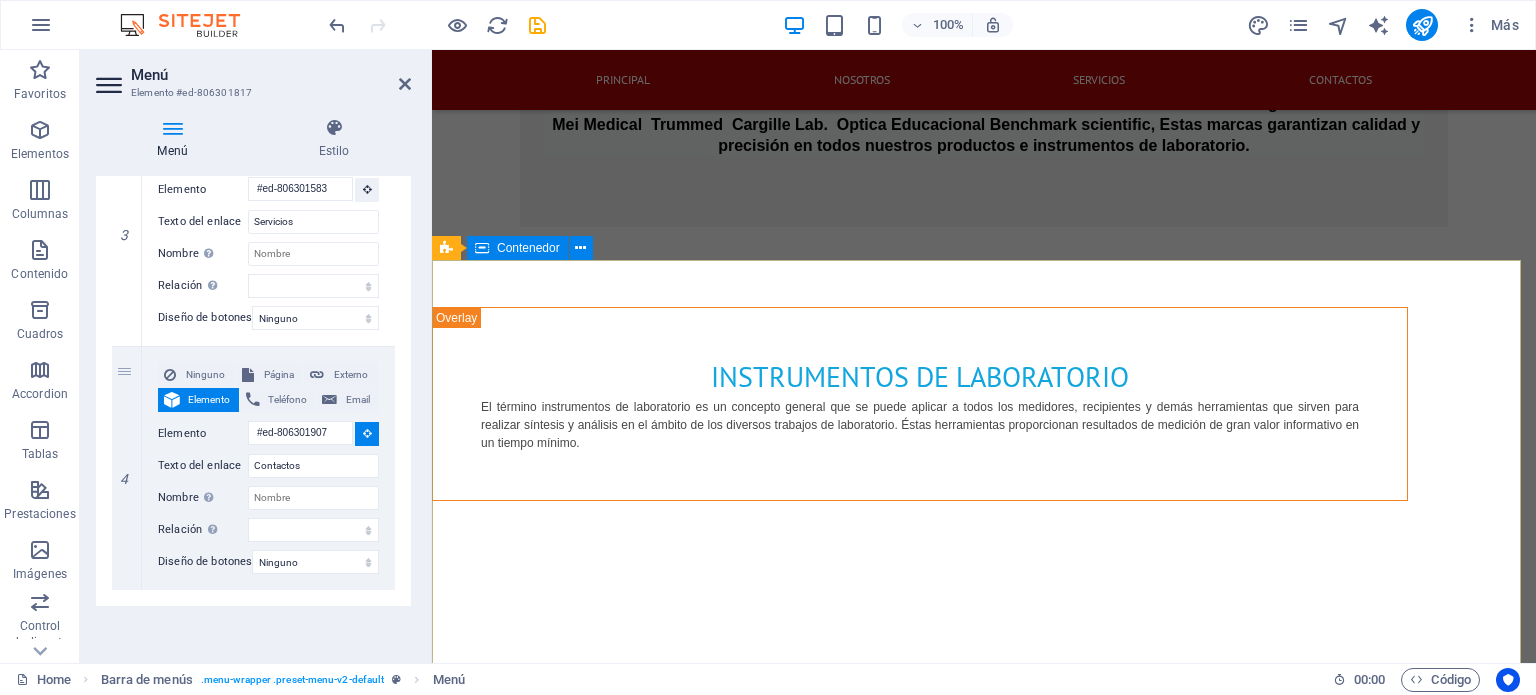 scroll, scrollTop: 2800, scrollLeft: 0, axis: vertical 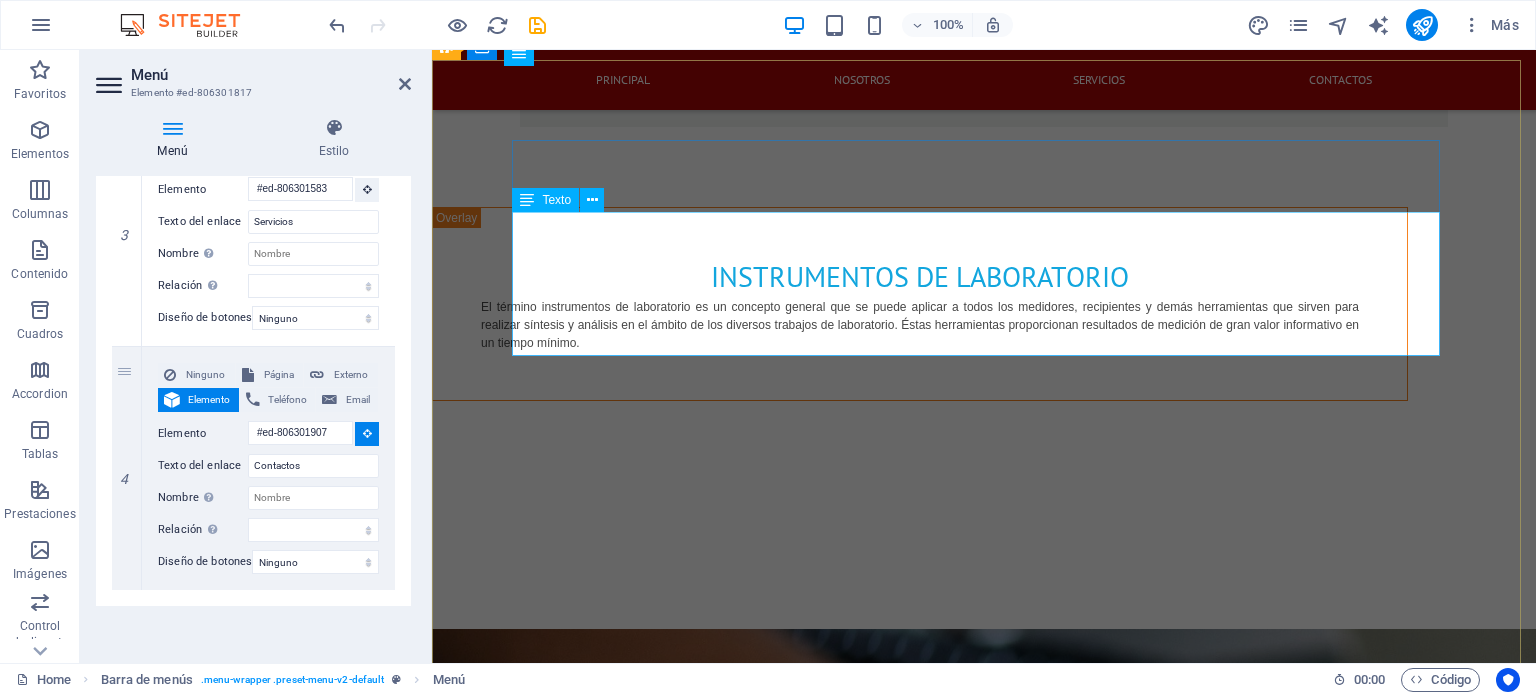click on "DIMELAB Col. Godoy frente a la Fuerza Aerea Hondureña contiguo a electrollantas F.M. [COUNTRY] , [CITY] [POSTAL_CODE] [PHONE] [EMAIL] [EMAIL] [TIME] - [TIME]" at bounding box center (920, 2842) 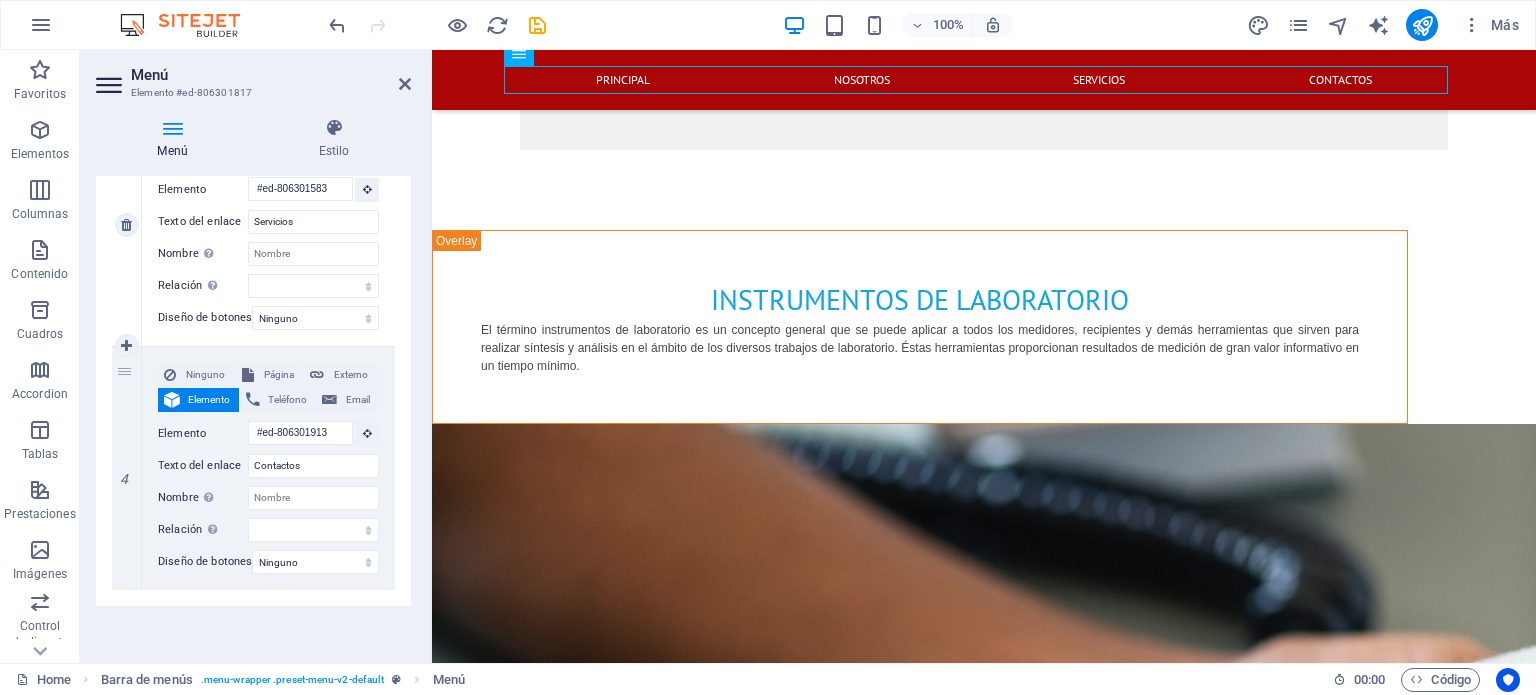 scroll, scrollTop: 678, scrollLeft: 0, axis: vertical 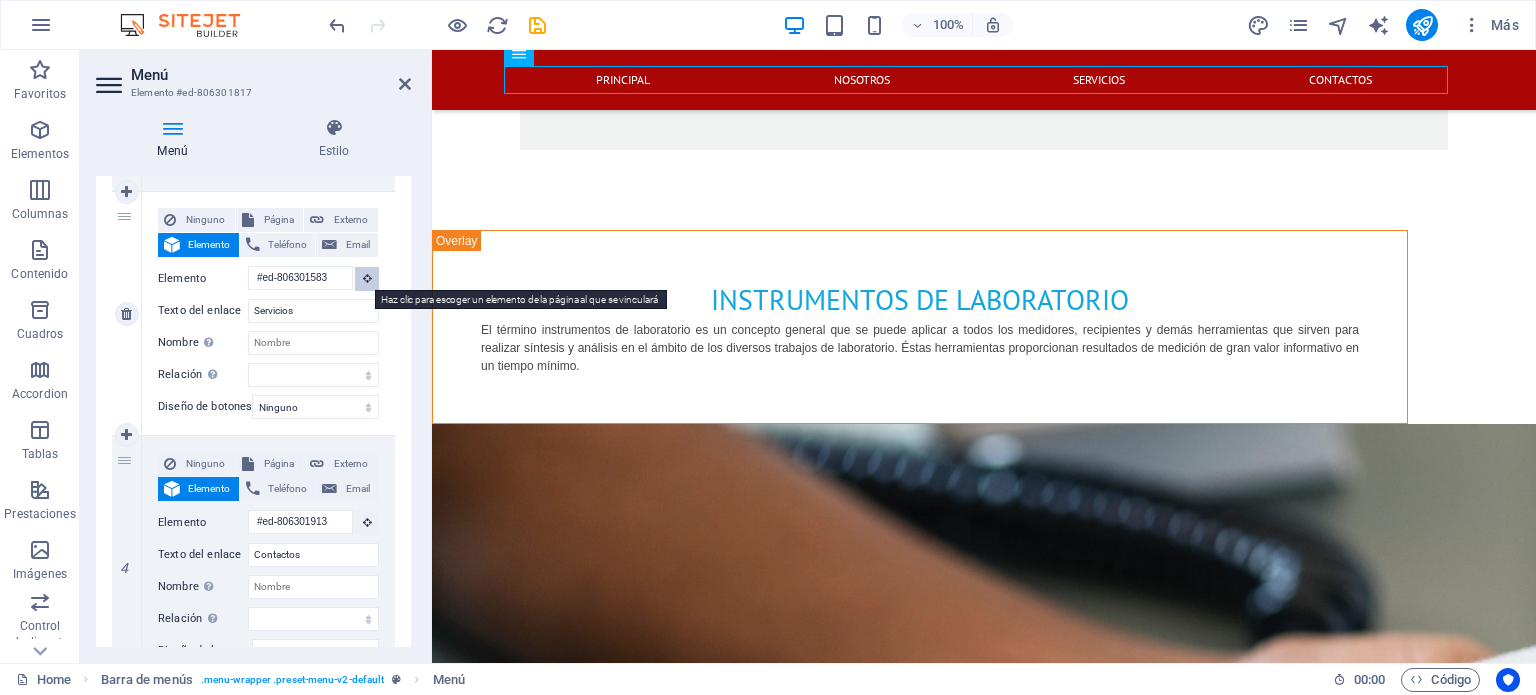 click at bounding box center [367, 278] 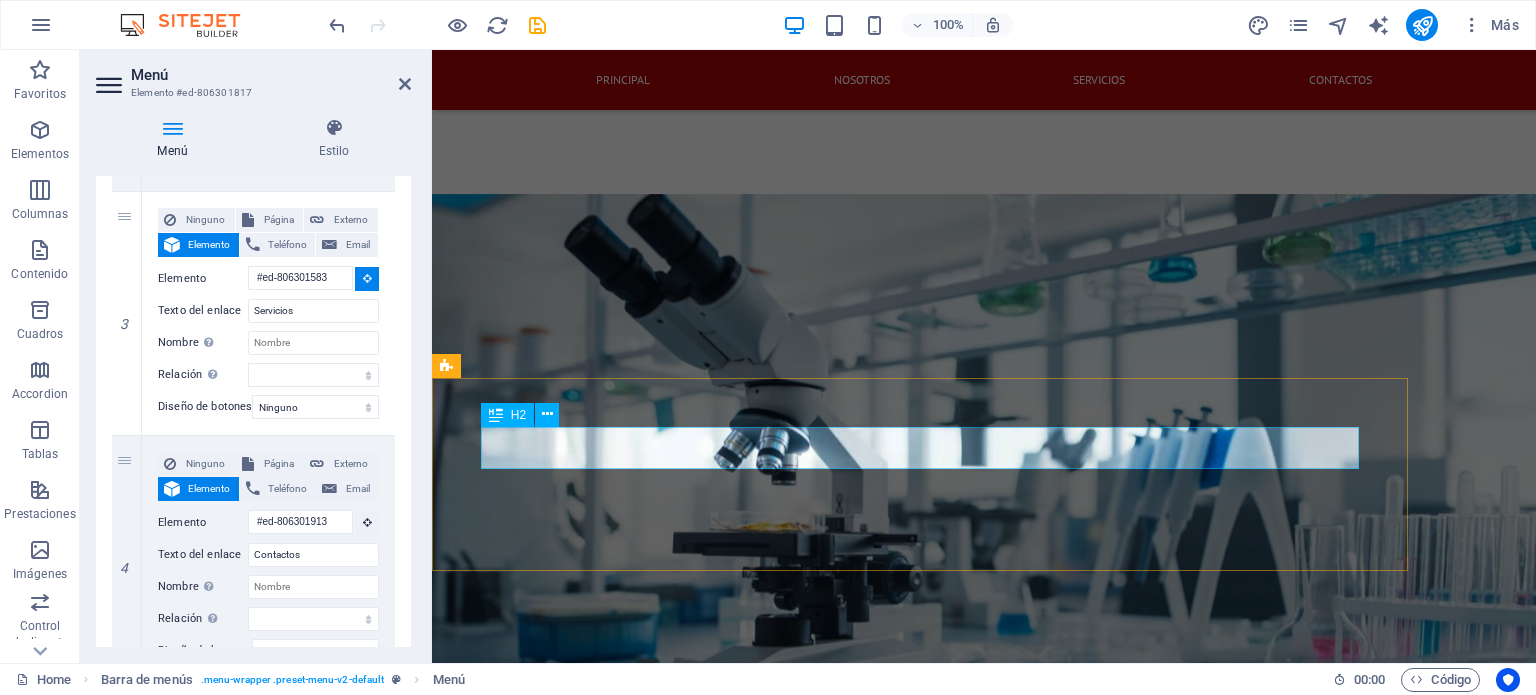 scroll, scrollTop: 1200, scrollLeft: 0, axis: vertical 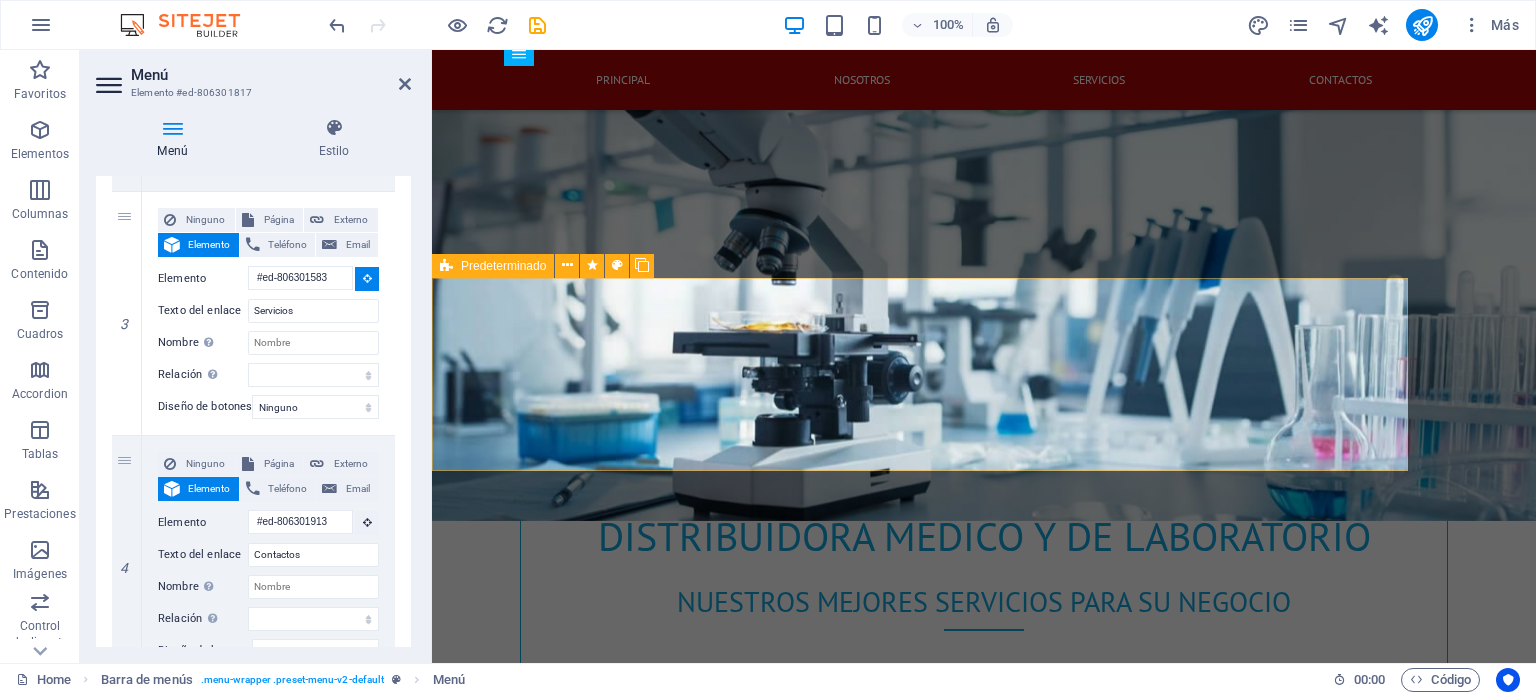 click on "INSTRUMENTOS DE LABORATORIO El término instrumentos de laboratorio es un concepto general que se puede aplicar a todos los medidores, recipientes y demás herramientas que sirven para realizar síntesis y análisis en el ámbito de los diversos trabajos de laboratorio. Éstas herramientas proporcionan resultados de medición de gran valor informativo en un tiempo mínimo." at bounding box center [920, 1927] 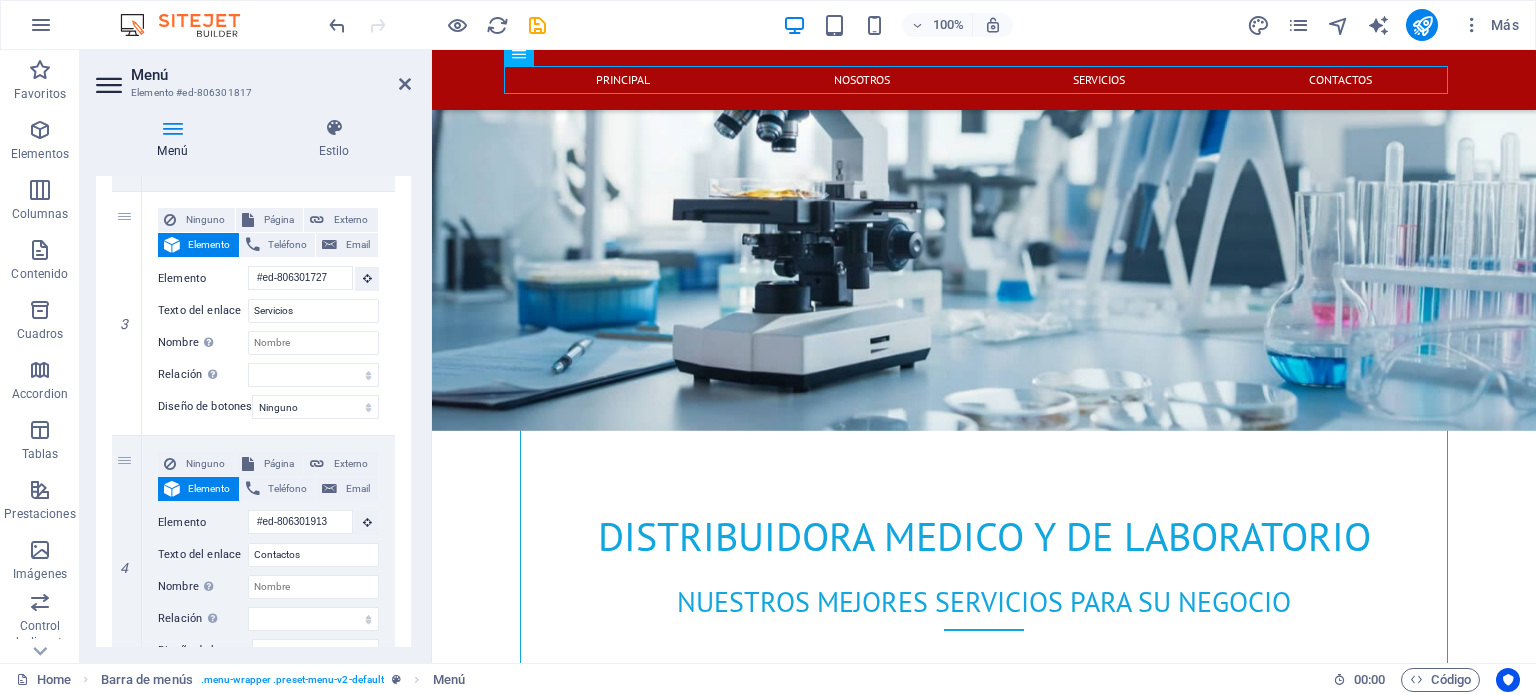 scroll, scrollTop: 1140, scrollLeft: 0, axis: vertical 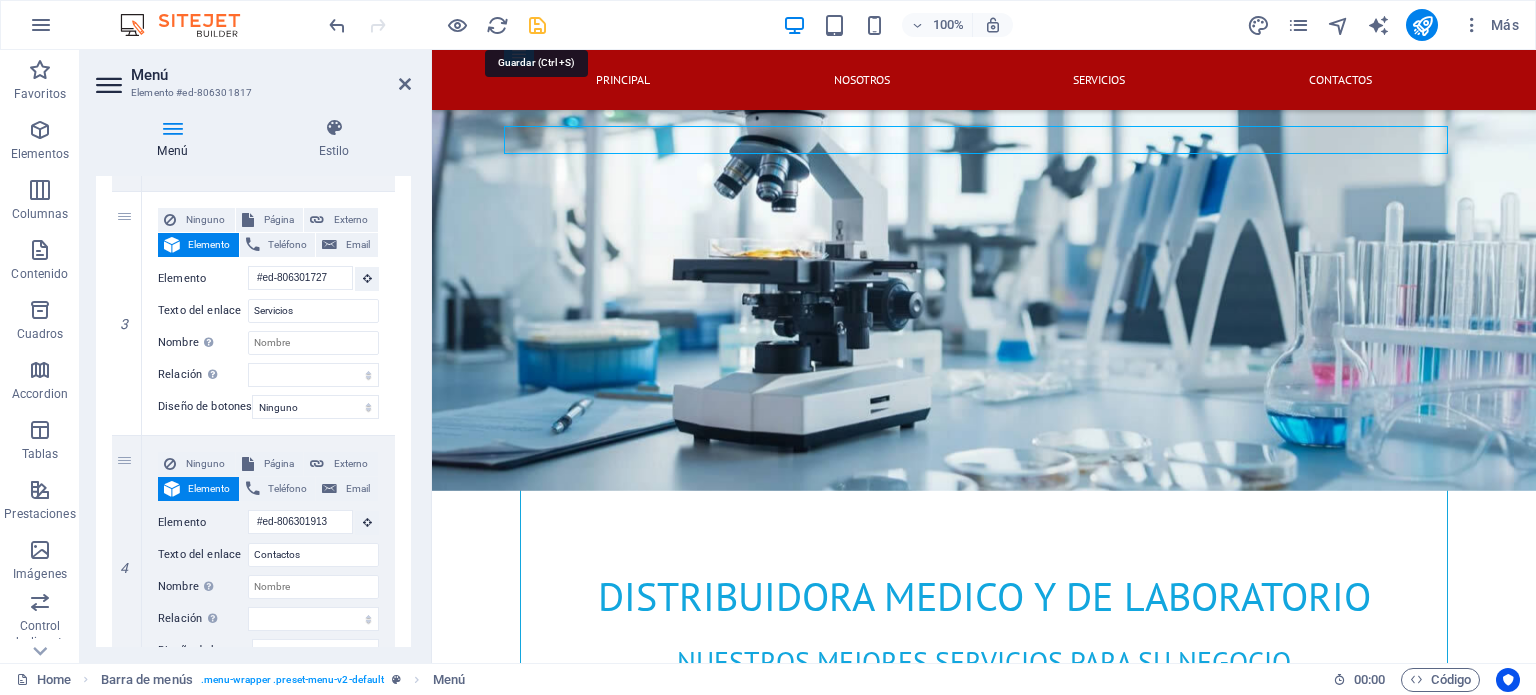 click at bounding box center (537, 25) 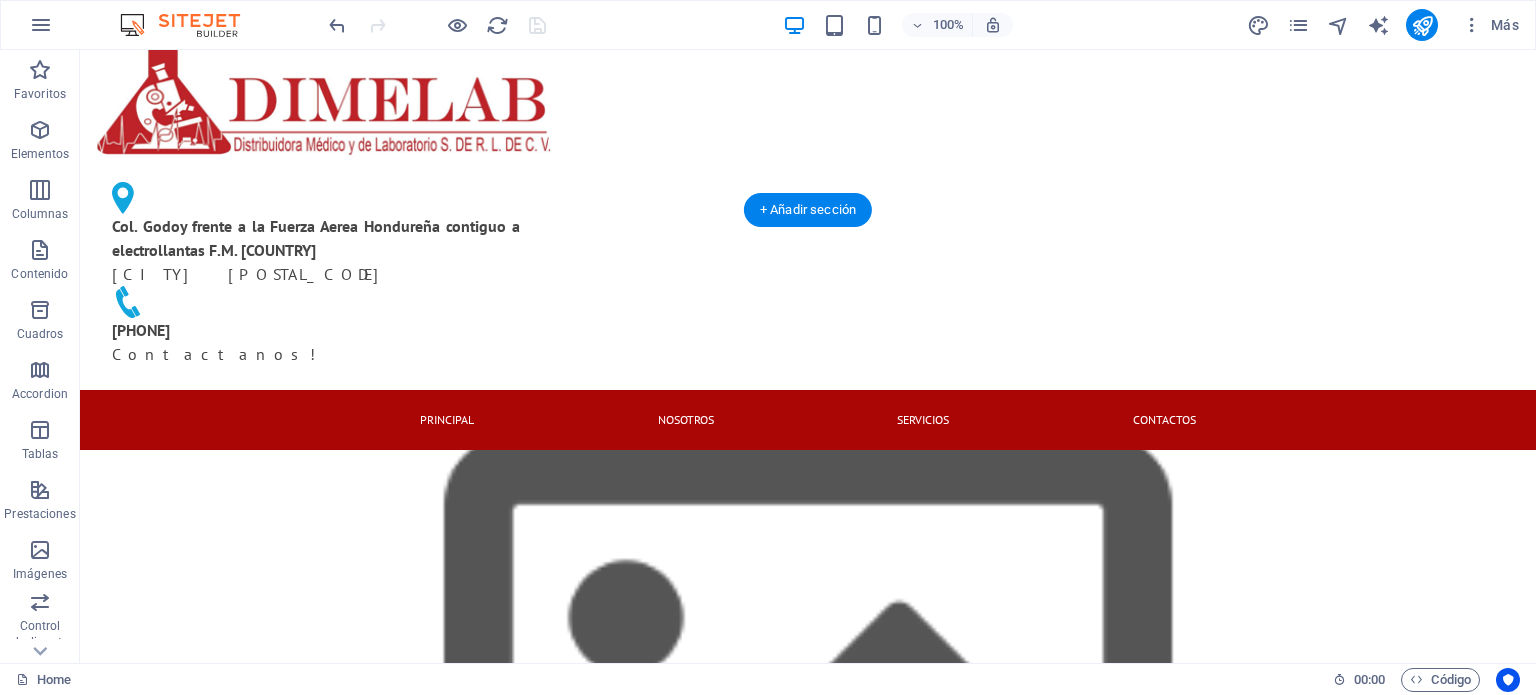 scroll, scrollTop: 0, scrollLeft: 0, axis: both 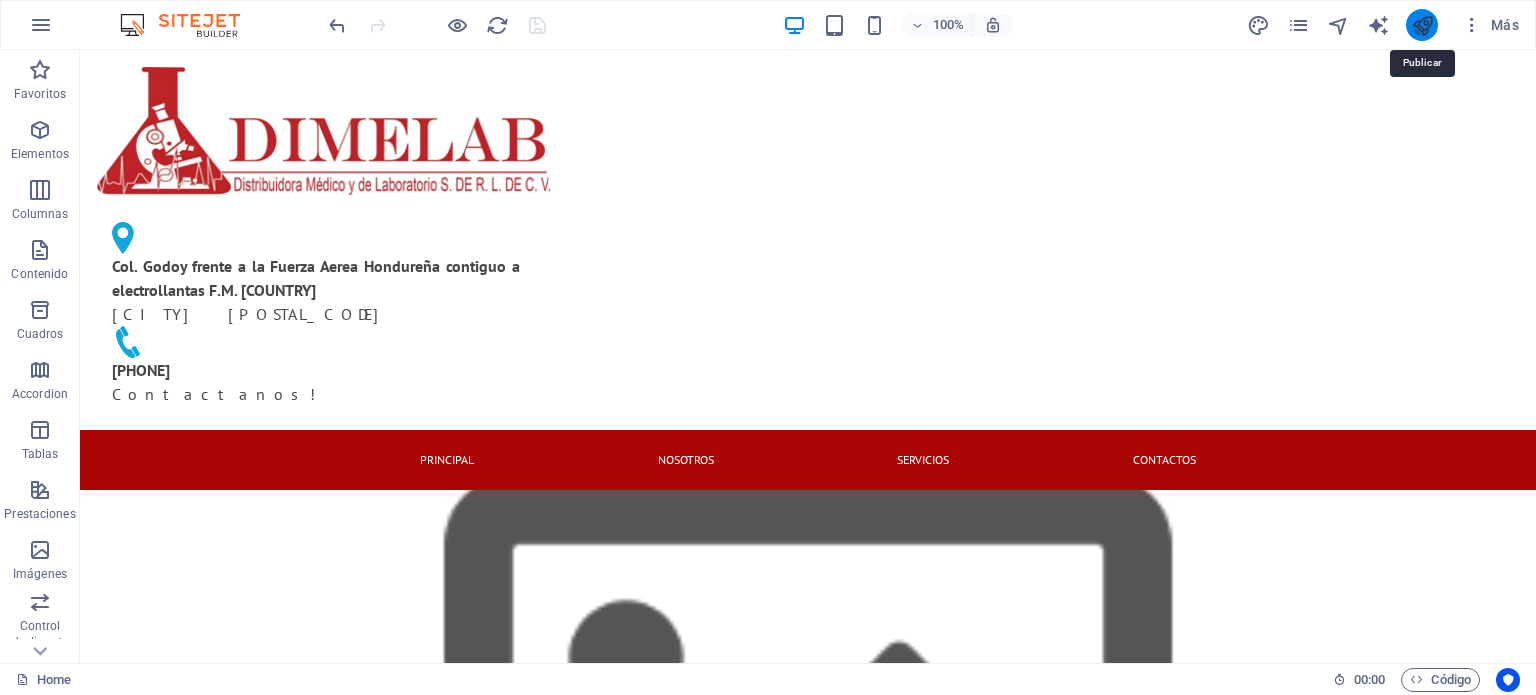 click at bounding box center (1422, 25) 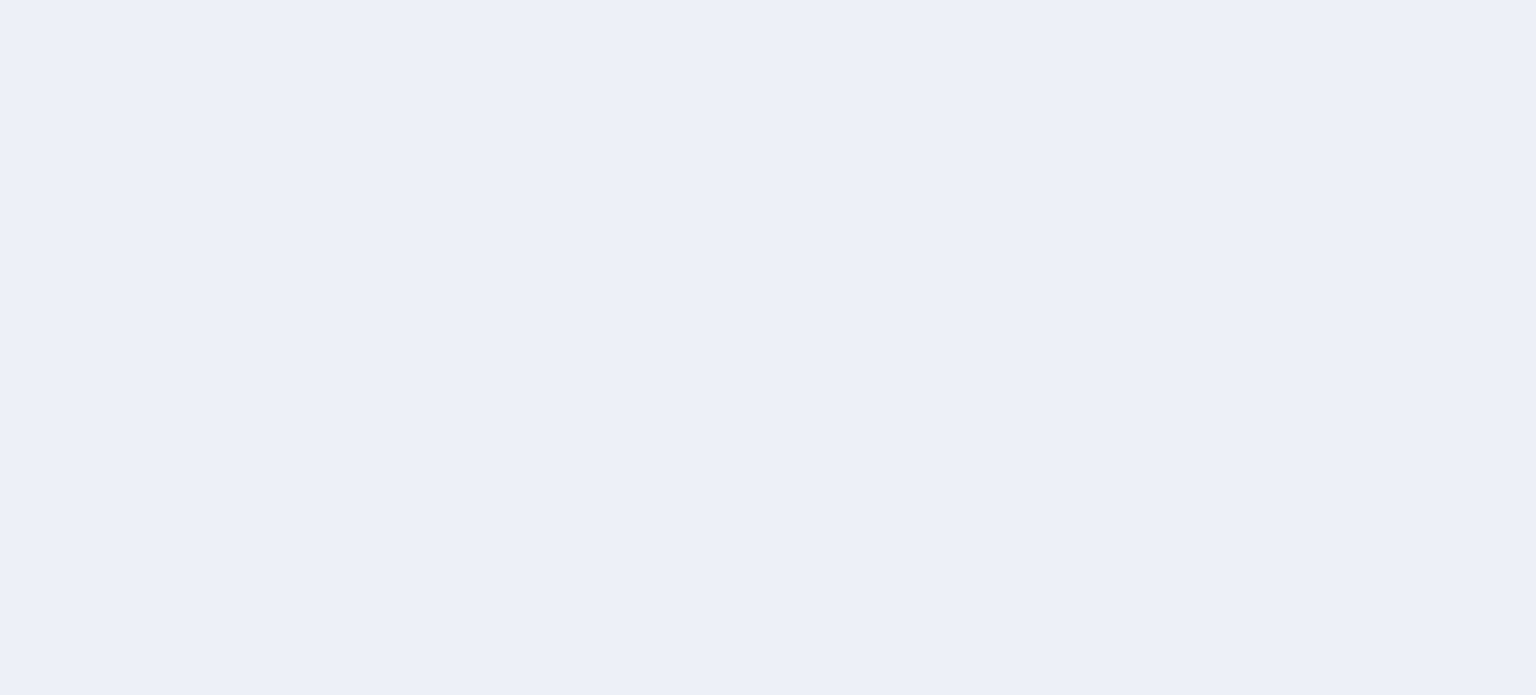 scroll, scrollTop: 0, scrollLeft: 0, axis: both 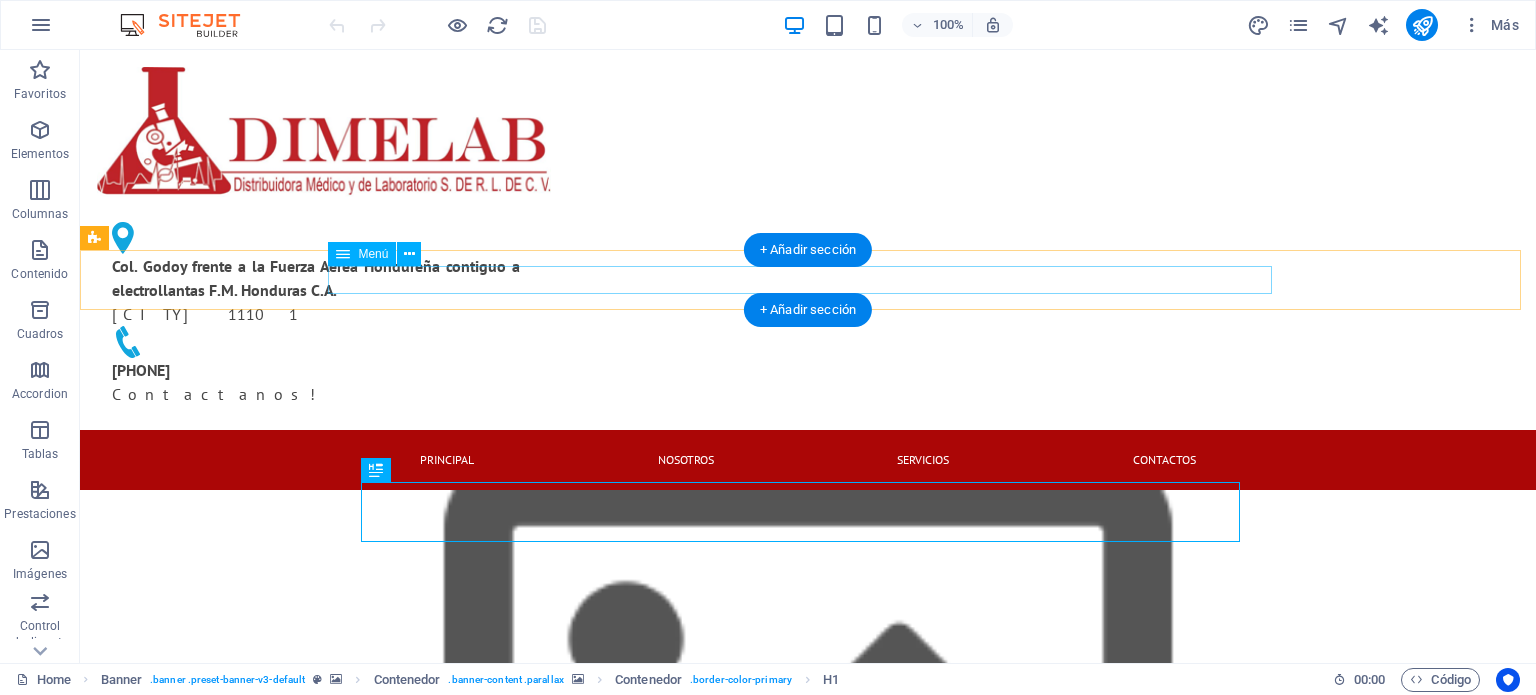 click on "PRINCIPAL NOSOTROS Servicios Contactos" at bounding box center [808, 460] 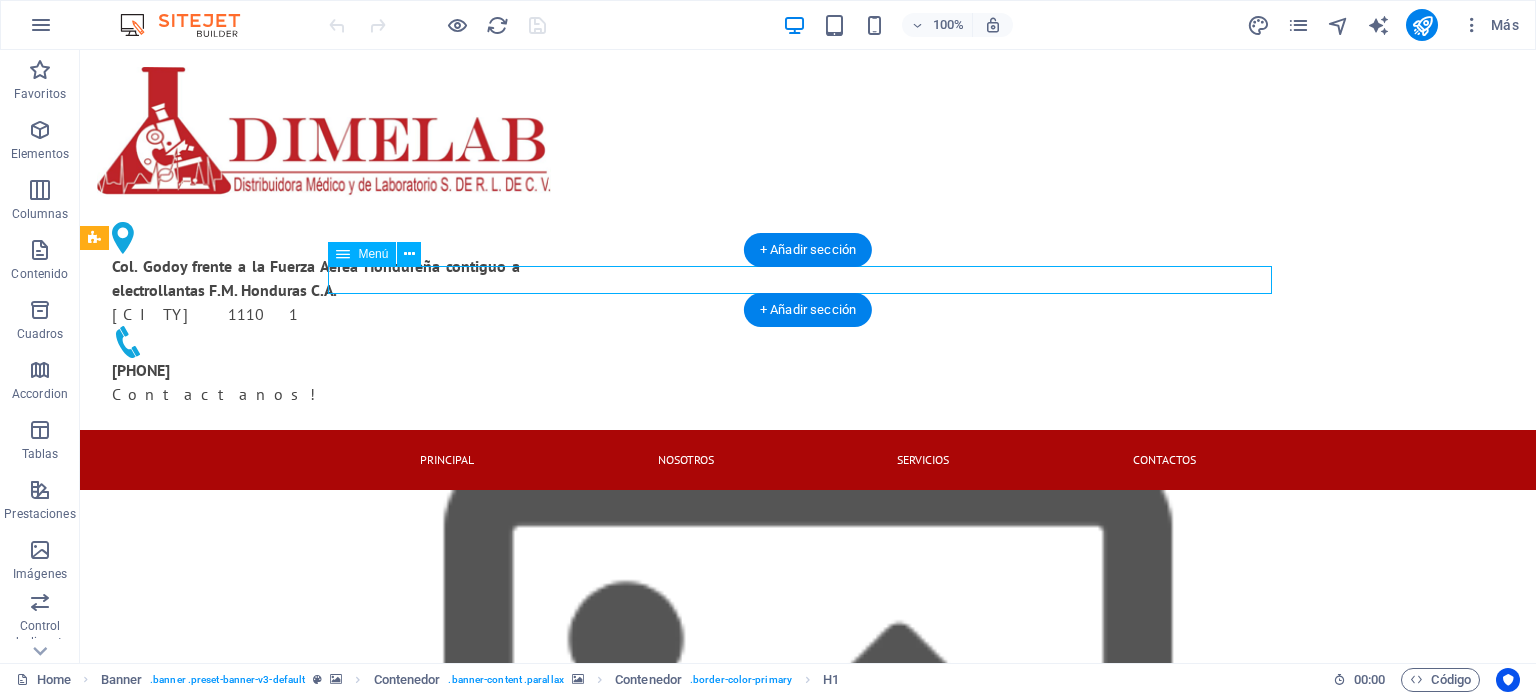 click on "PRINCIPAL NOSOTROS Servicios Contactos" at bounding box center [808, 460] 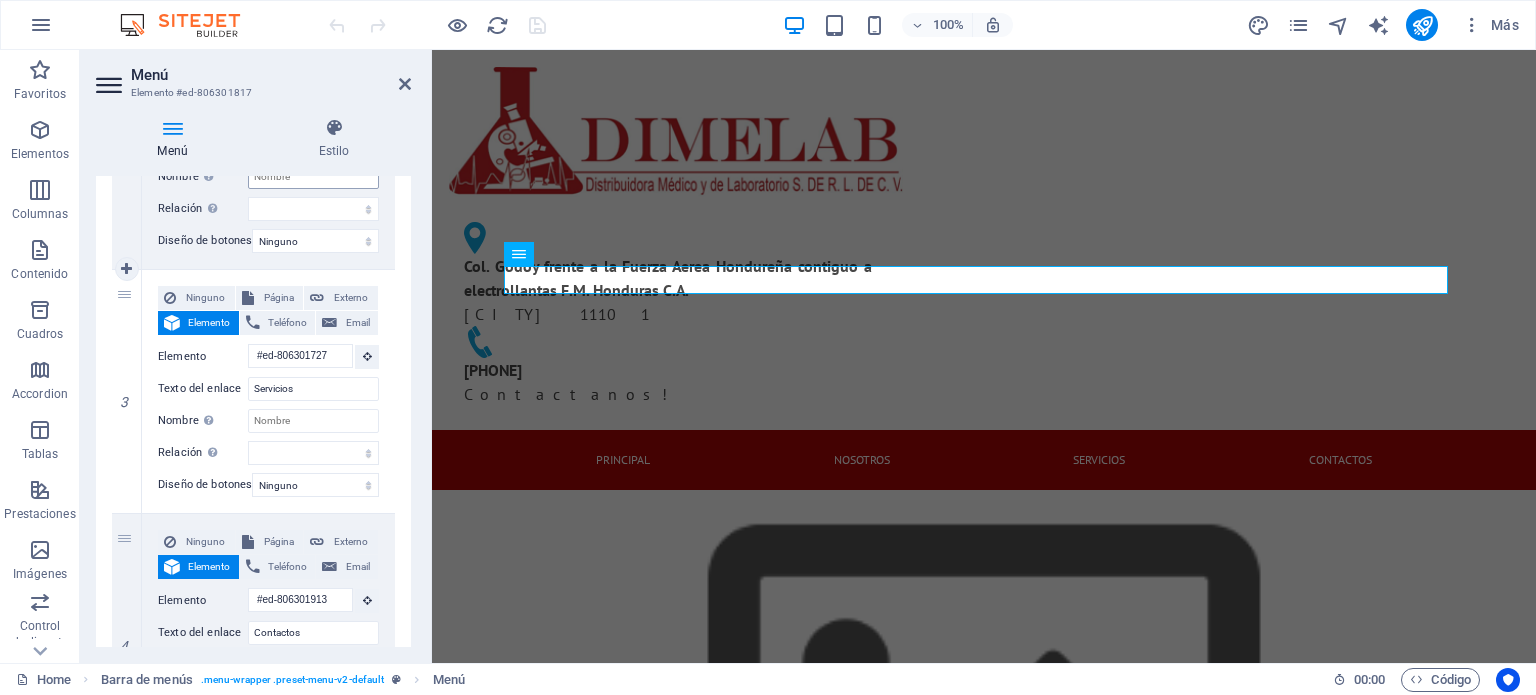 scroll, scrollTop: 700, scrollLeft: 0, axis: vertical 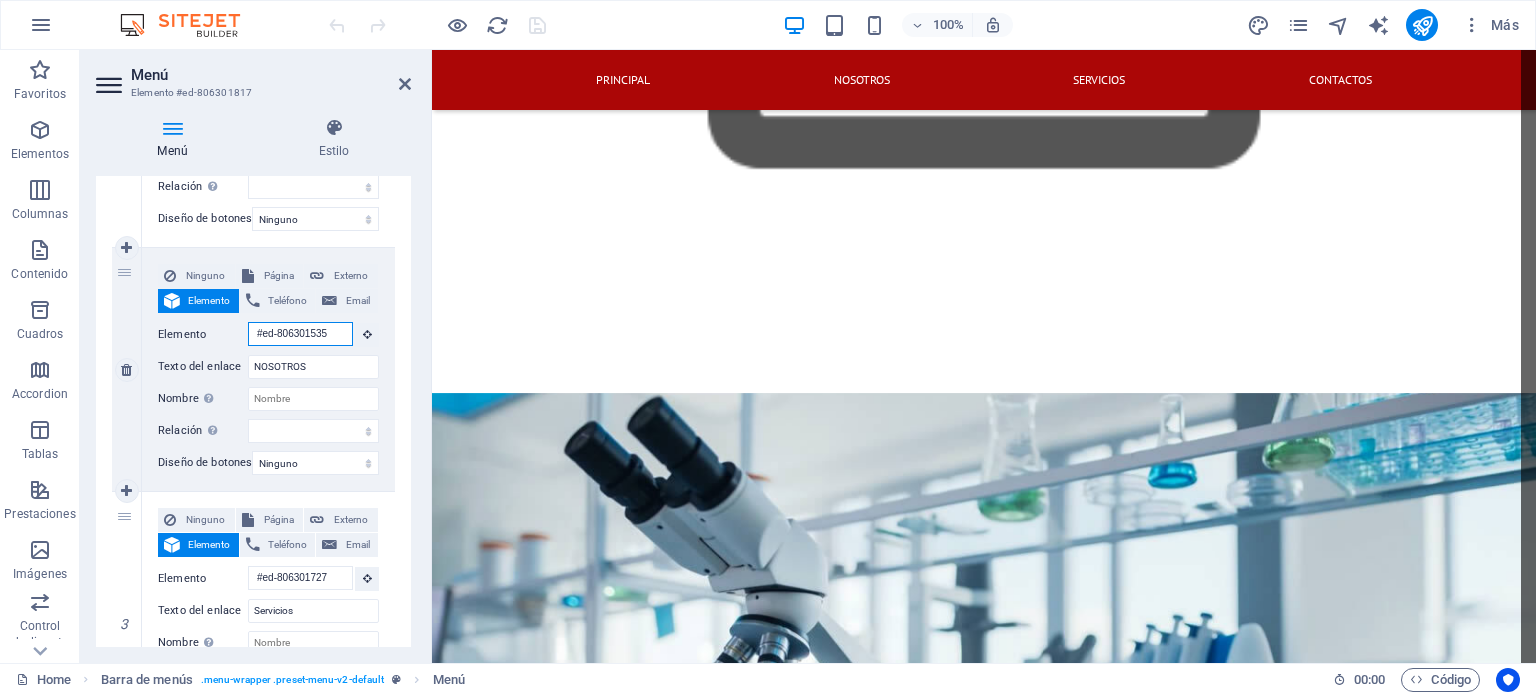click on "#ed-806301535" at bounding box center [300, 334] 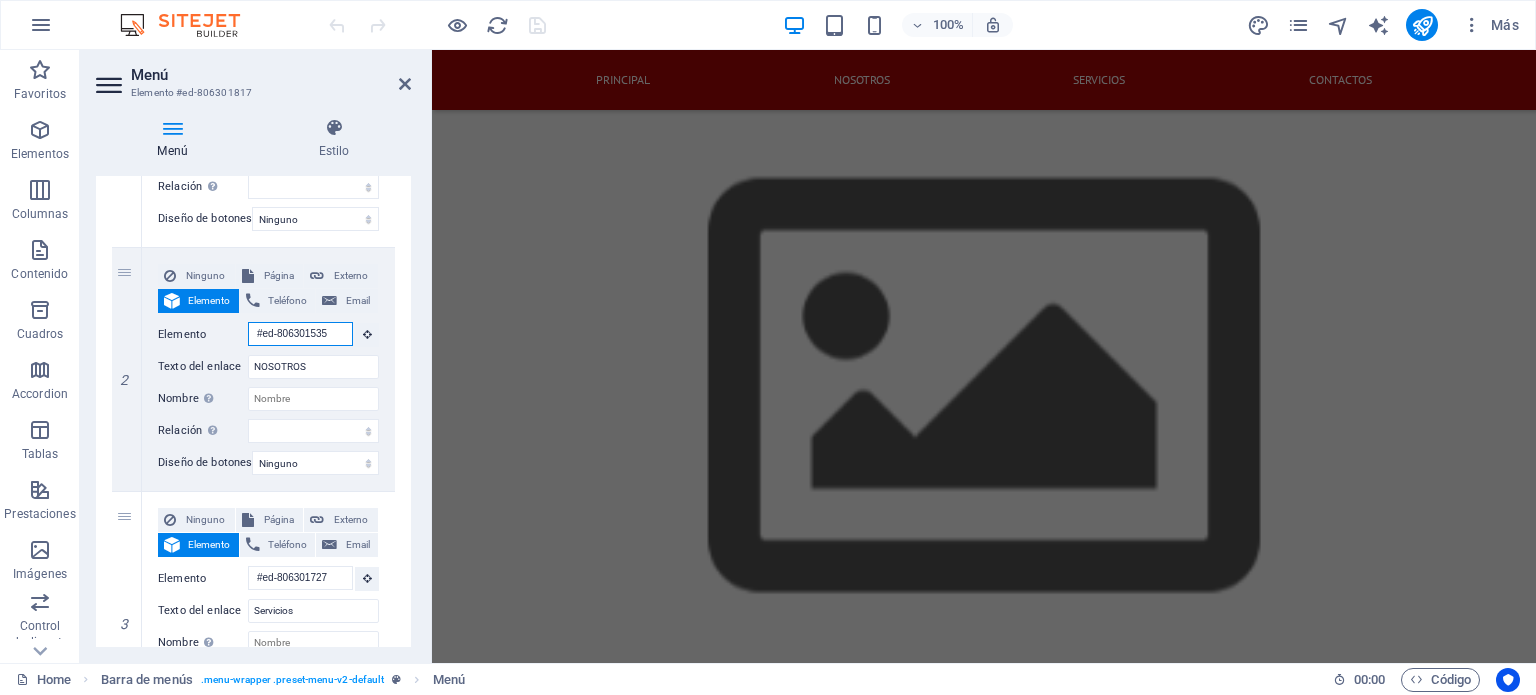 scroll, scrollTop: 0, scrollLeft: 0, axis: both 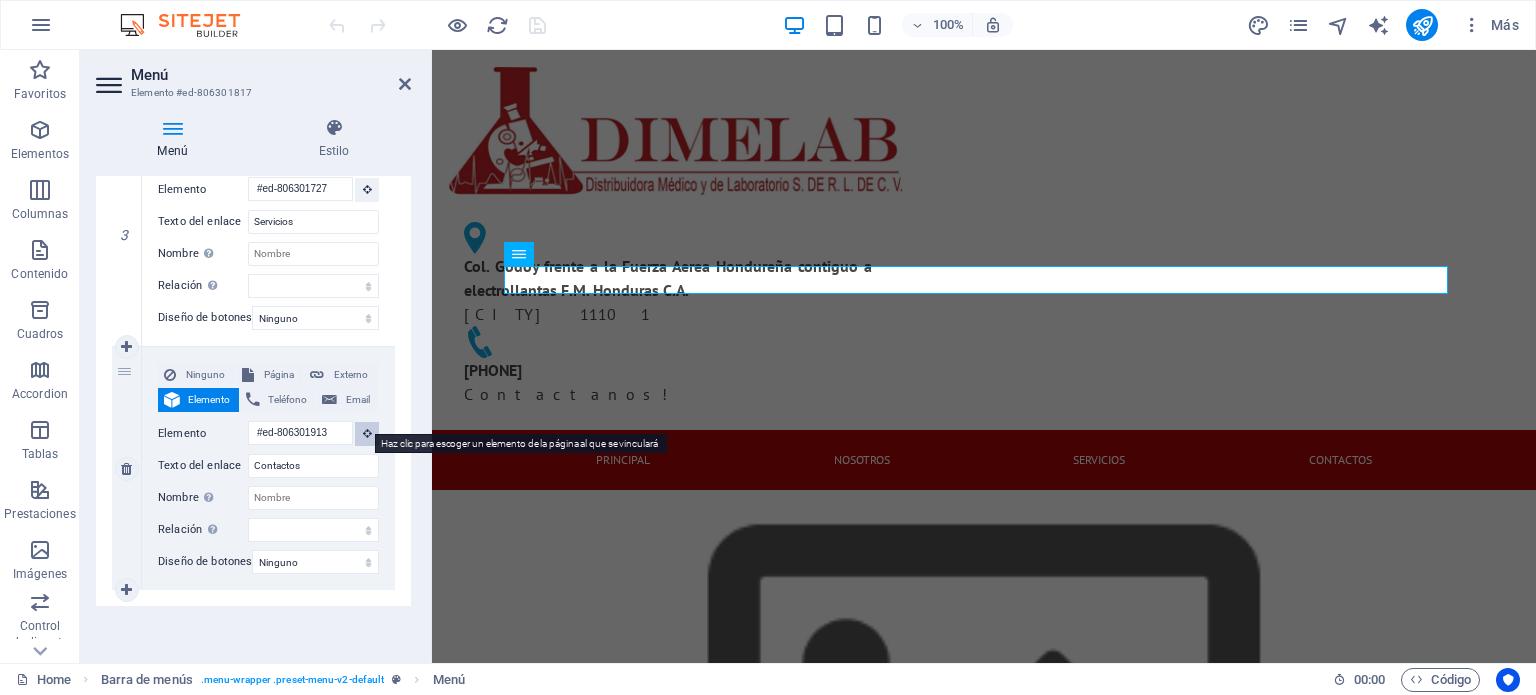 click at bounding box center [367, 433] 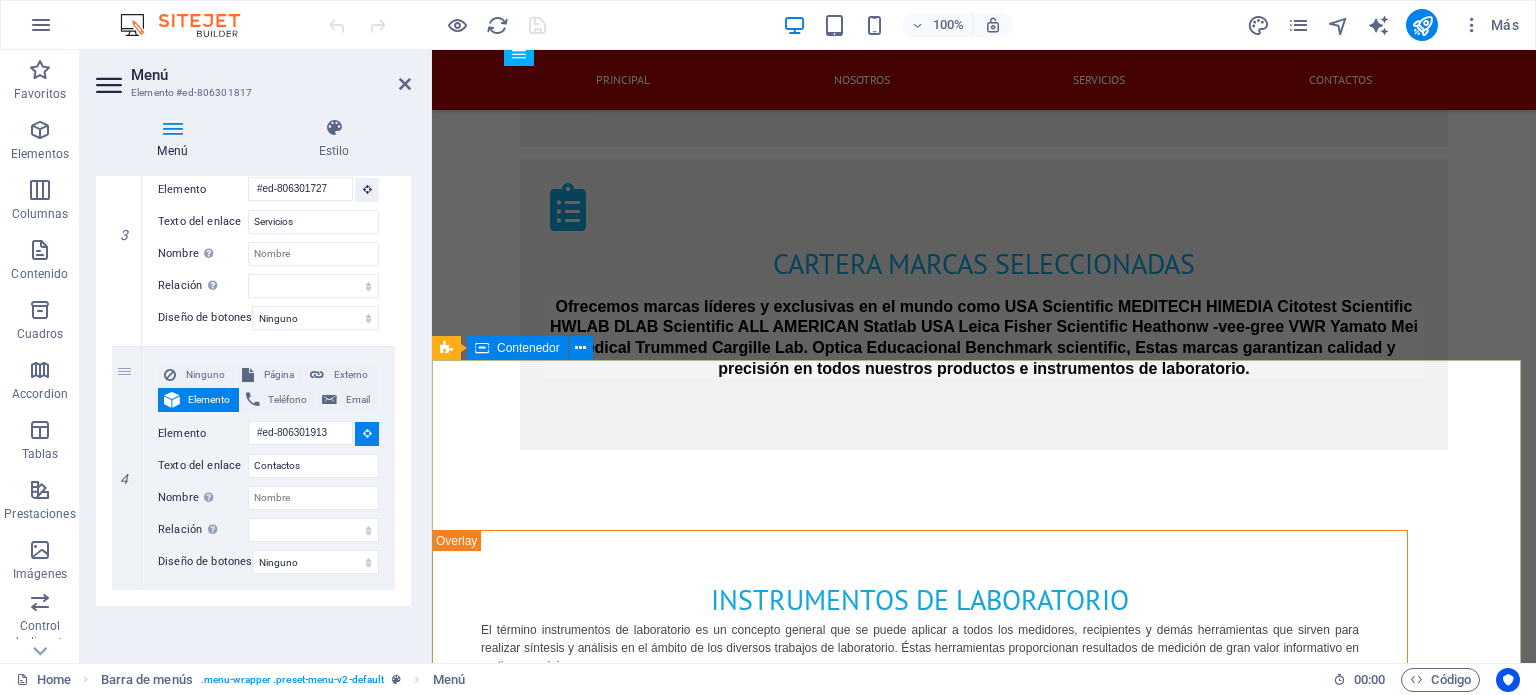 scroll, scrollTop: 2600, scrollLeft: 0, axis: vertical 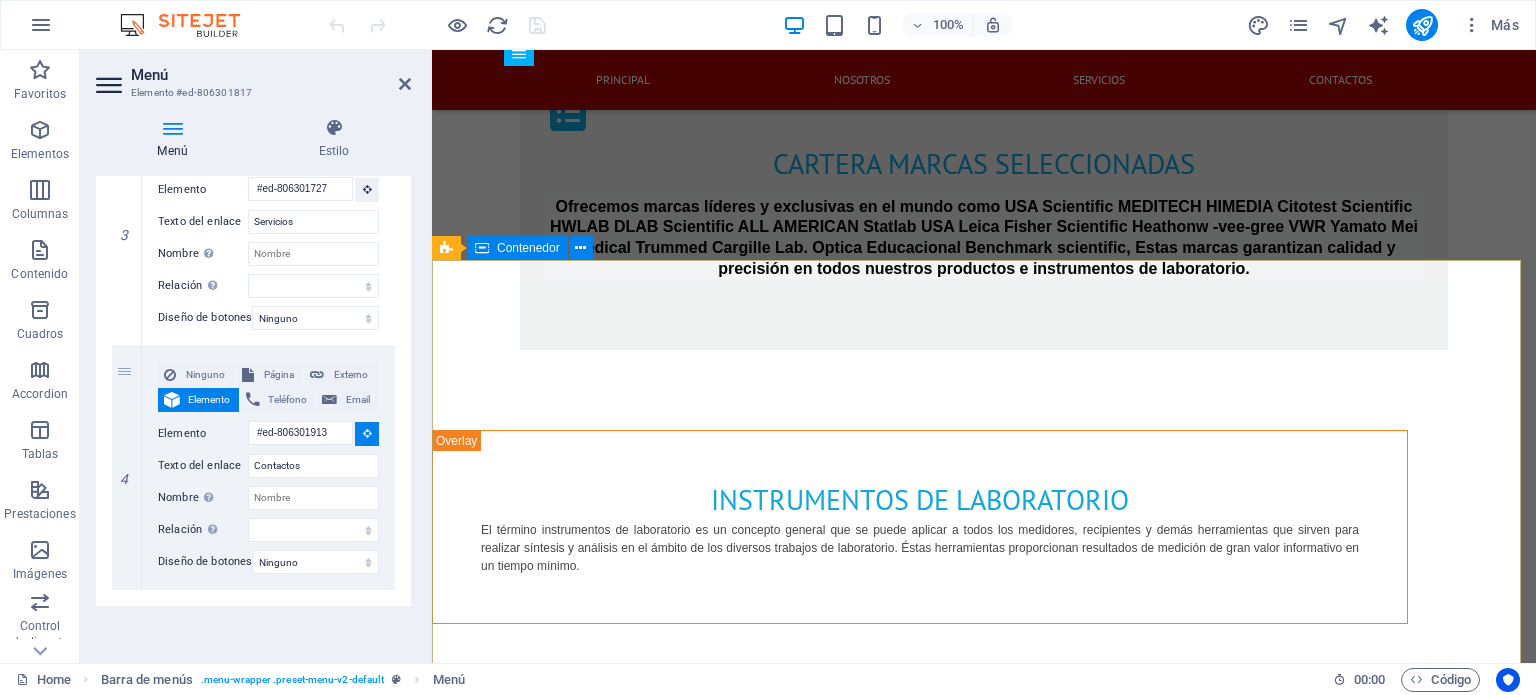 click on "CONTACTANOS ESTAREMOS FELICES DE AYUDARTE DIMELAB Col. Godoy frente a la Fuerza Aerea Hondureña contiguo a electrollantas F.M. Honduras C.A. ,  Comayaguela M.D.C.   11101 504 2213-1412   dimelab@hotmail.com ventas@dimelab.net lunes a viernes: 8am - 4:30pm   He leído y comprendido la política de privacidad ¿Ilegible? Cargar nuevo Enviar" at bounding box center (984, 3189) 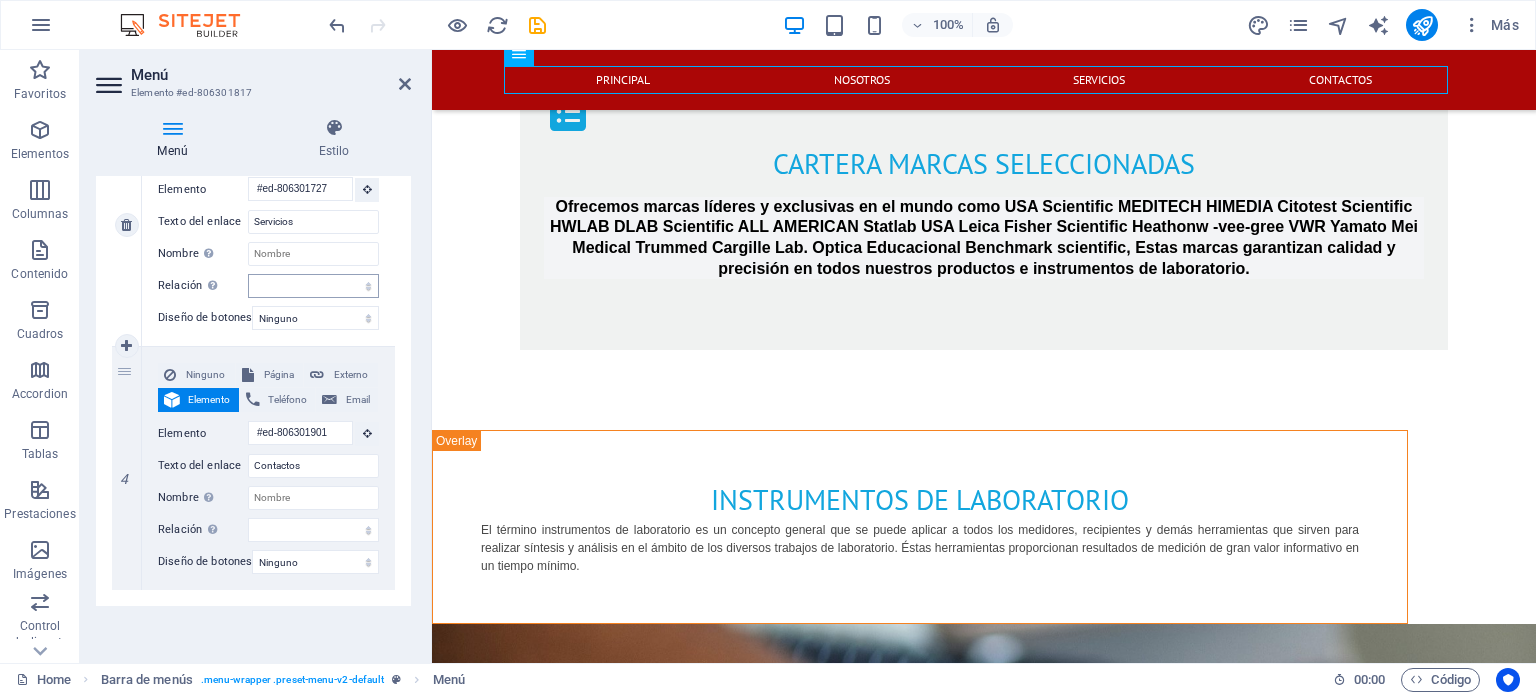 scroll, scrollTop: 678, scrollLeft: 0, axis: vertical 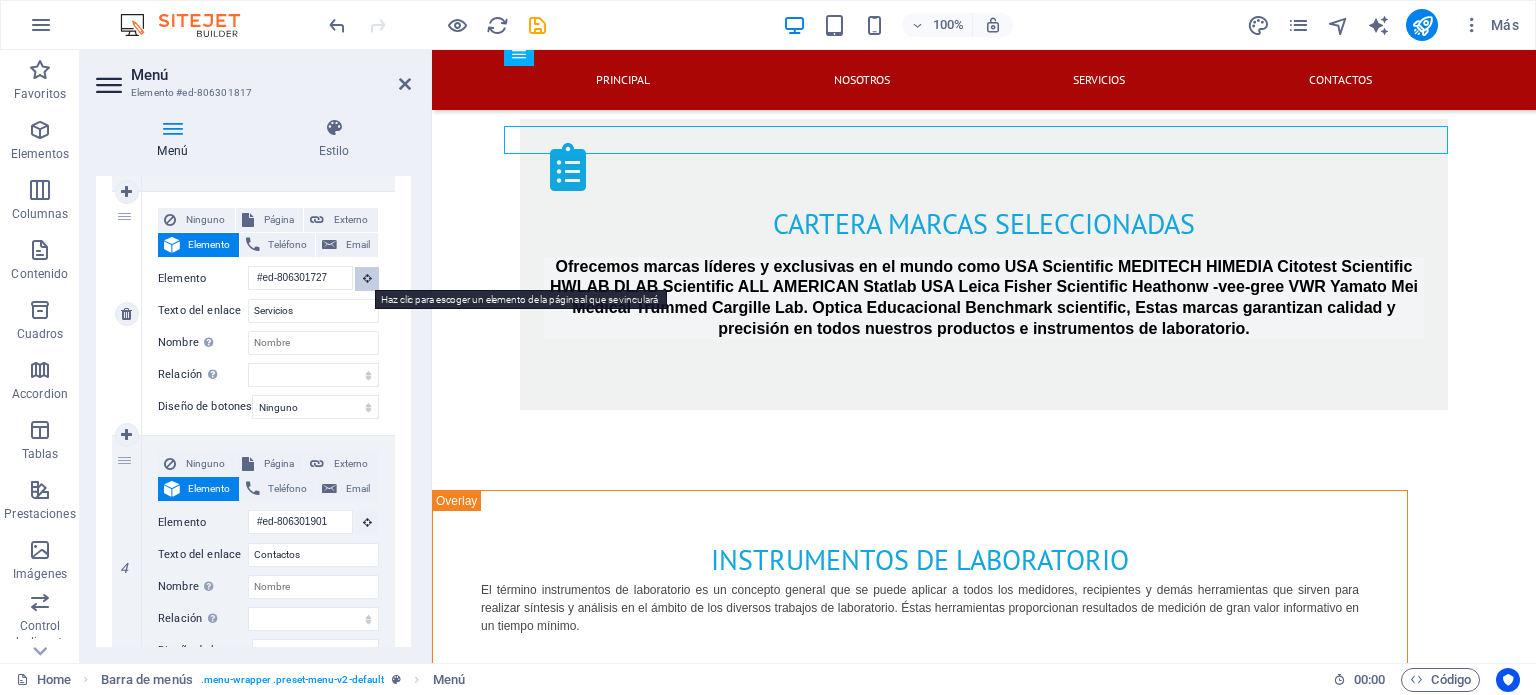 click at bounding box center (367, 278) 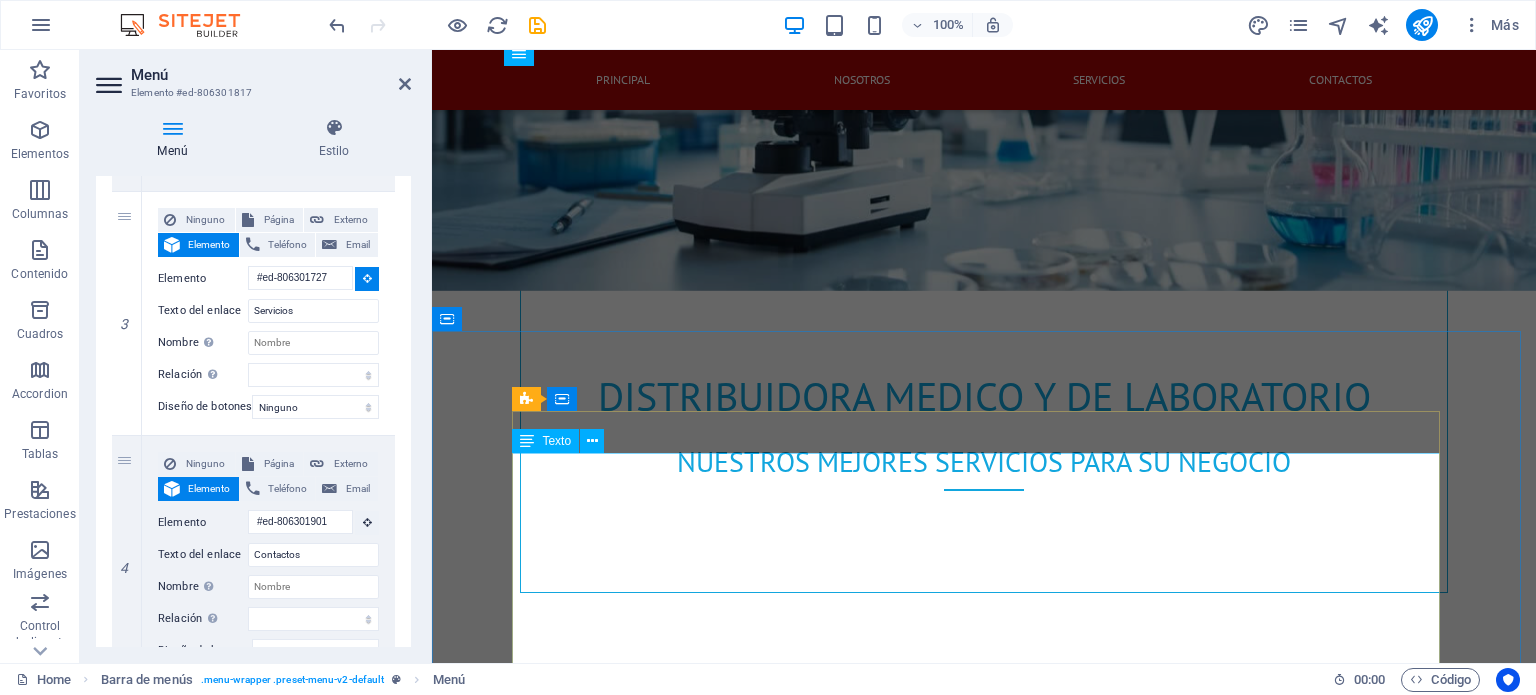 scroll, scrollTop: 1240, scrollLeft: 0, axis: vertical 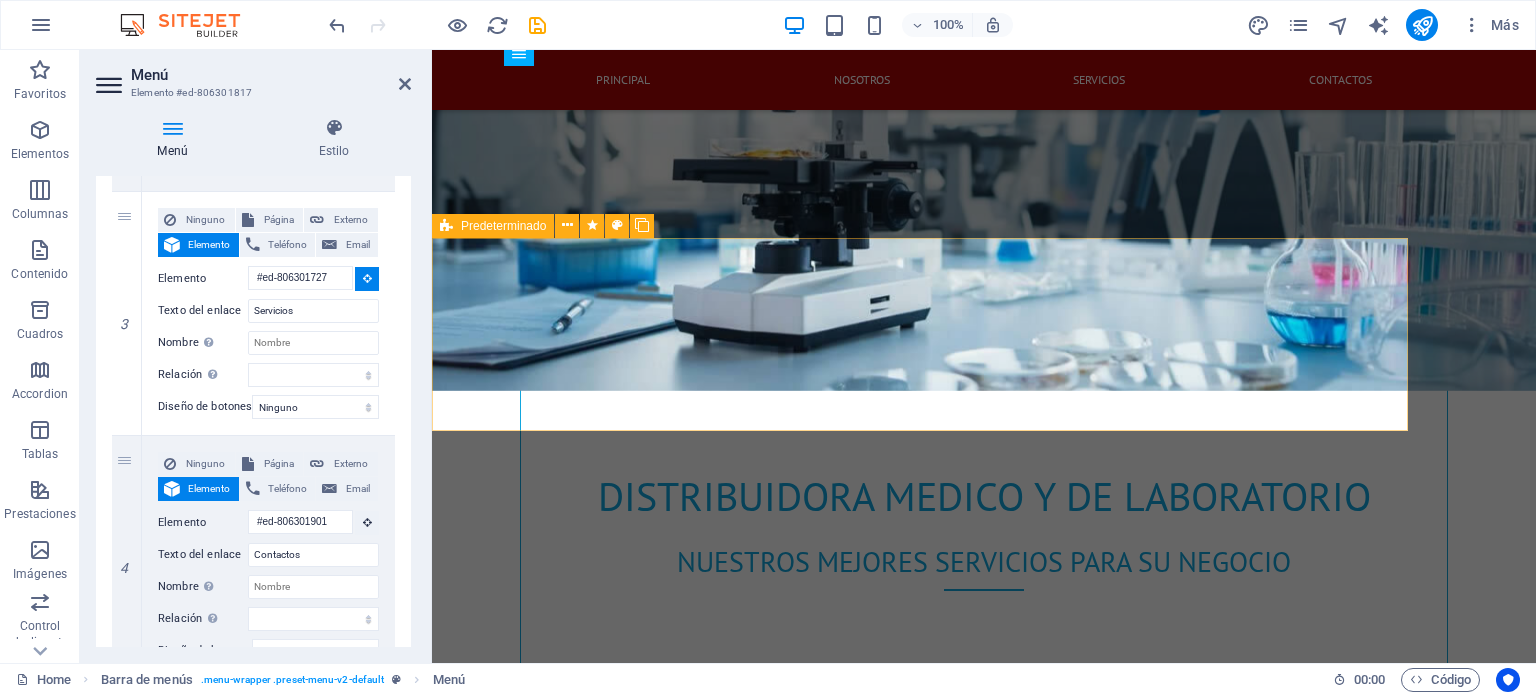 click on "INSTRUMENTOS DE LABORATORIO El término instrumentos de laboratorio es un concepto general que se puede aplicar a todos los medidores, recipientes y demás herramientas que sirven para realizar síntesis y análisis en el ámbito de los diversos trabajos de laboratorio. Éstas herramientas proporcionan resultados de medición de gran valor informativo en un tiempo mínimo." at bounding box center (920, 1887) 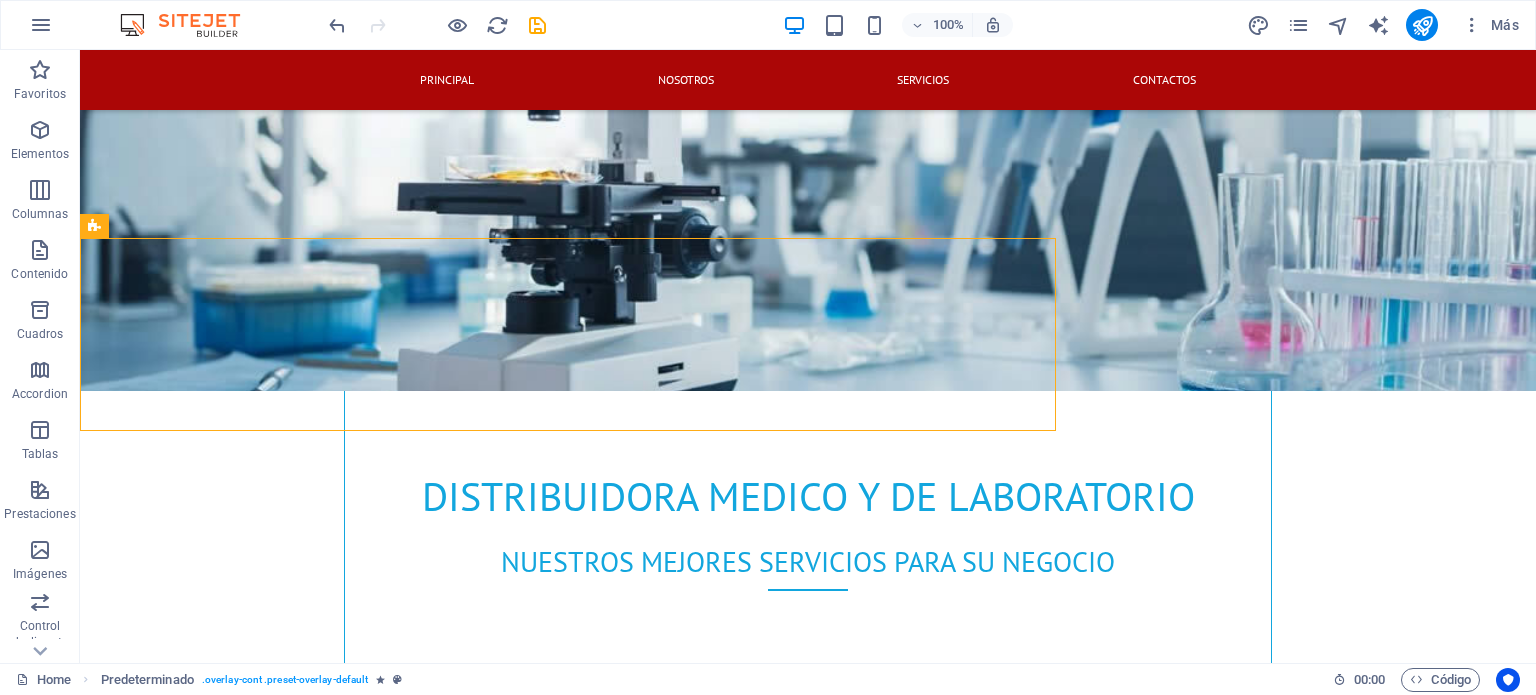 drag, startPoint x: 546, startPoint y: 261, endPoint x: 1147, endPoint y: 261, distance: 601 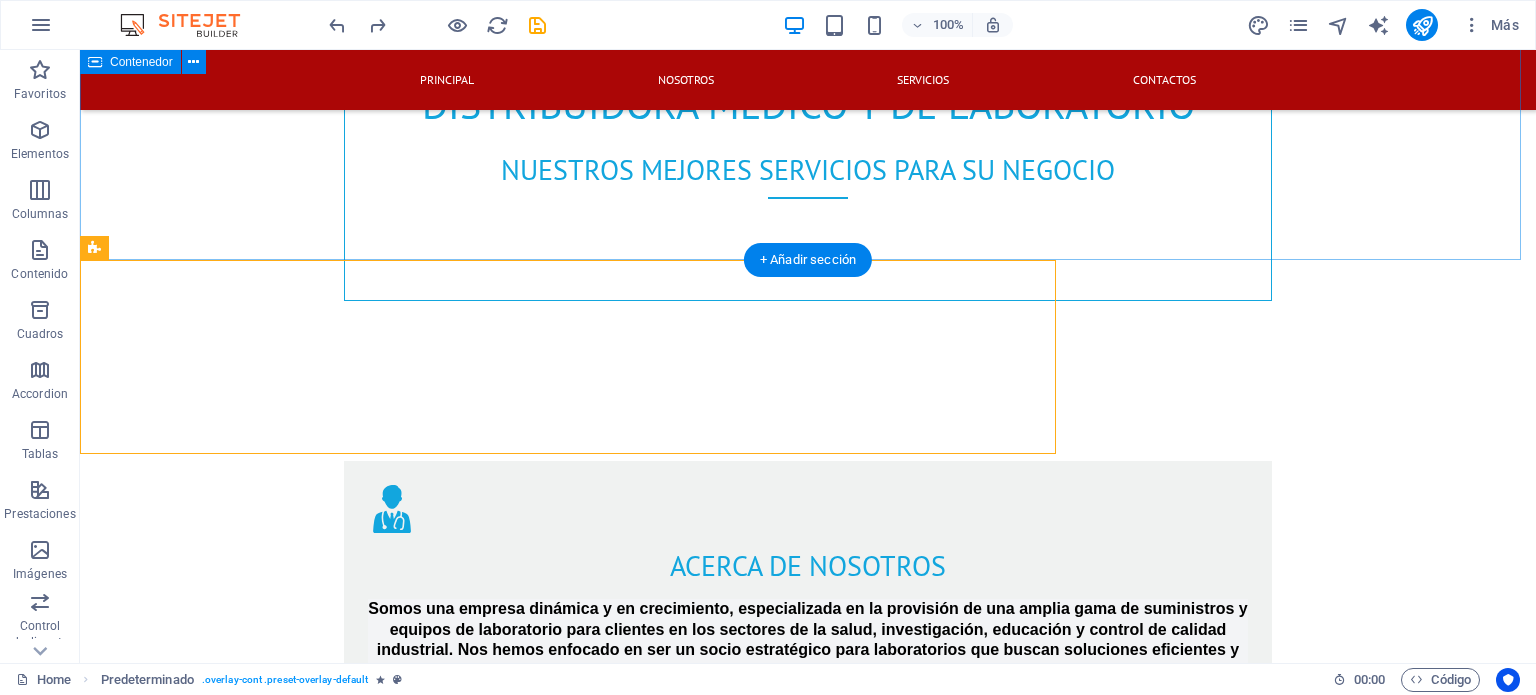 scroll, scrollTop: 1217, scrollLeft: 0, axis: vertical 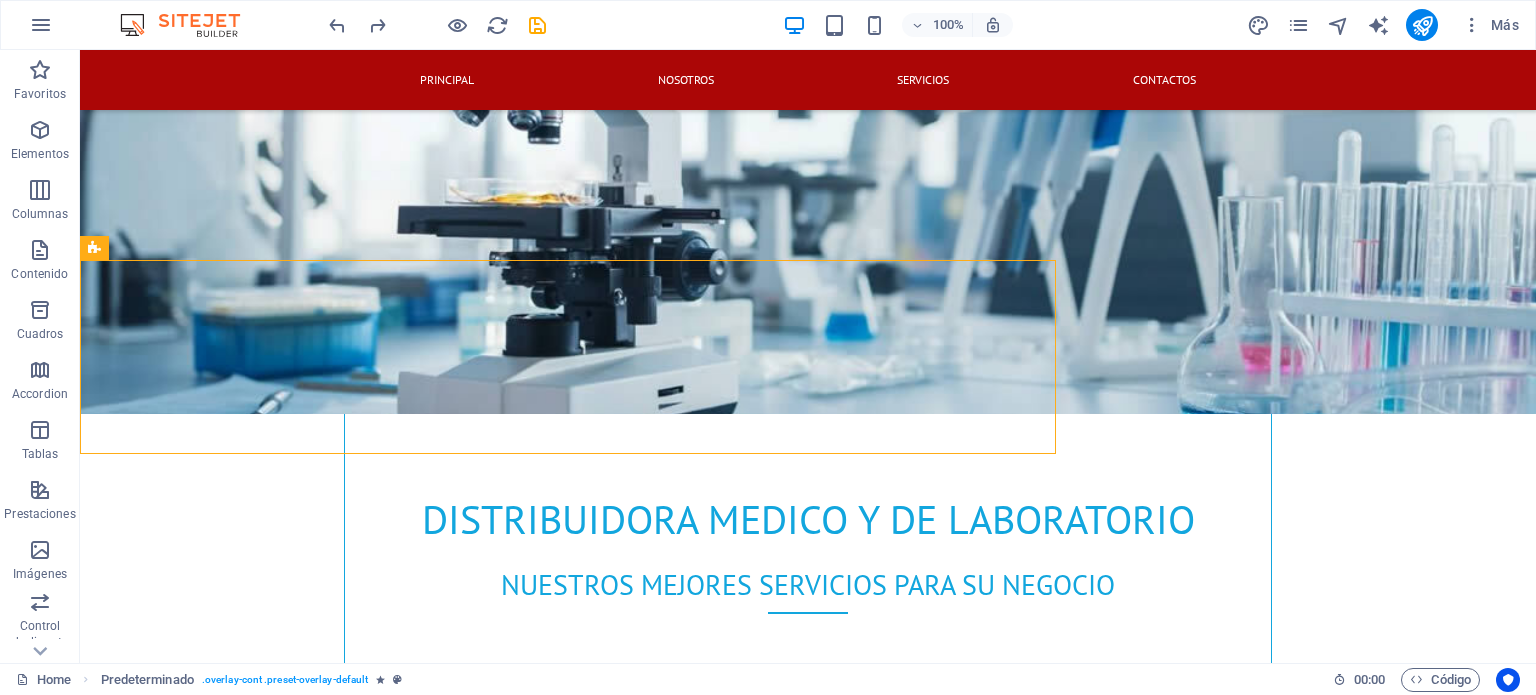 drag, startPoint x: 843, startPoint y: 292, endPoint x: 1147, endPoint y: 279, distance: 304.27783 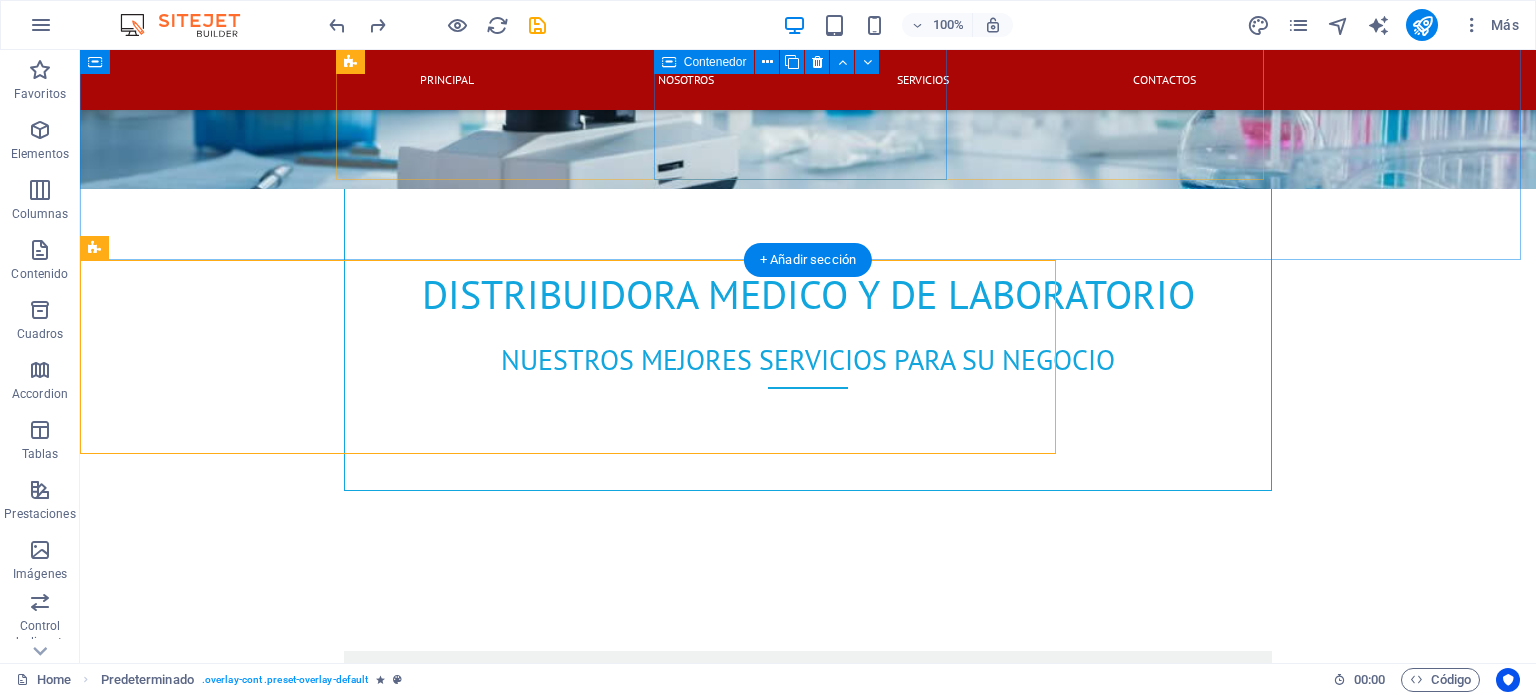 scroll, scrollTop: 1217, scrollLeft: 0, axis: vertical 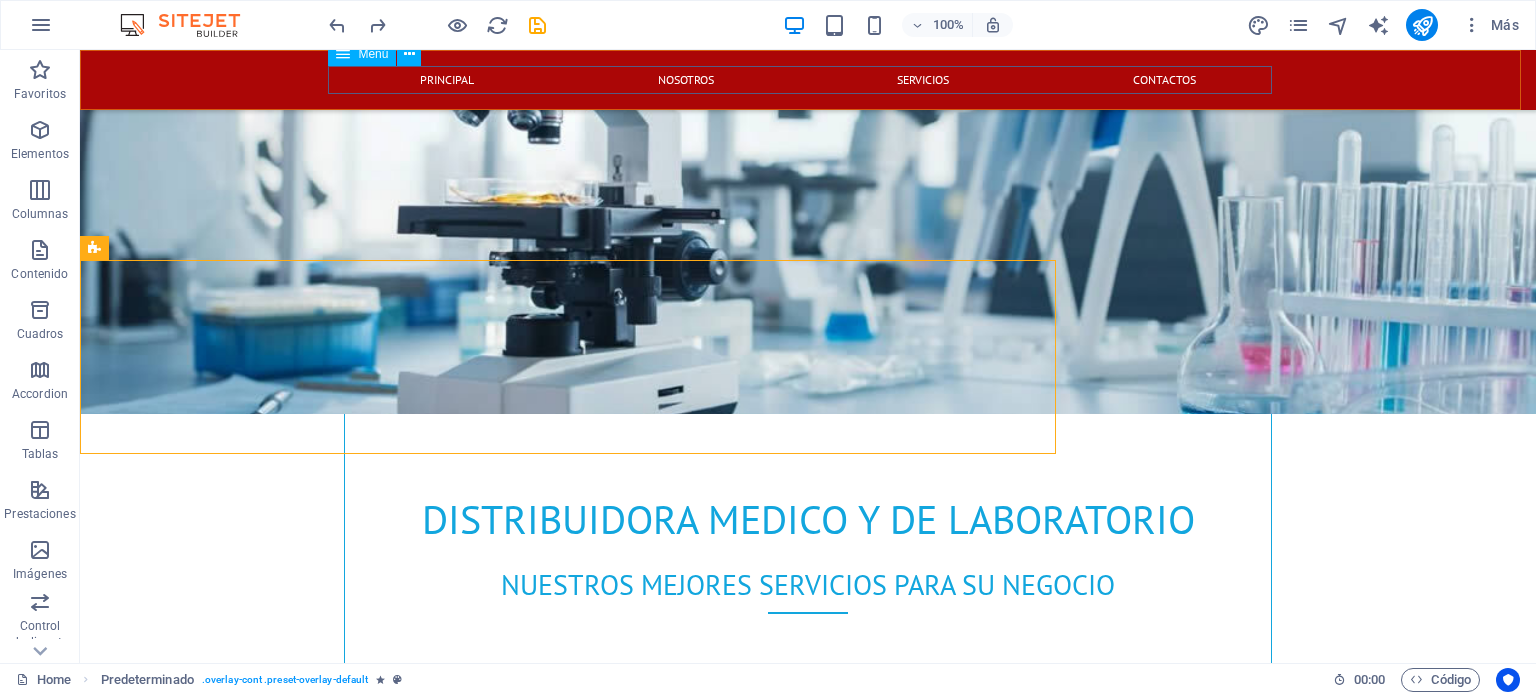 click on "PRINCIPAL NOSOTROS Servicios Contactos" at bounding box center (808, 80) 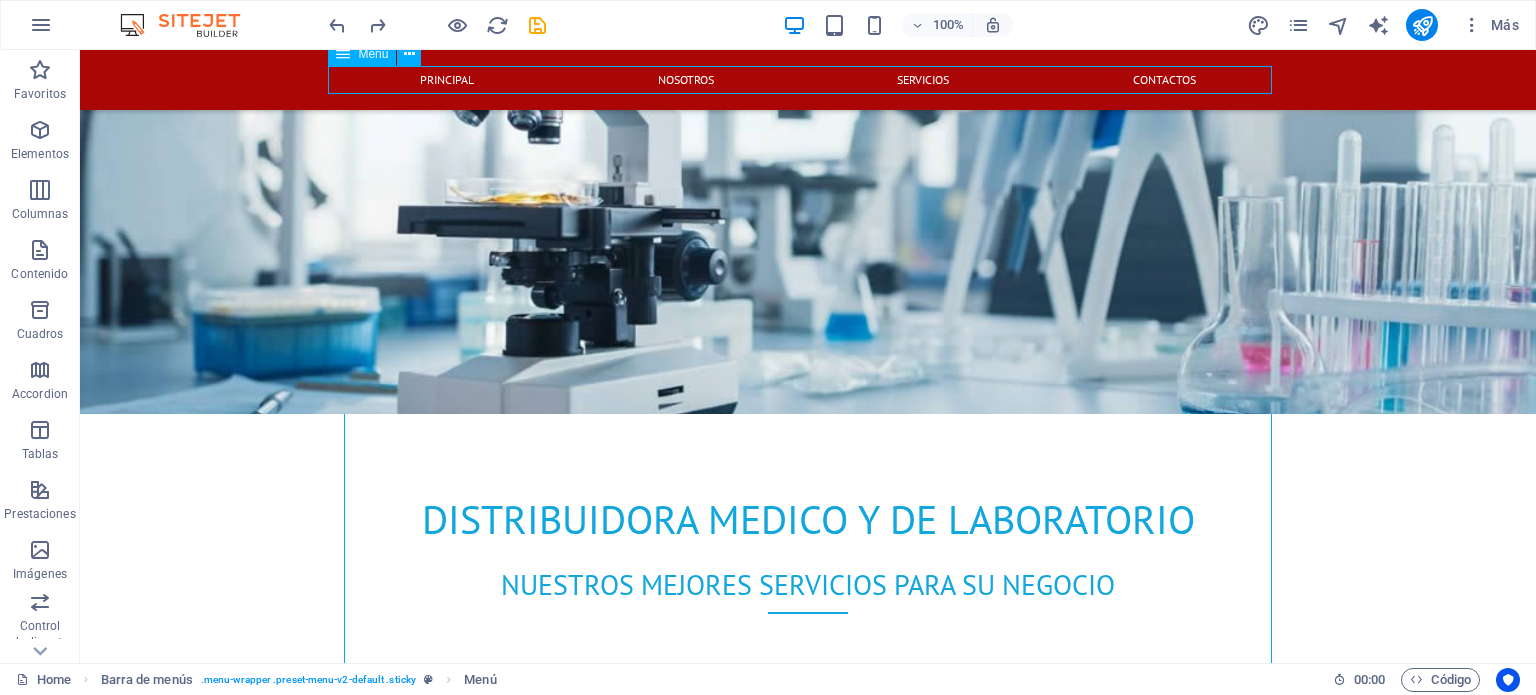 click on "PRINCIPAL NOSOTROS Servicios Contactos" at bounding box center (808, 80) 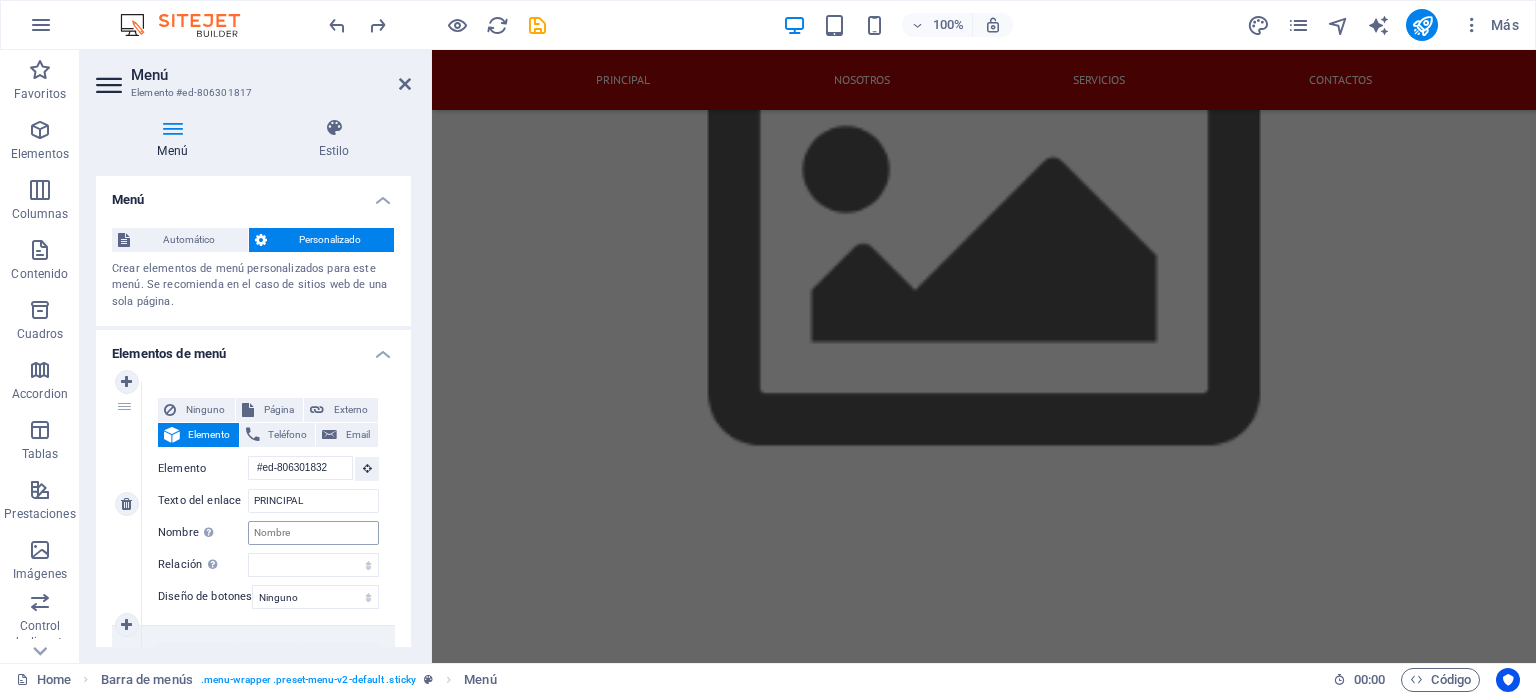 scroll, scrollTop: 1037, scrollLeft: 0, axis: vertical 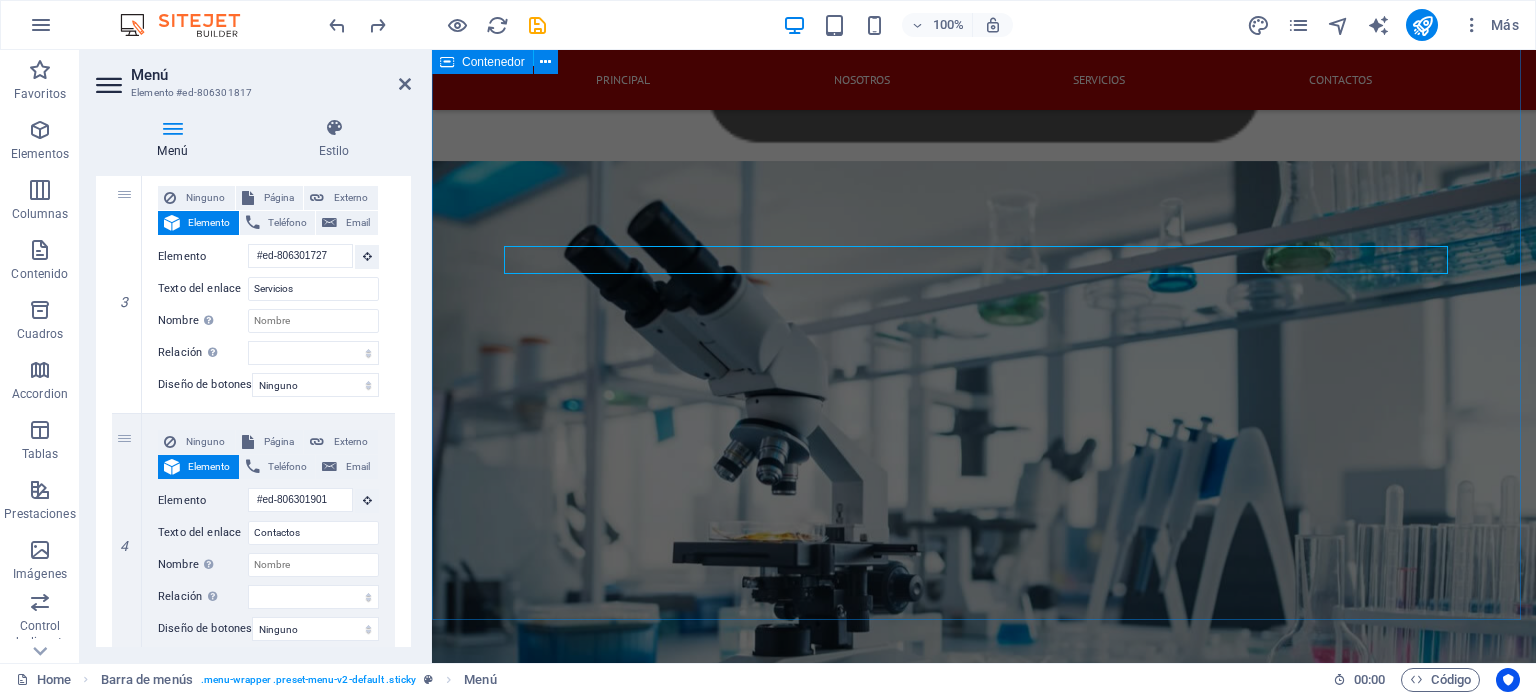 click on "ACERCA DE NOSOTROS Somos una empresa dinámica y en crecimiento, especializada en la provisión de una amplia gama de suministros y equipos de laboratorio para clientes en los sectores de la salud, investigación, educación y control de calidad industrial. Nos hemos enfocado en ser un socio estratégico para laboratorios que buscan soluciones eficientes y vanguardistas. Descubre nuestro equipo Dimelab cuenta con un equipo de profesionales con amplia experiencia en el sector, comprometidos en ofrecer soluciones de calidad y un servicio excepcional a nuestros clientes.     Cartera marcas seleccionadas Ofrecemos marcas líderes y exclusivas en el mundo como USA Scientific MEDITECH HIMEDIA Citotest Scientific HWLAB DLAB Scientific  ALL AMERICAN Statlab USA Leica  Fisher Scientific Heathonw -vee-gree  VWR Yamato  Mei Medical  Trummed  Cargille Lab.  Optica Educacional Benchmark scientific, Estas marcas garantizan calidad y precisión en todos nuestros productos e instrumentos de laboratorio." at bounding box center (984, 1665) 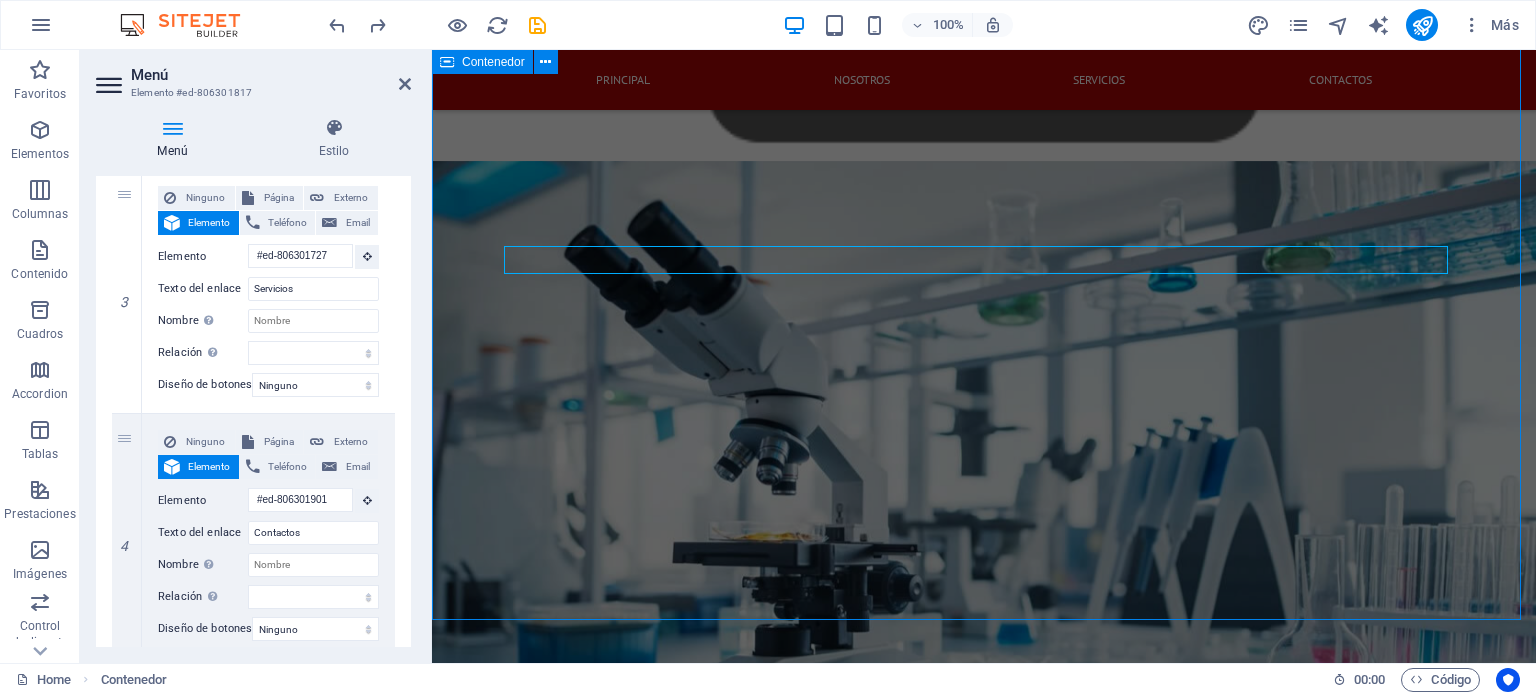 click on "ACERCA DE NOSOTROS Somos una empresa dinámica y en crecimiento, especializada en la provisión de una amplia gama de suministros y equipos de laboratorio para clientes en los sectores de la salud, investigación, educación y control de calidad industrial. Nos hemos enfocado en ser un socio estratégico para laboratorios que buscan soluciones eficientes y vanguardistas. Descubre nuestro equipo Dimelab cuenta con un equipo de profesionales con amplia experiencia en el sector, comprometidos en ofrecer soluciones de calidad y un servicio excepcional a nuestros clientes.     Cartera marcas seleccionadas Ofrecemos marcas líderes y exclusivas en el mundo como USA Scientific MEDITECH HIMEDIA Citotest Scientific HWLAB DLAB Scientific  ALL AMERICAN Statlab USA Leica  Fisher Scientific Heathonw -vee-gree  VWR Yamato  Mei Medical  Trummed  Cargille Lab.  Optica Educacional Benchmark scientific, Estas marcas garantizan calidad y precisión en todos nuestros productos e instrumentos de laboratorio." at bounding box center [984, 1665] 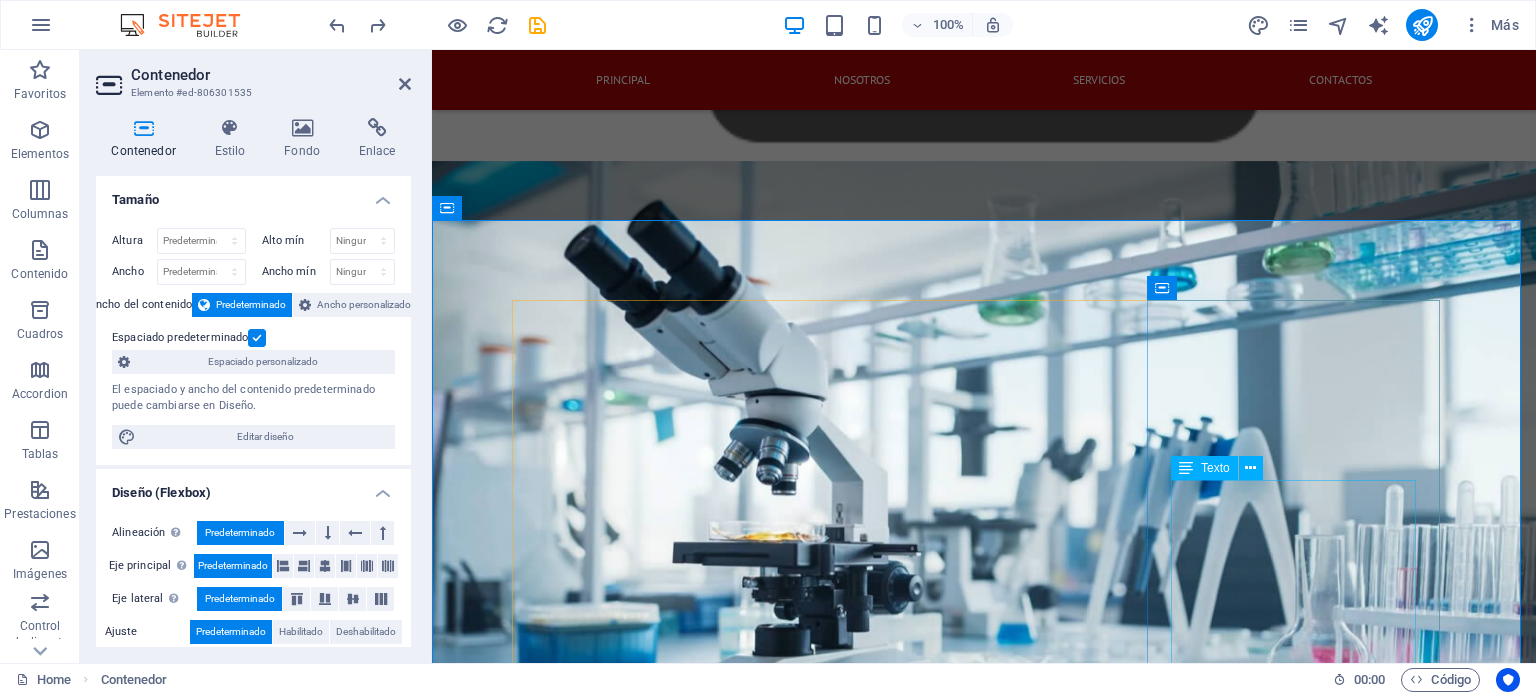 scroll, scrollTop: 557, scrollLeft: 0, axis: vertical 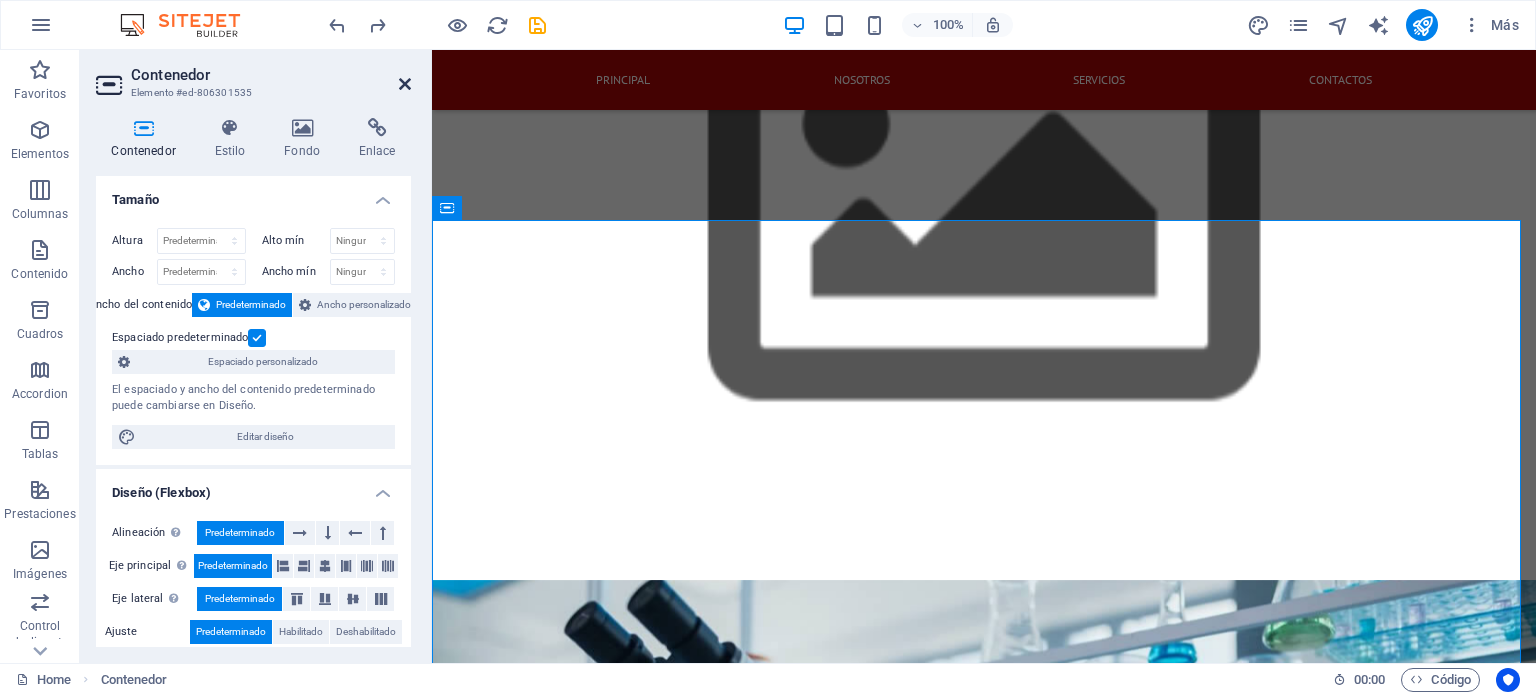 click at bounding box center [405, 84] 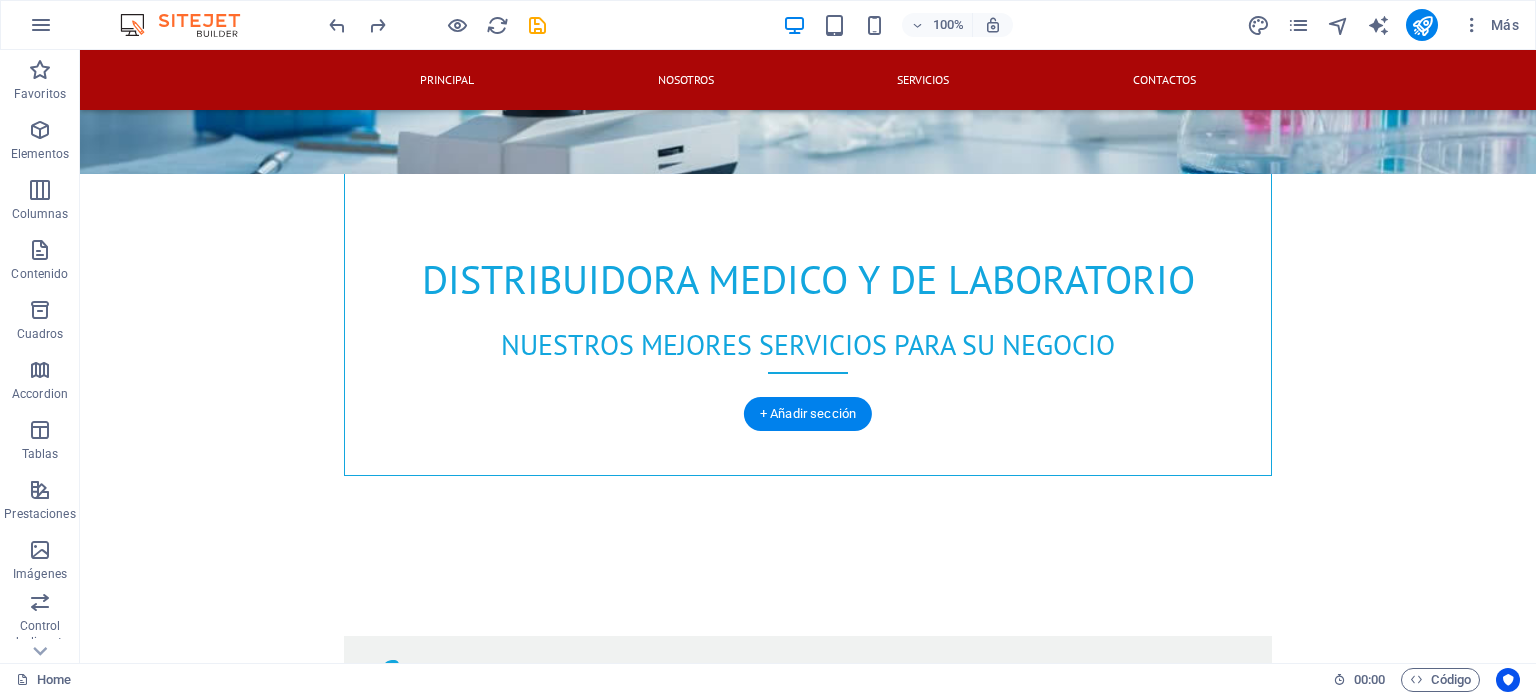 scroll, scrollTop: 1157, scrollLeft: 0, axis: vertical 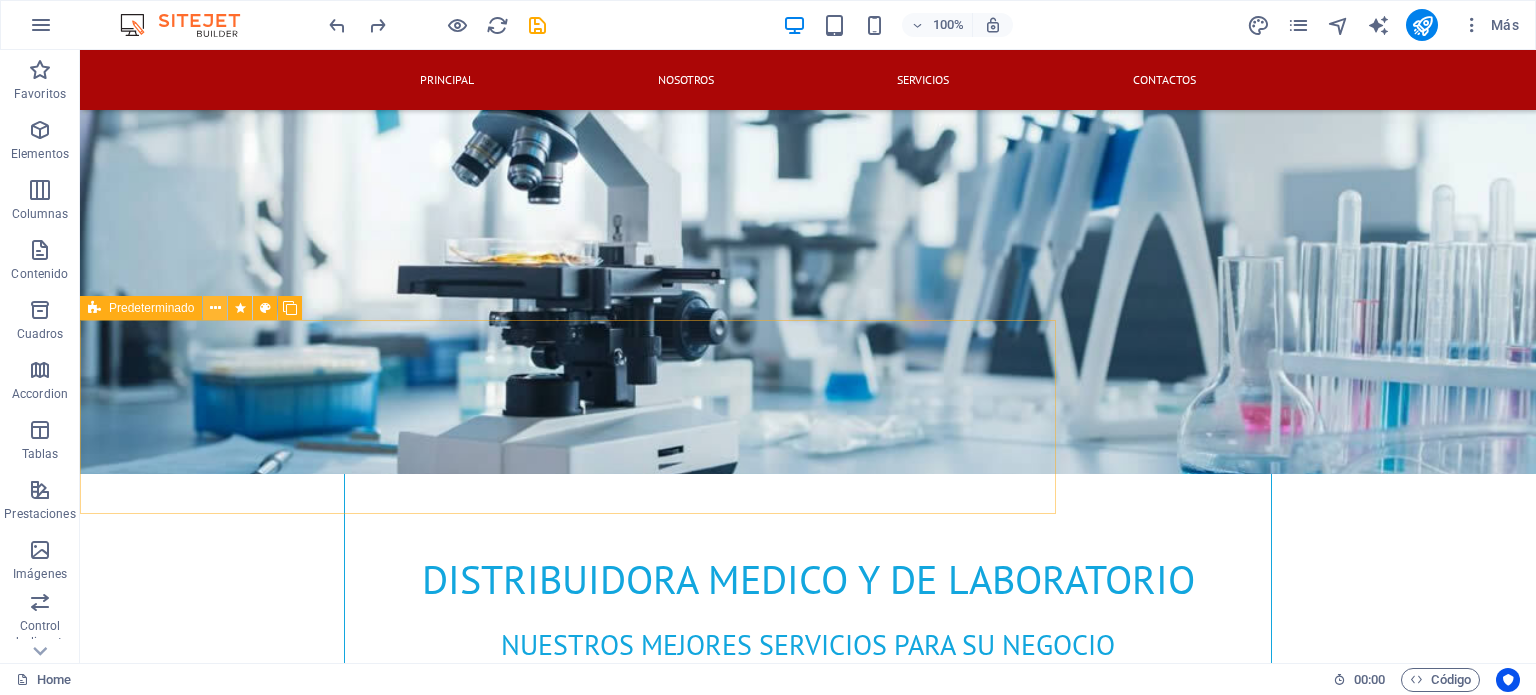 click at bounding box center (215, 308) 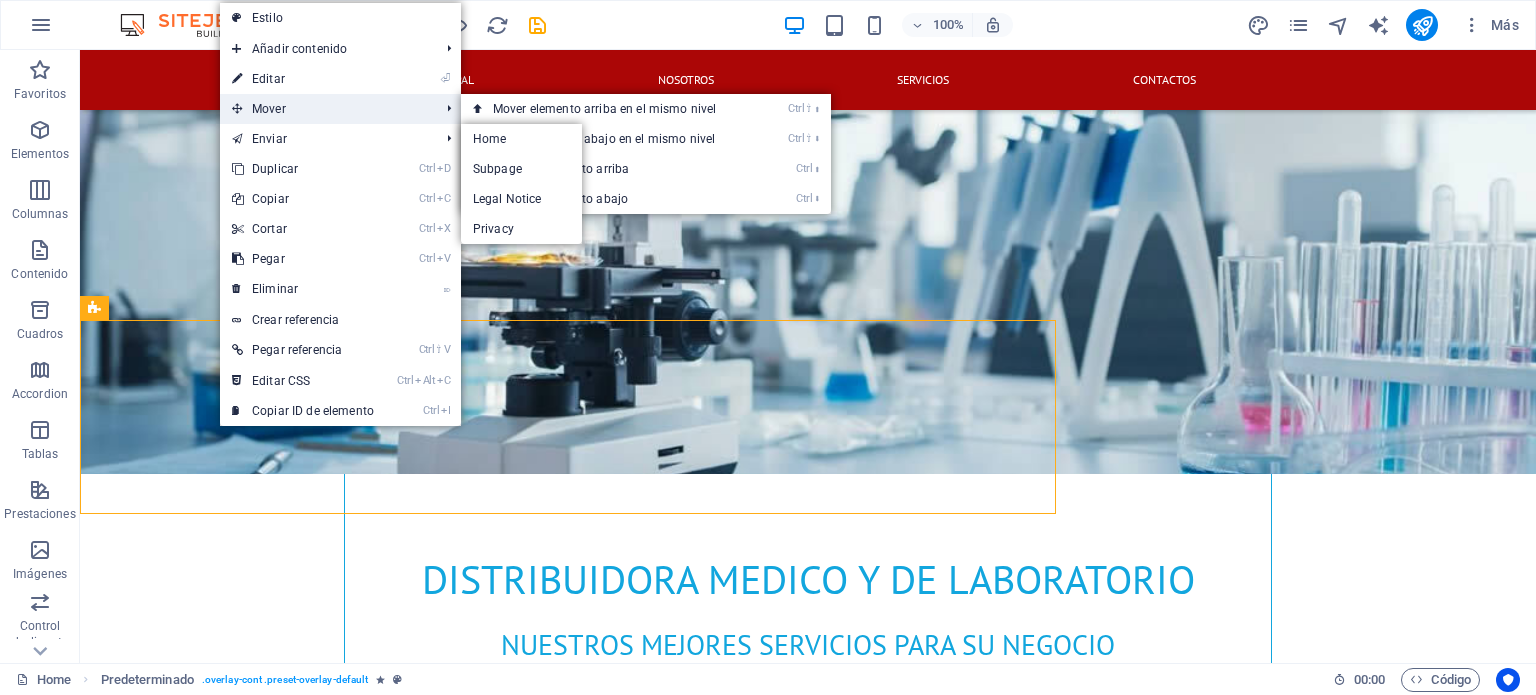 click on "Mover" at bounding box center (325, 109) 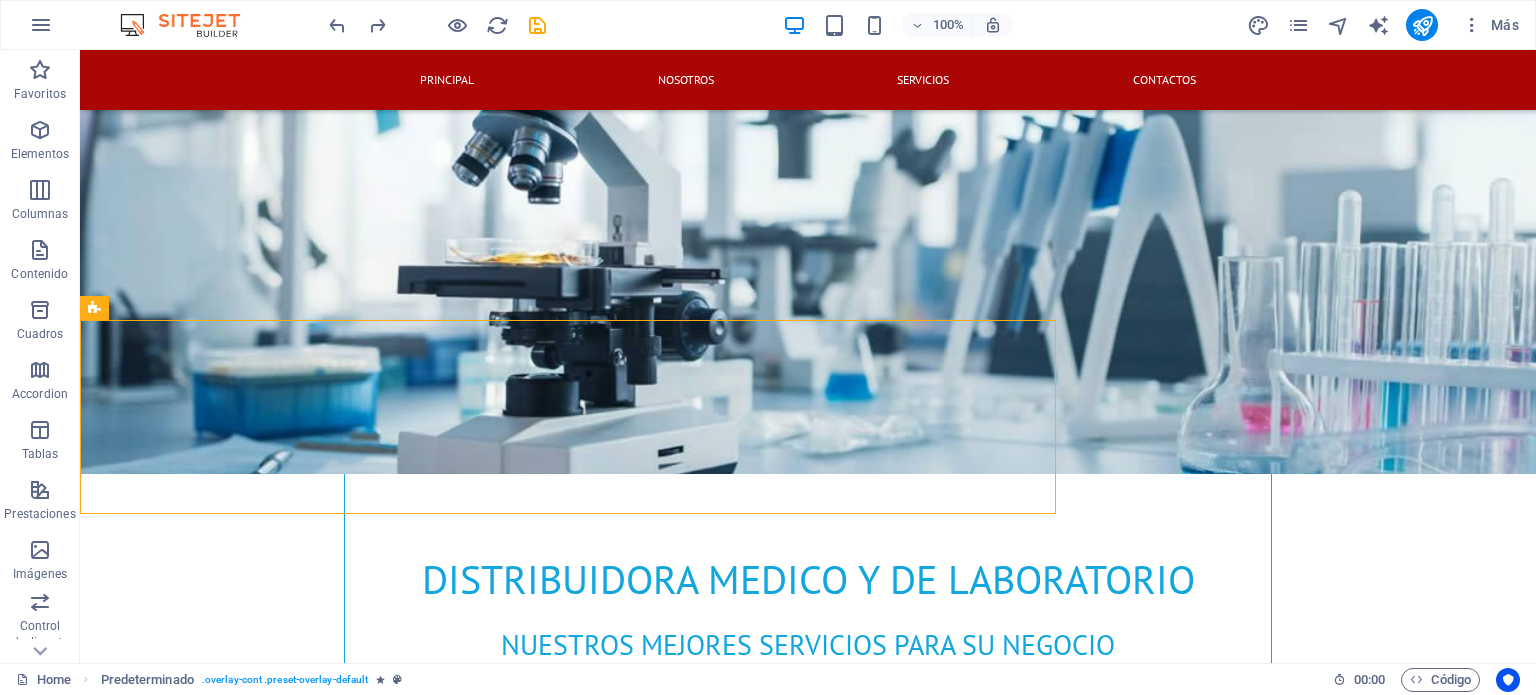 drag, startPoint x: 1048, startPoint y: 392, endPoint x: 1348, endPoint y: 381, distance: 300.2016 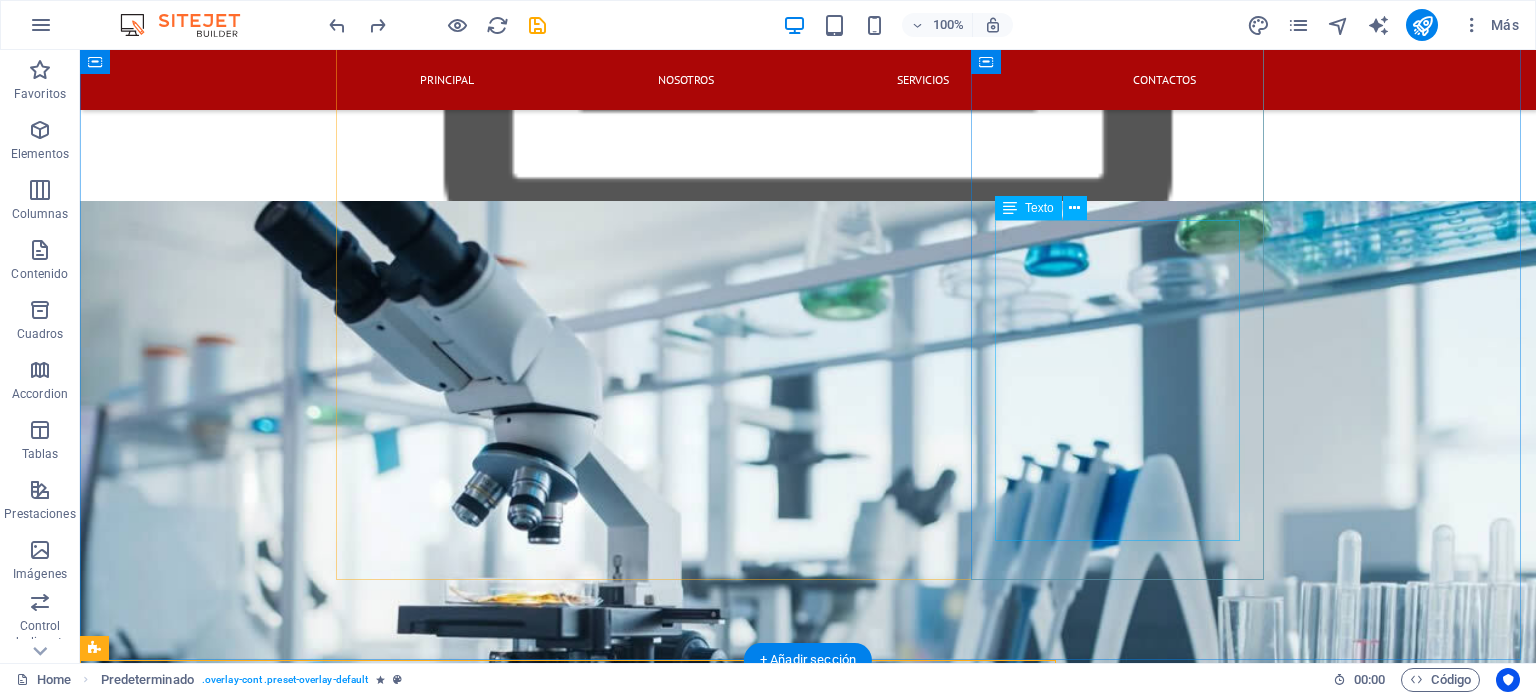 scroll, scrollTop: 1017, scrollLeft: 0, axis: vertical 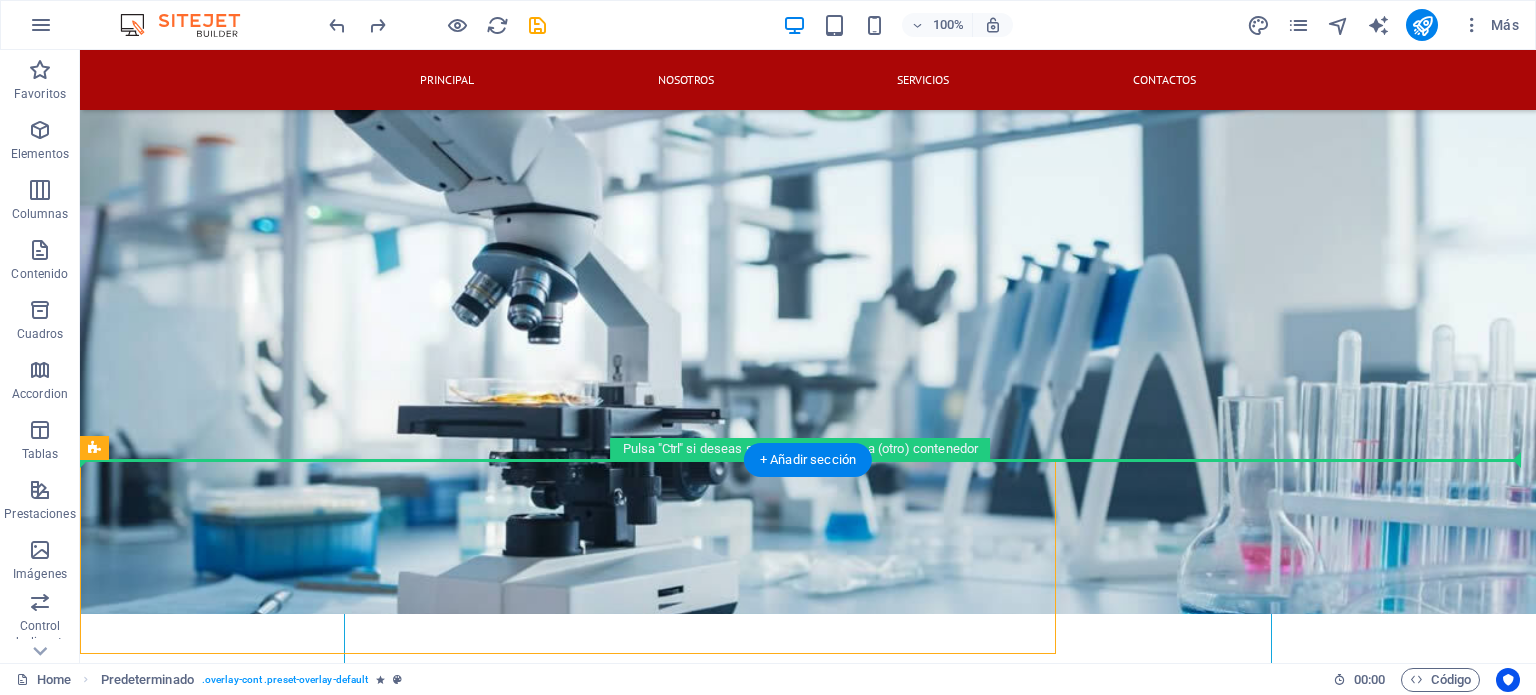 drag, startPoint x: 254, startPoint y: 503, endPoint x: 474, endPoint y: 416, distance: 236.57768 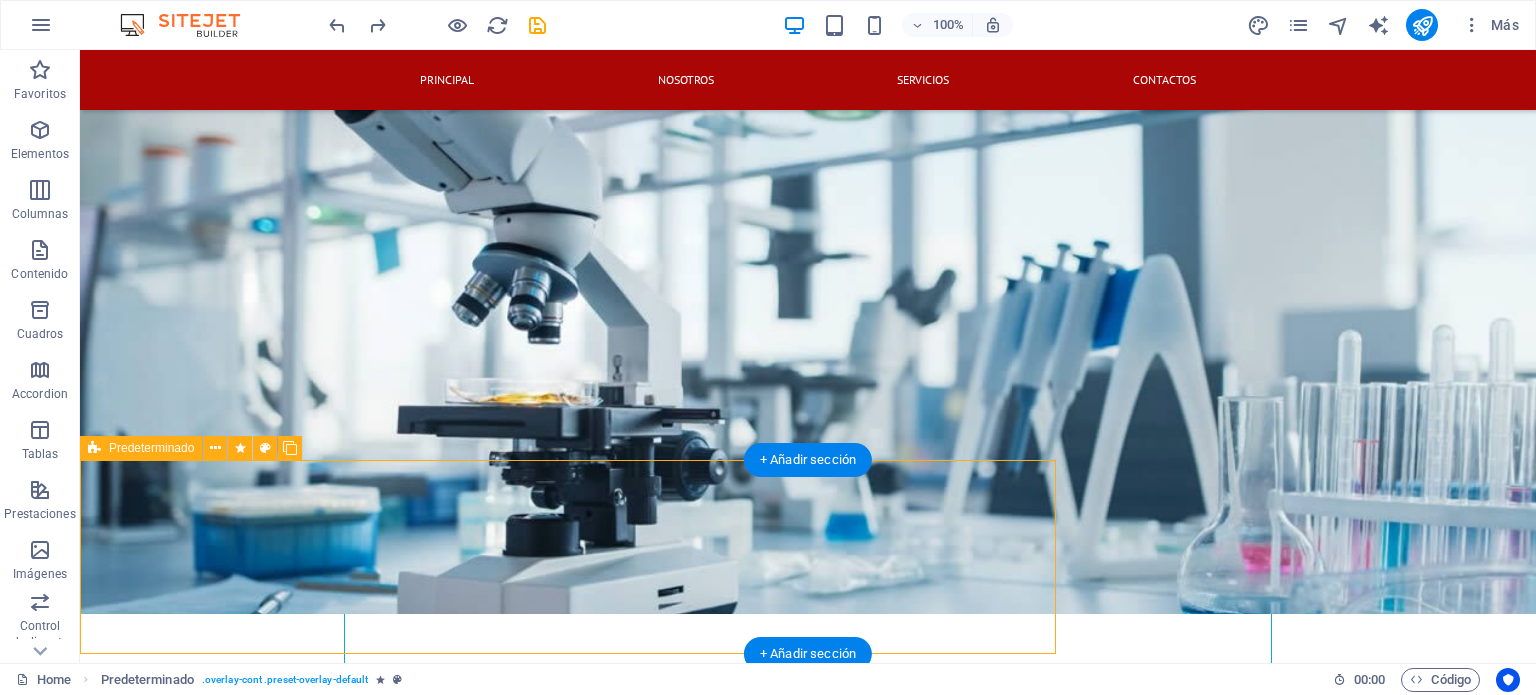 click on "INSTRUMENTOS DE LABORATORIO El término instrumentos de laboratorio es un concepto general que se puede aplicar a todos los medidores, recipientes y demás herramientas que sirven para realizar síntesis y análisis en el ámbito de los diversos trabajos de laboratorio. Éstas herramientas proporcionan resultados de medición de gran valor informativo en un tiempo mínimo." at bounding box center [568, 2110] 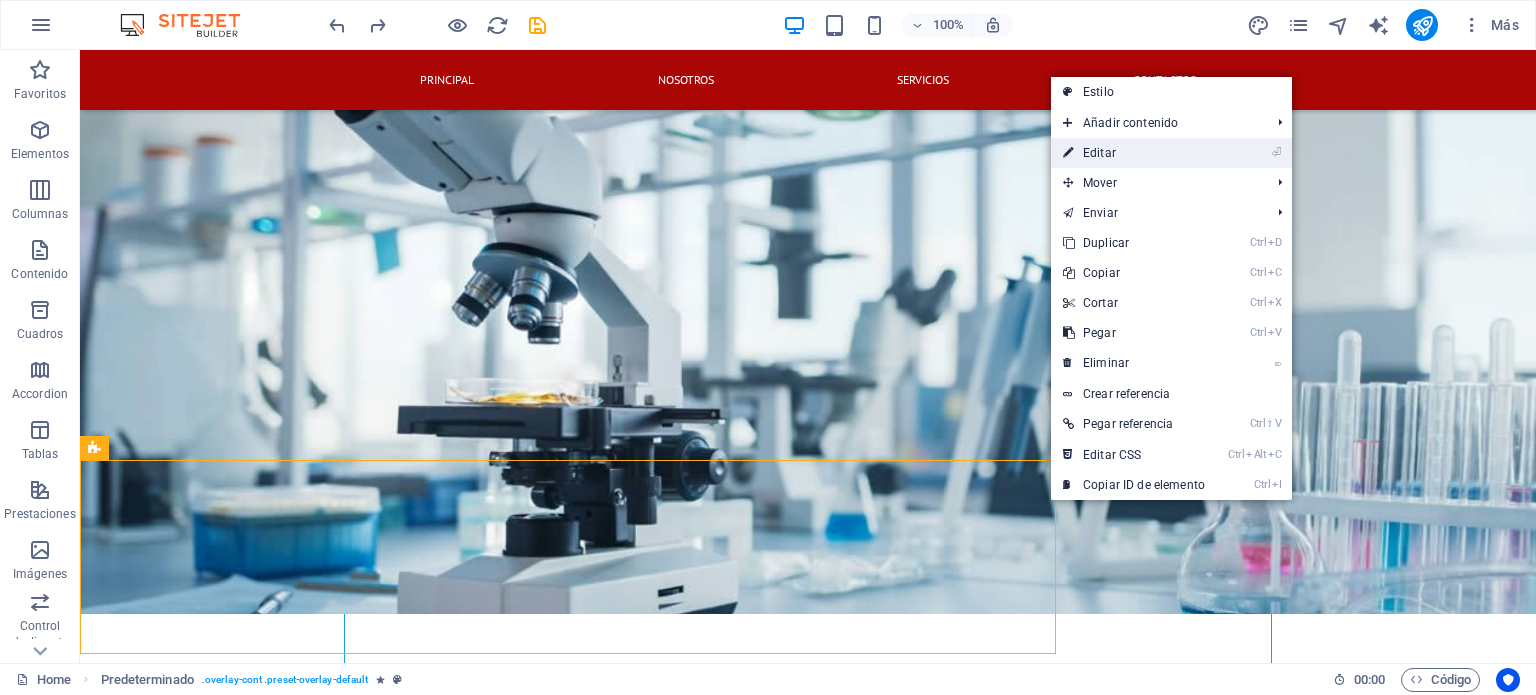 click on "⏎  Editar" at bounding box center (1134, 153) 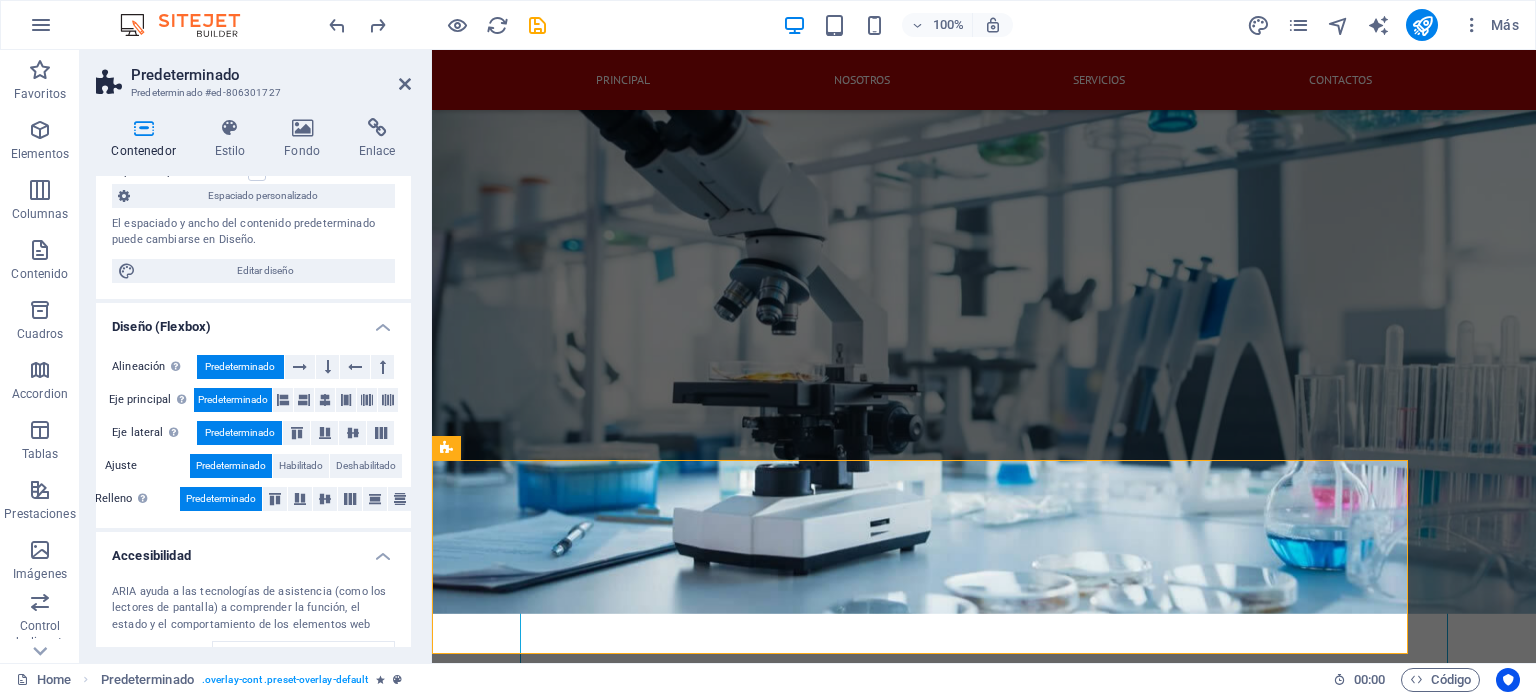 scroll, scrollTop: 300, scrollLeft: 0, axis: vertical 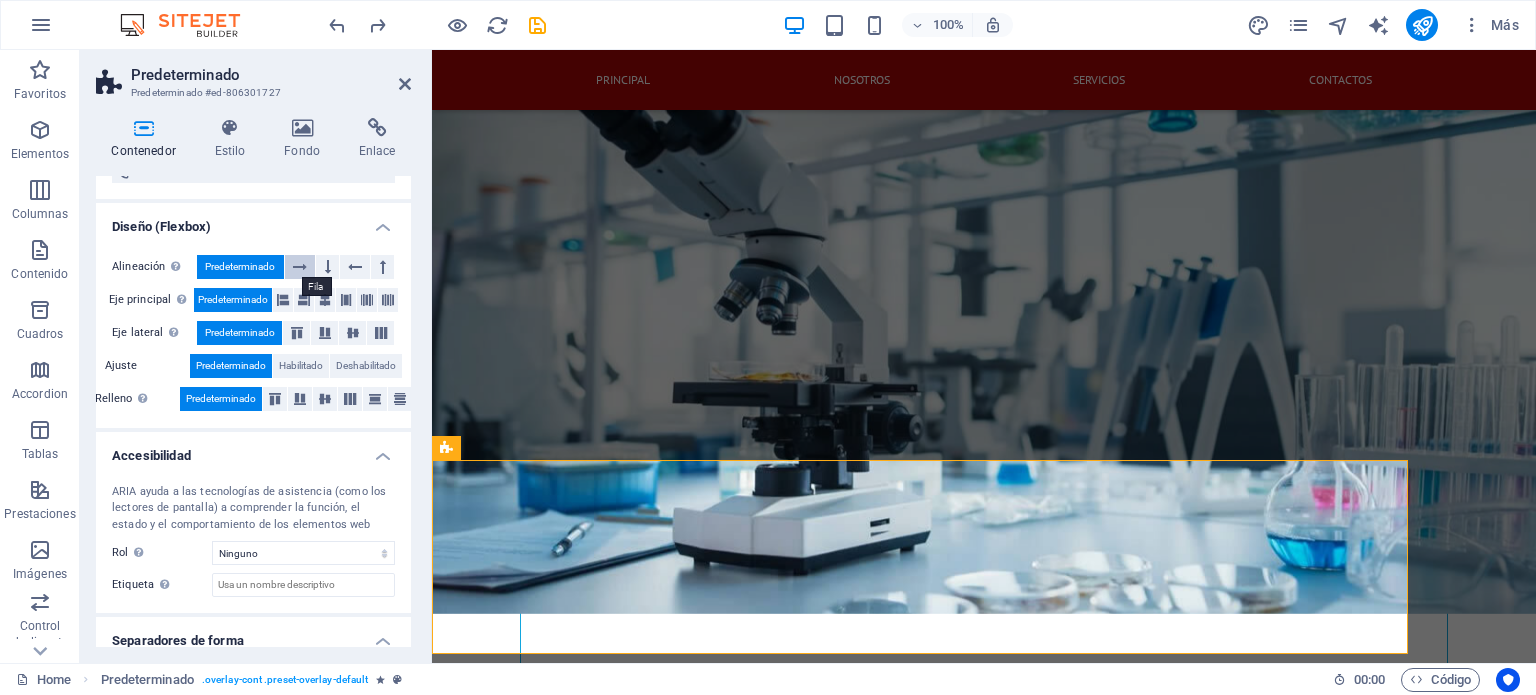 click at bounding box center [300, 267] 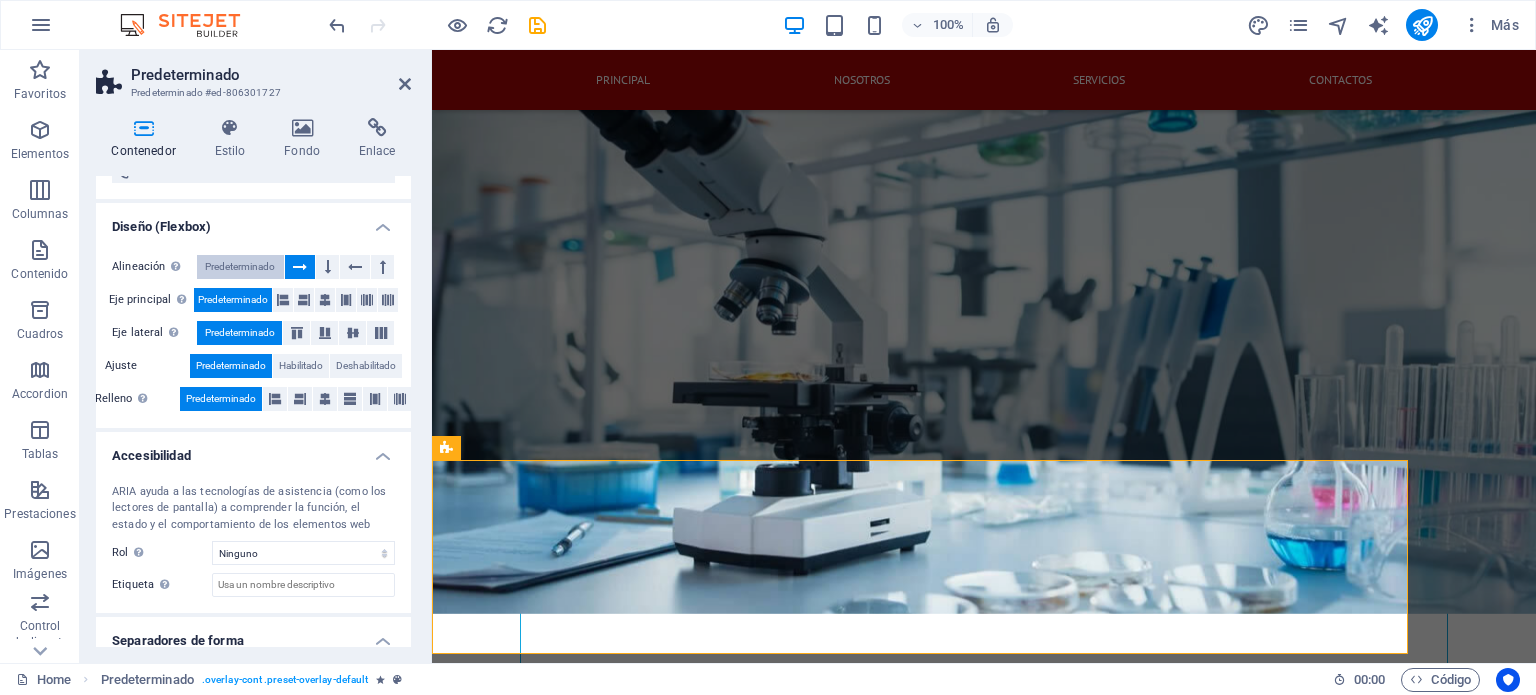 click on "Predeterminado" at bounding box center (240, 267) 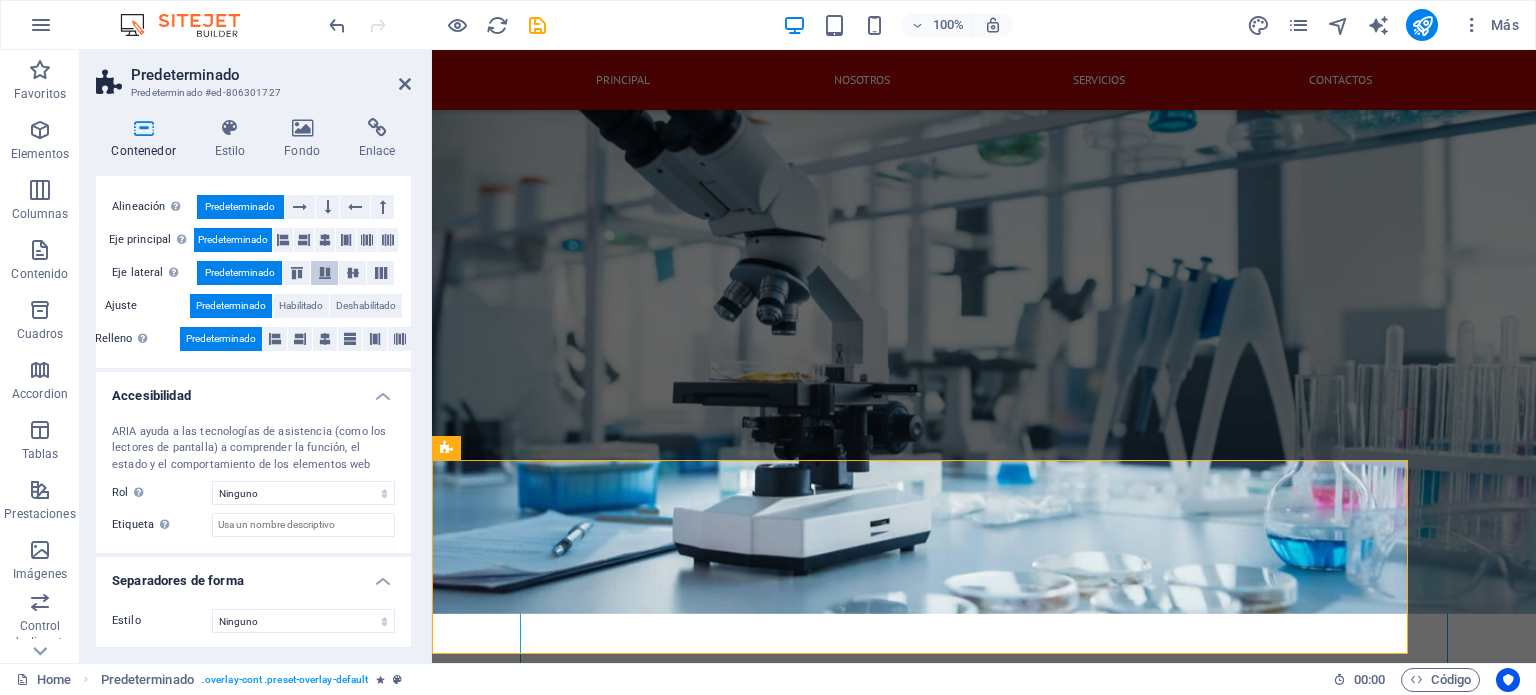 scroll, scrollTop: 0, scrollLeft: 0, axis: both 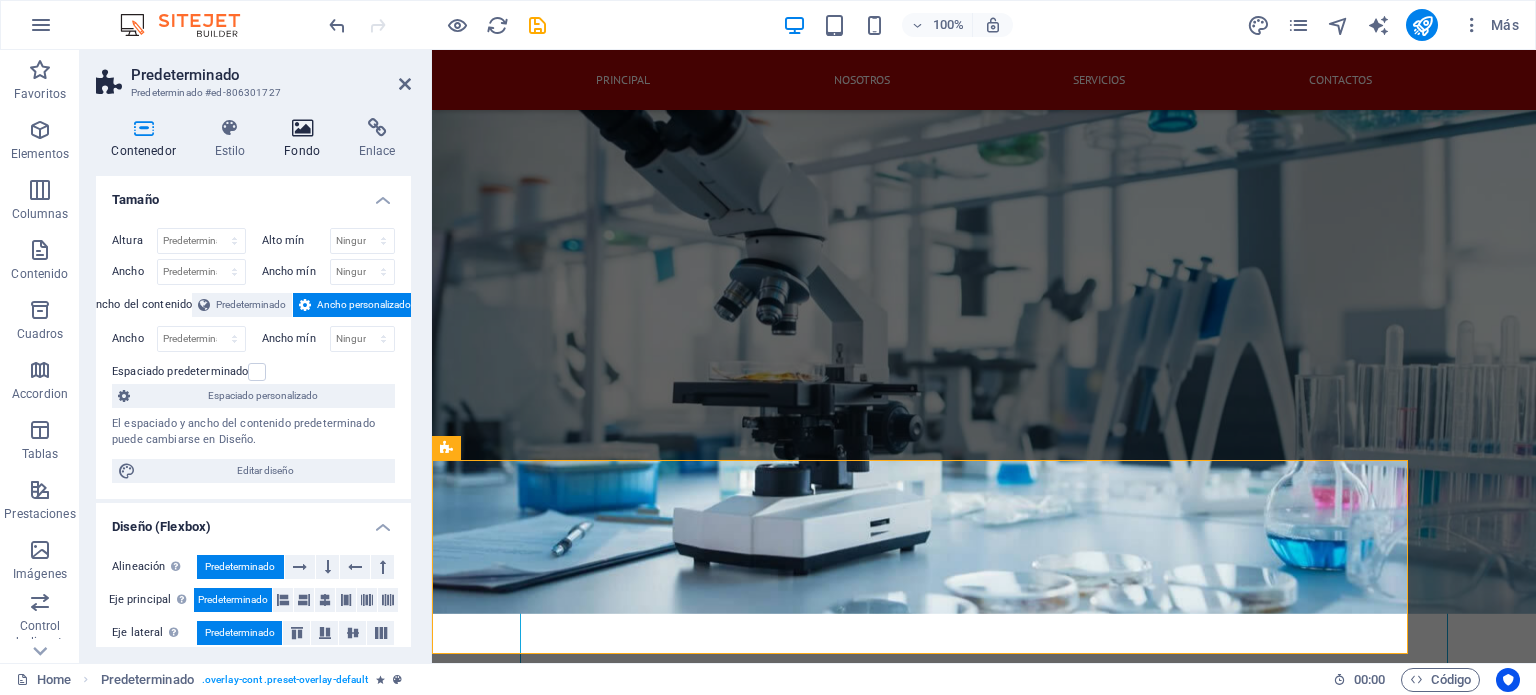 click at bounding box center (302, 128) 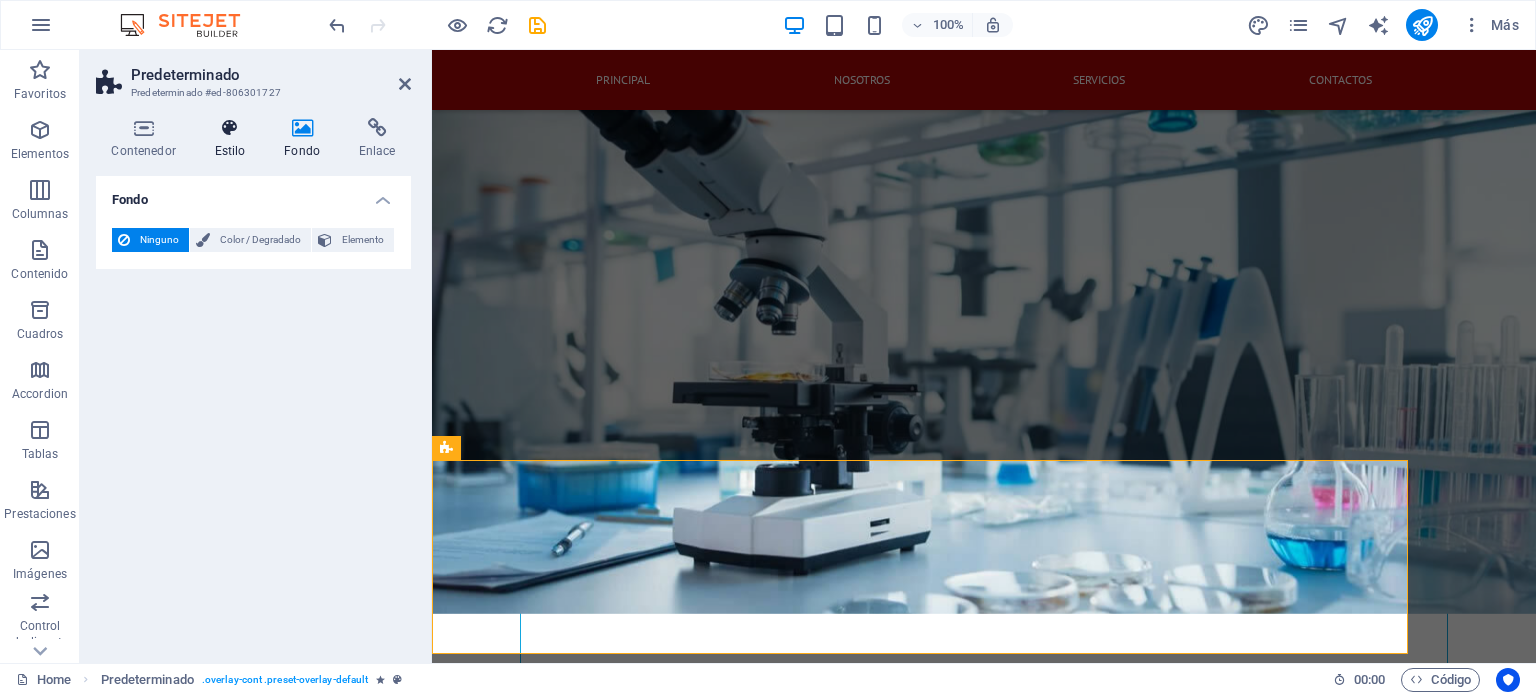 click at bounding box center [230, 128] 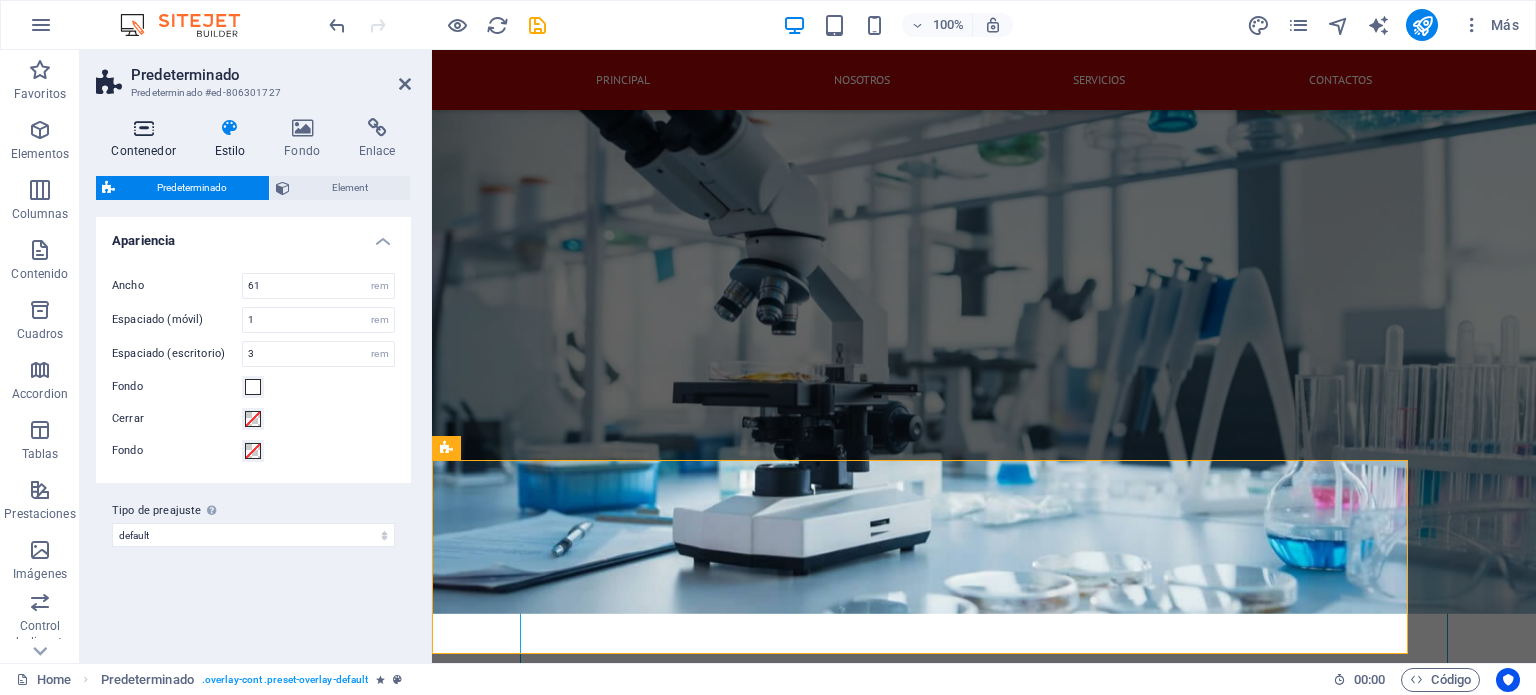 click on "Contenedor" at bounding box center [147, 139] 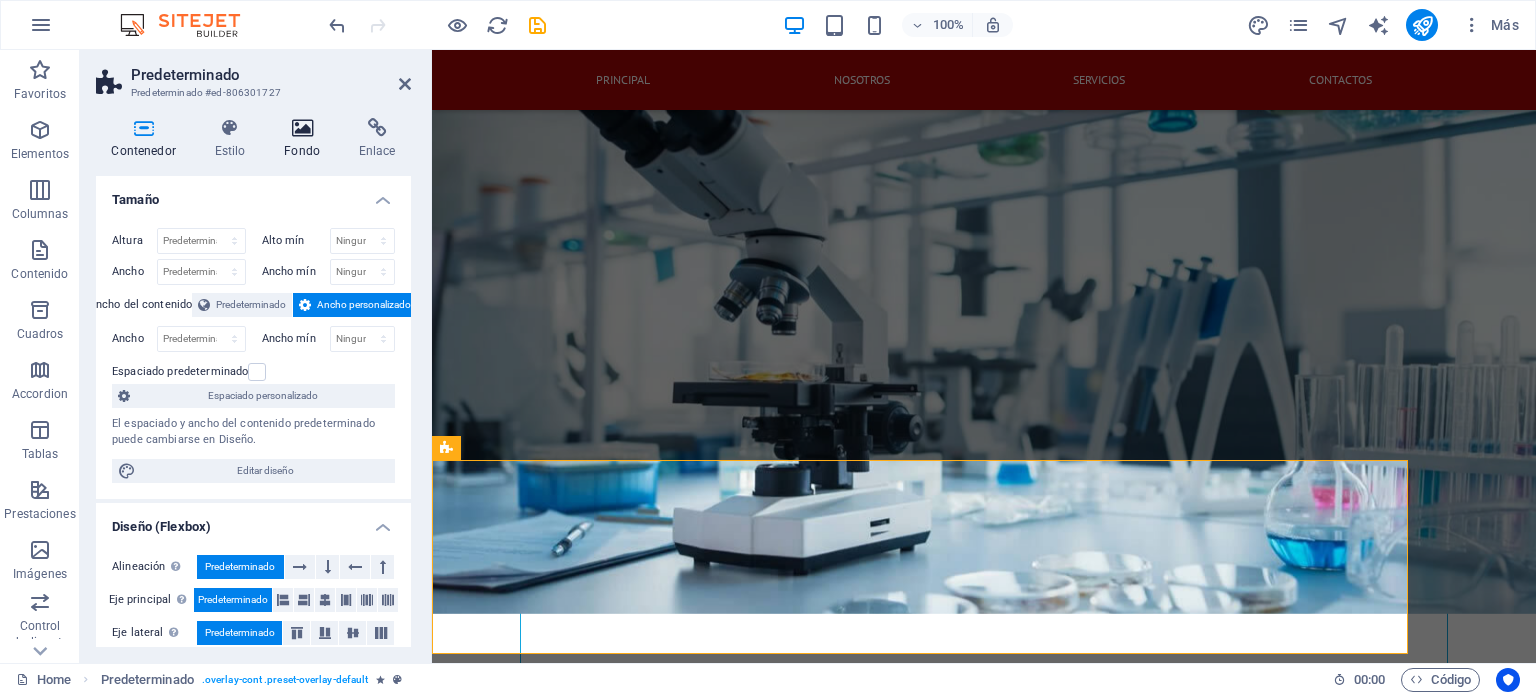 click at bounding box center (302, 128) 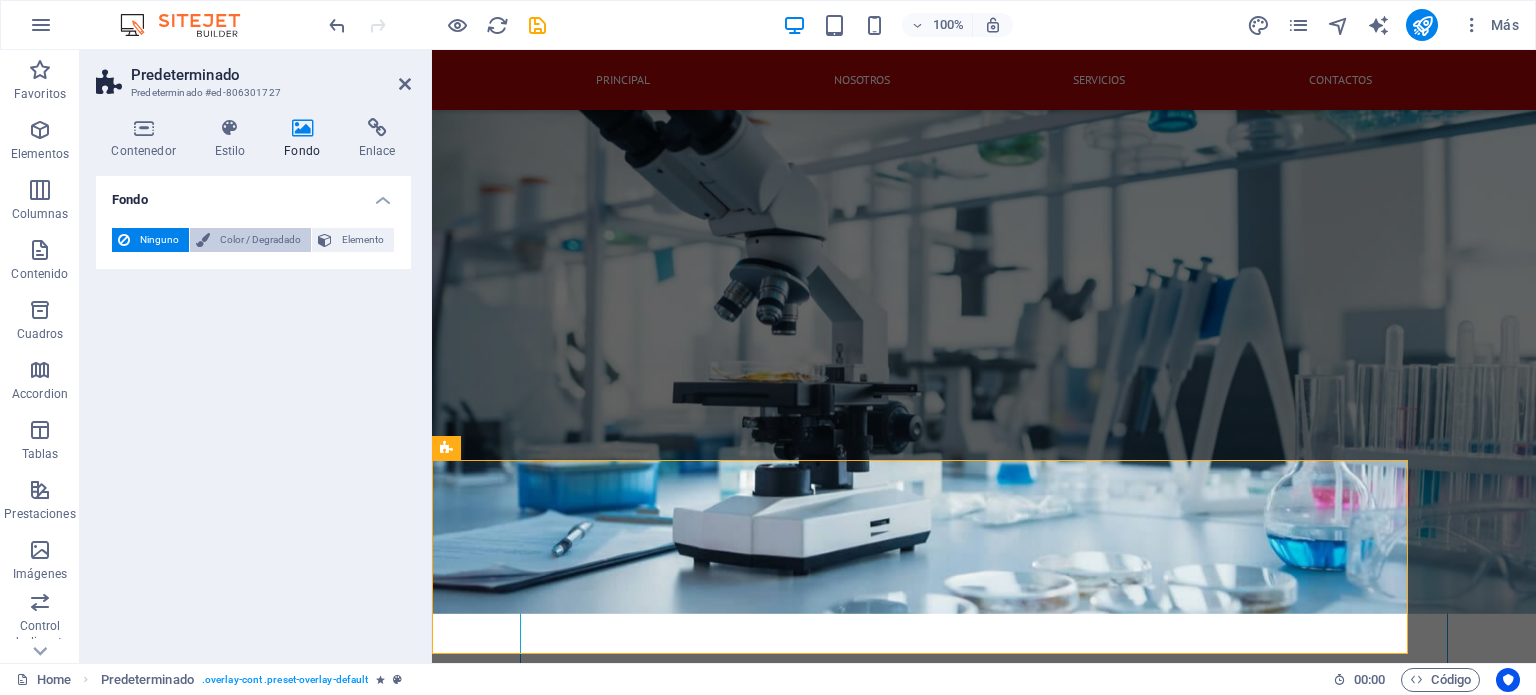 click on "Color / Degradado" at bounding box center (260, 240) 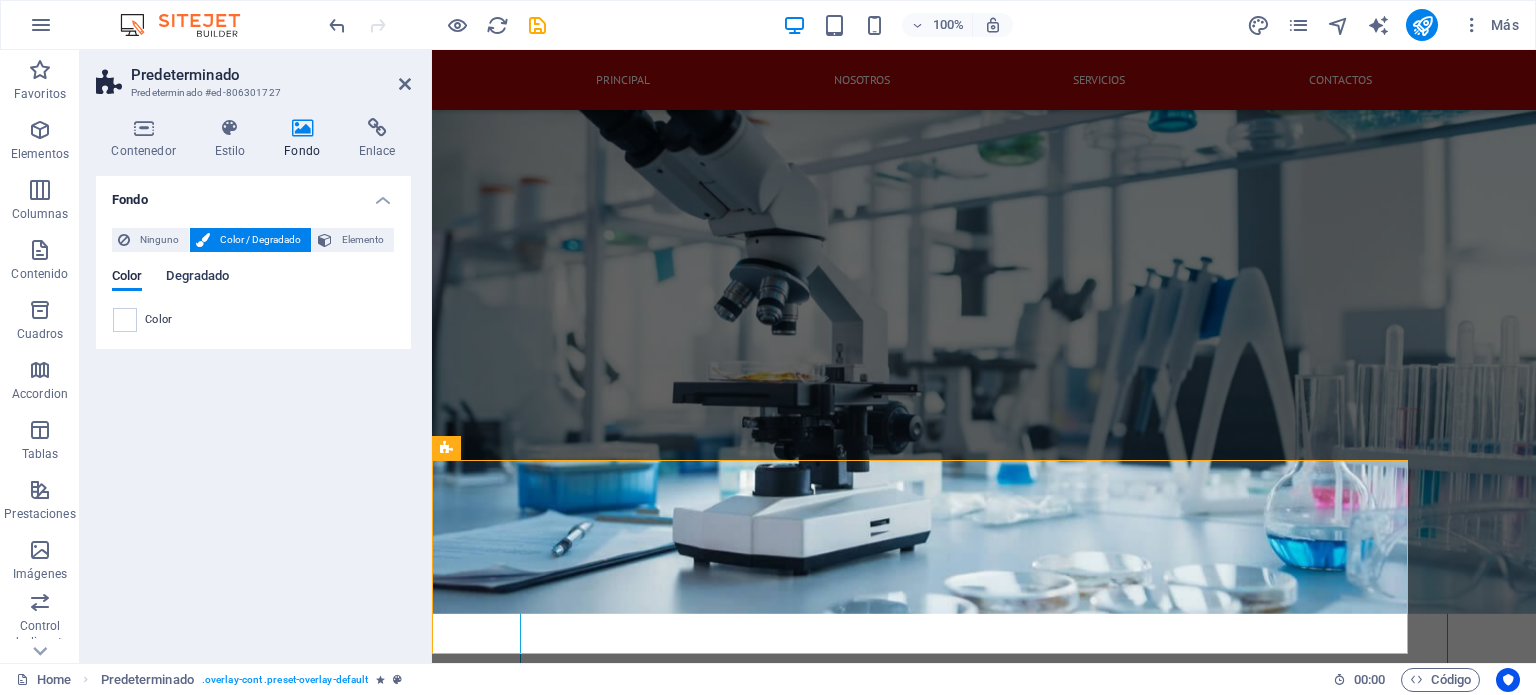 click on "Degradado" at bounding box center [197, 278] 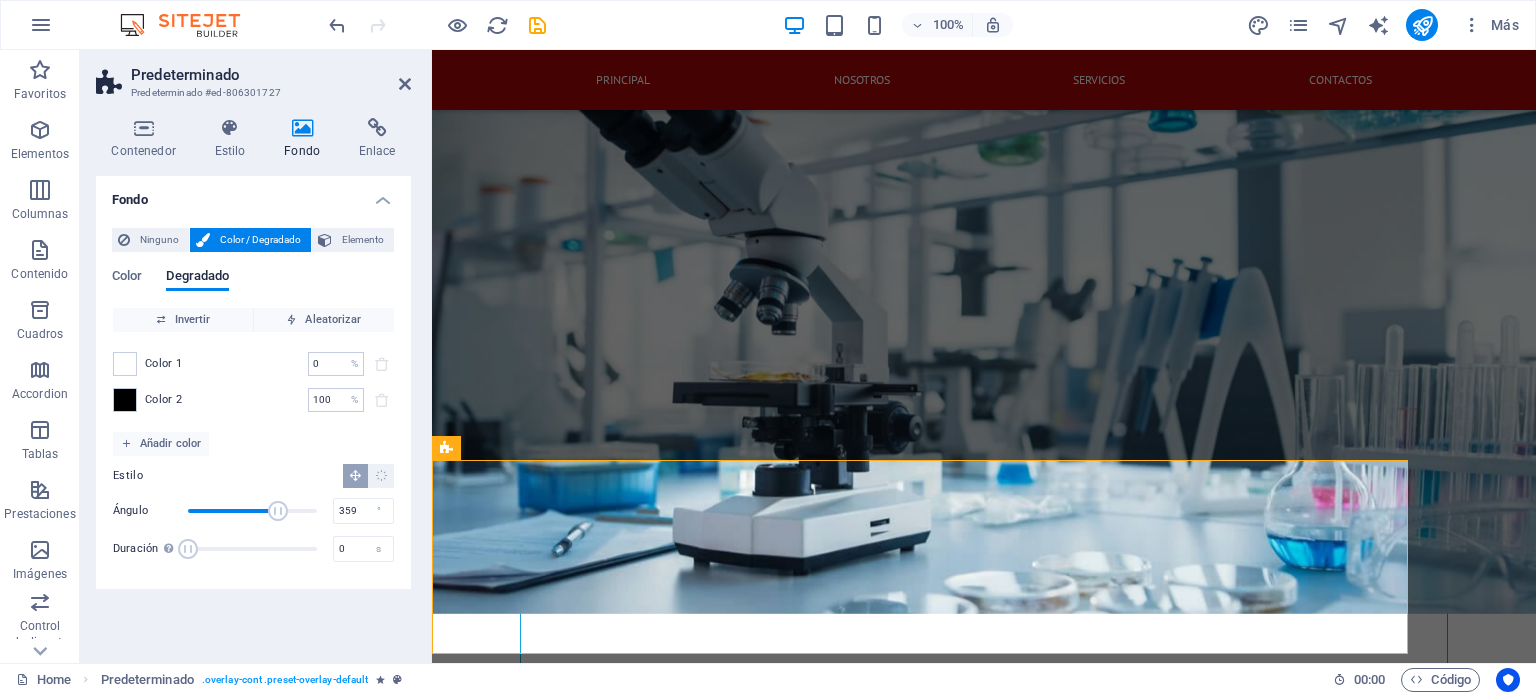 type on "360" 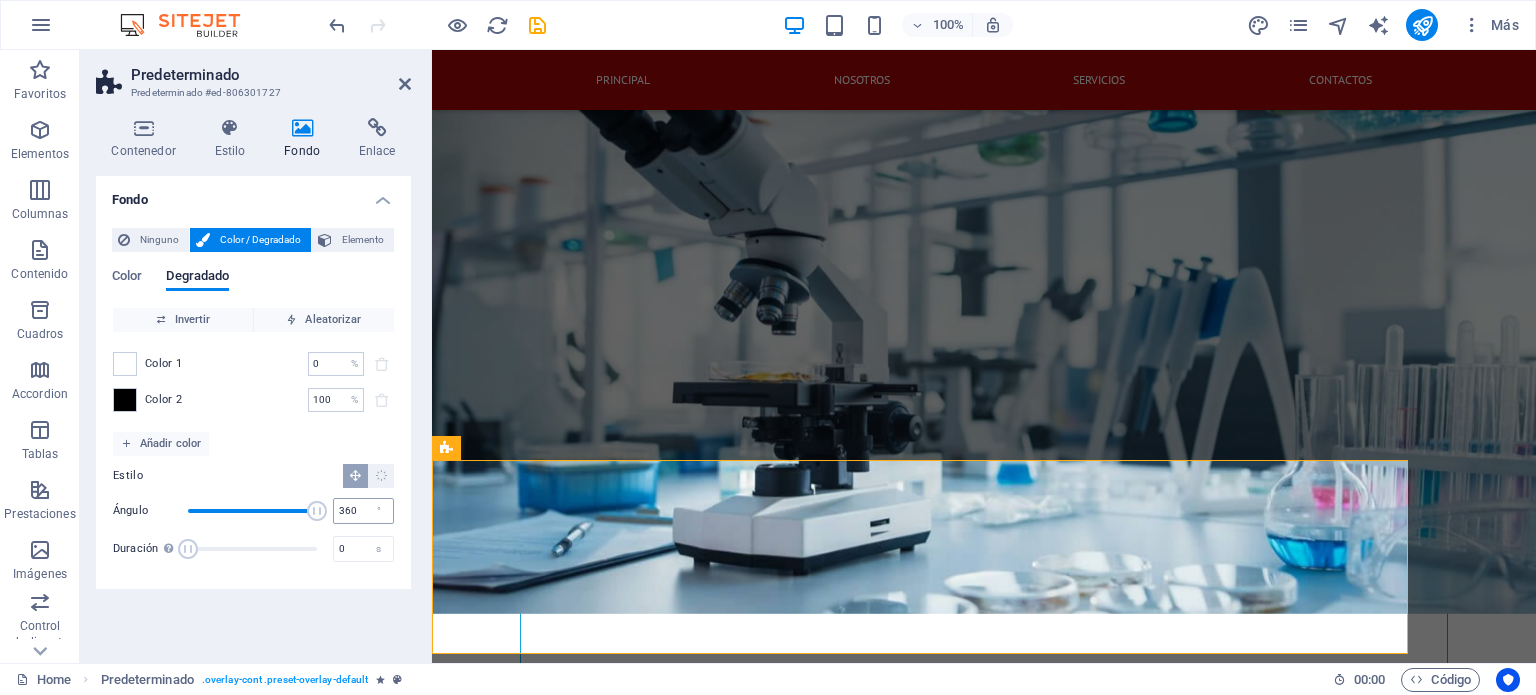drag, startPoint x: 224, startPoint y: 511, endPoint x: 332, endPoint y: 507, distance: 108.07405 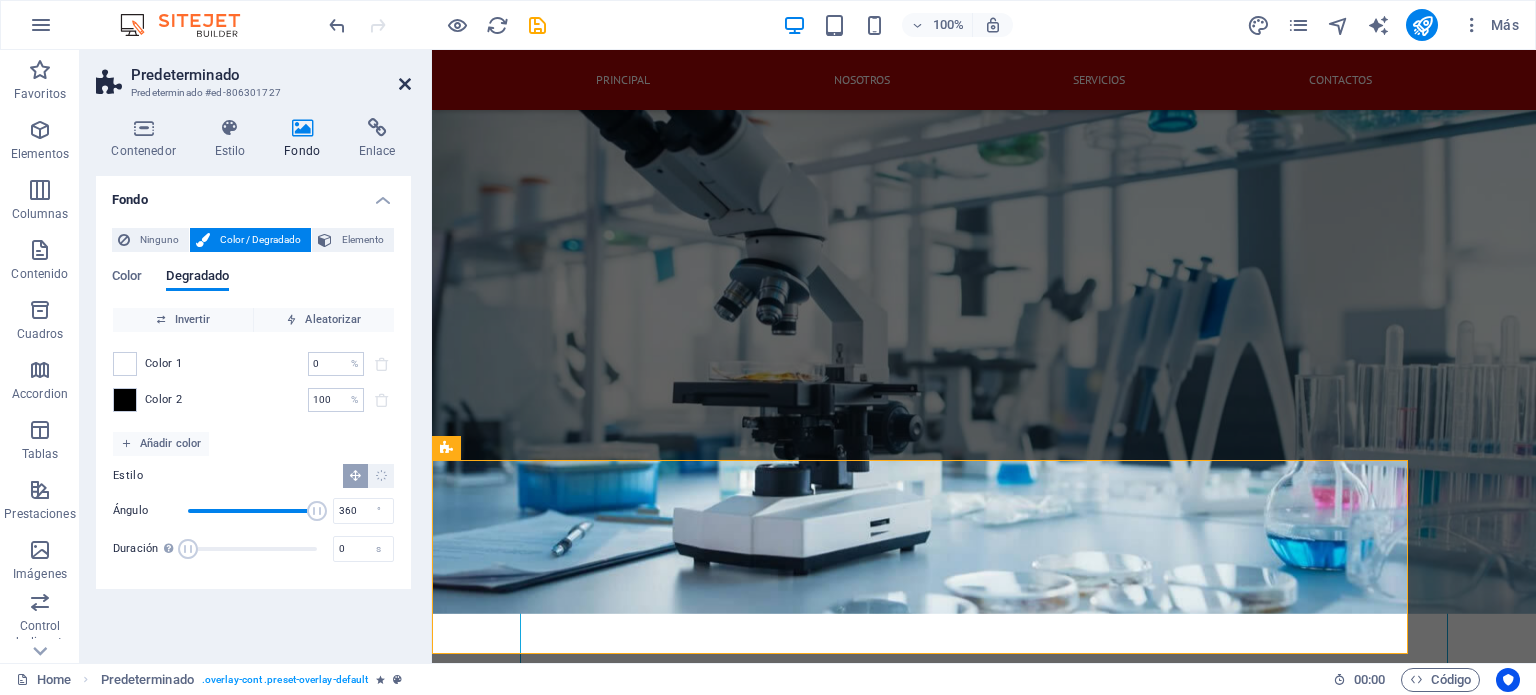 click at bounding box center [405, 84] 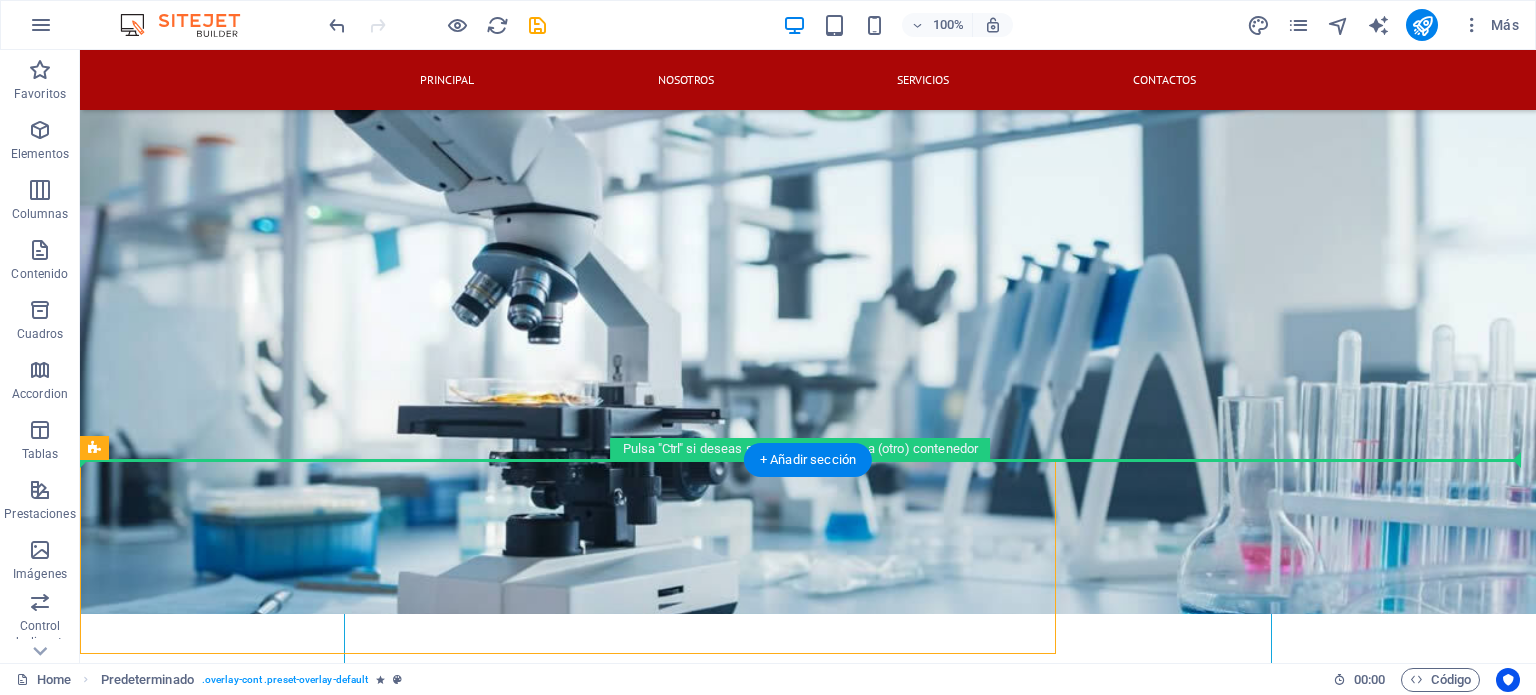 drag, startPoint x: 609, startPoint y: 471, endPoint x: 973, endPoint y: 453, distance: 364.4448 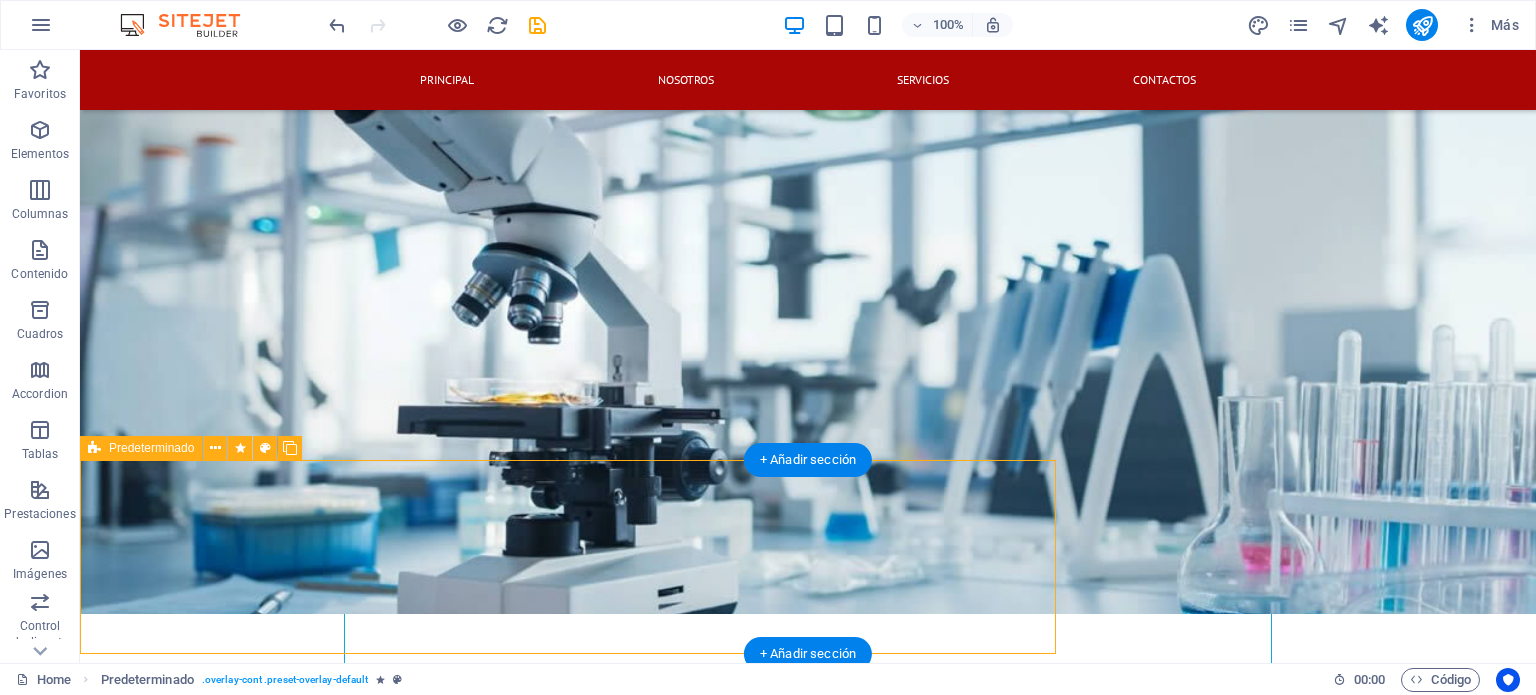 click on "INSTRUMENTOS DE LABORATORIO El término instrumentos de laboratorio es un concepto general que se puede aplicar a todos los medidores, recipientes y demás herramientas que sirven para realizar síntesis y análisis en el ámbito de los diversos trabajos de laboratorio. Éstas herramientas proporcionan resultados de medición de gran valor informativo en un tiempo mínimo." at bounding box center [568, 2110] 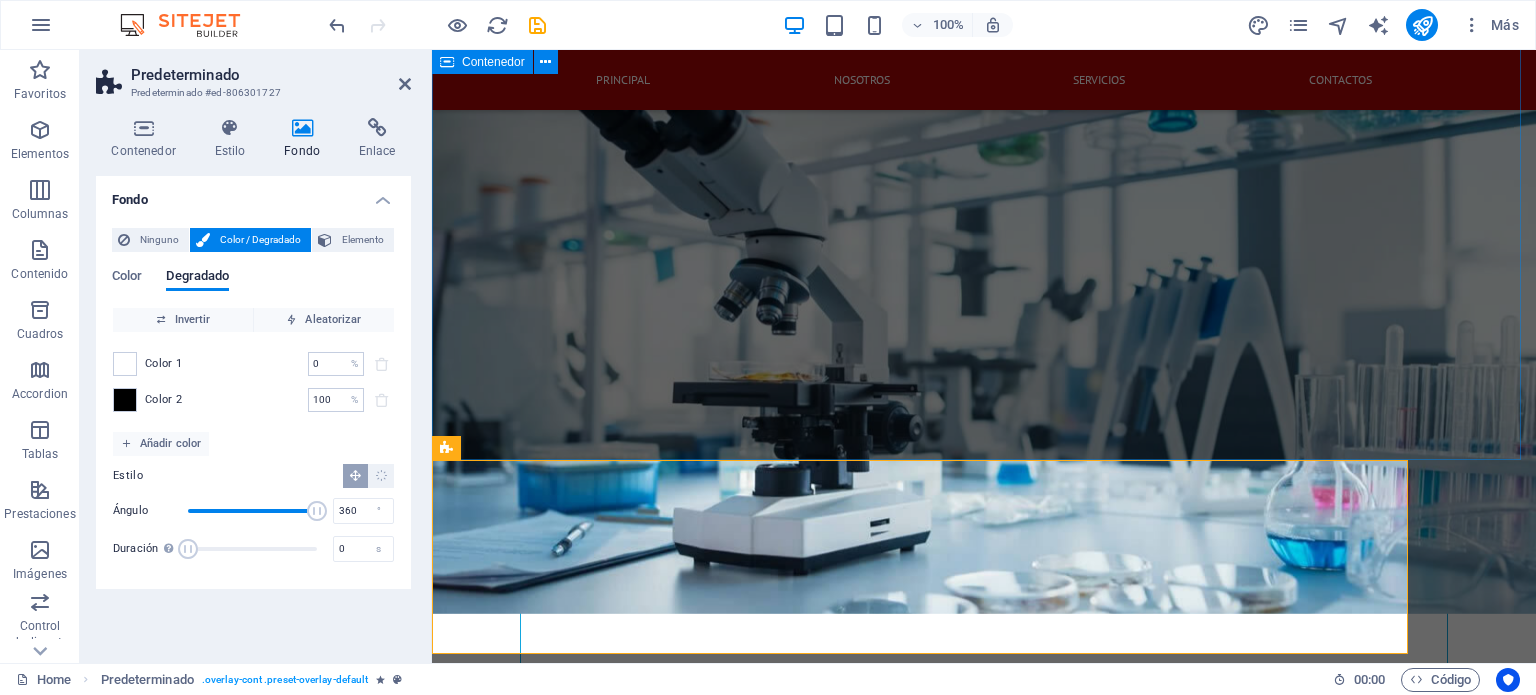 click on "ACERCA DE NOSOTROS Somos una empresa dinámica y en crecimiento, especializada en la provisión de una amplia gama de suministros y equipos de laboratorio para clientes en los sectores de la salud, investigación, educación y control de calidad industrial. Nos hemos enfocado en ser un socio estratégico para laboratorios que buscan soluciones eficientes y vanguardistas. Descubre nuestro equipo Dimelab cuenta con un equipo de profesionales con amplia experiencia en el sector, comprometidos en ofrecer soluciones de calidad y un servicio excepcional a nuestros clientes.     Cartera marcas seleccionadas Ofrecemos marcas líderes y exclusivas en el mundo como USA Scientific MEDITECH HIMEDIA Citotest Scientific HWLAB DLAB Scientific  ALL AMERICAN Statlab USA Leica  Fisher Scientific Heathonw -vee-gree  VWR Yamato  Mei Medical  Trummed  Cargille Lab.  Optica Educacional Benchmark scientific, Estas marcas garantizan calidad y precisión en todos nuestros productos e instrumentos de laboratorio." at bounding box center [984, 1505] 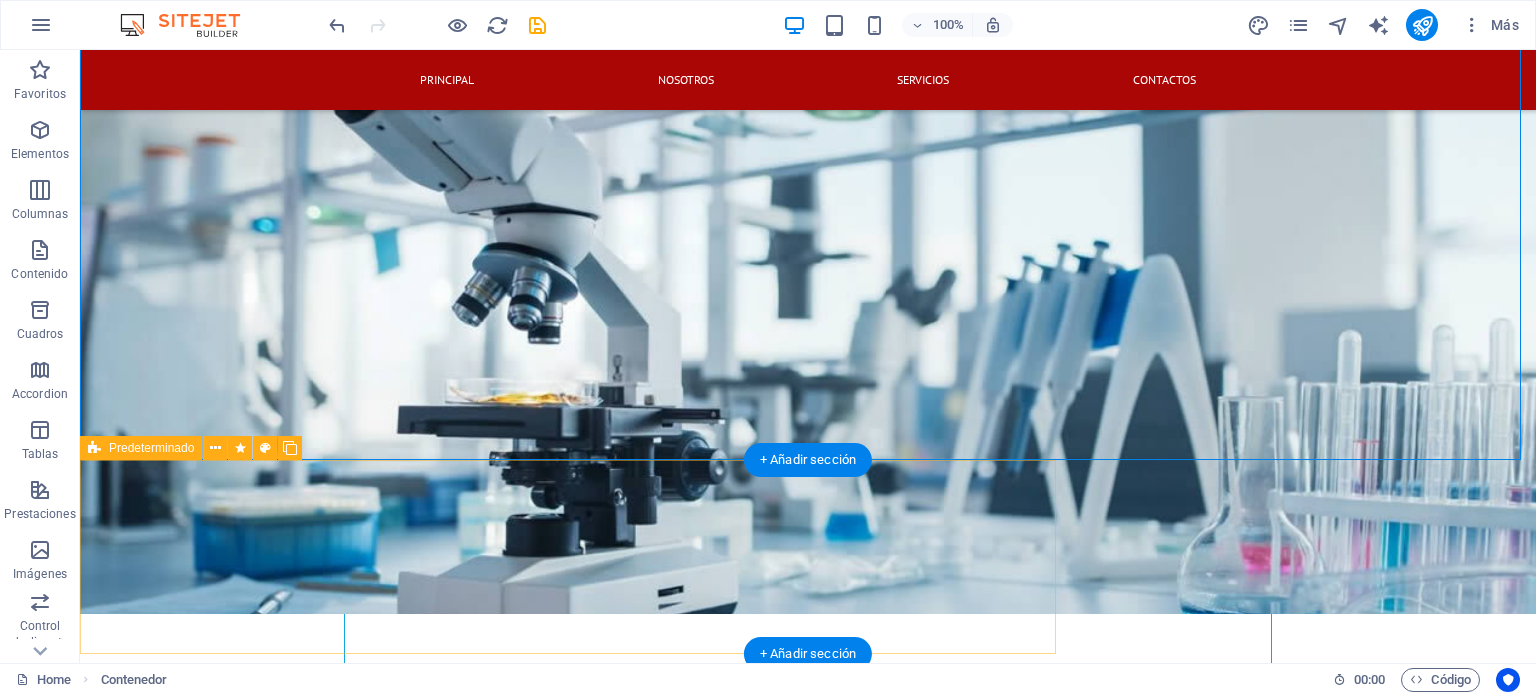 click on "INSTRUMENTOS DE LABORATORIO El término instrumentos de laboratorio es un concepto general que se puede aplicar a todos los medidores, recipientes y demás herramientas que sirven para realizar síntesis y análisis en el ámbito de los diversos trabajos de laboratorio. Éstas herramientas proporcionan resultados de medición de gran valor informativo en un tiempo mínimo." at bounding box center [568, 2110] 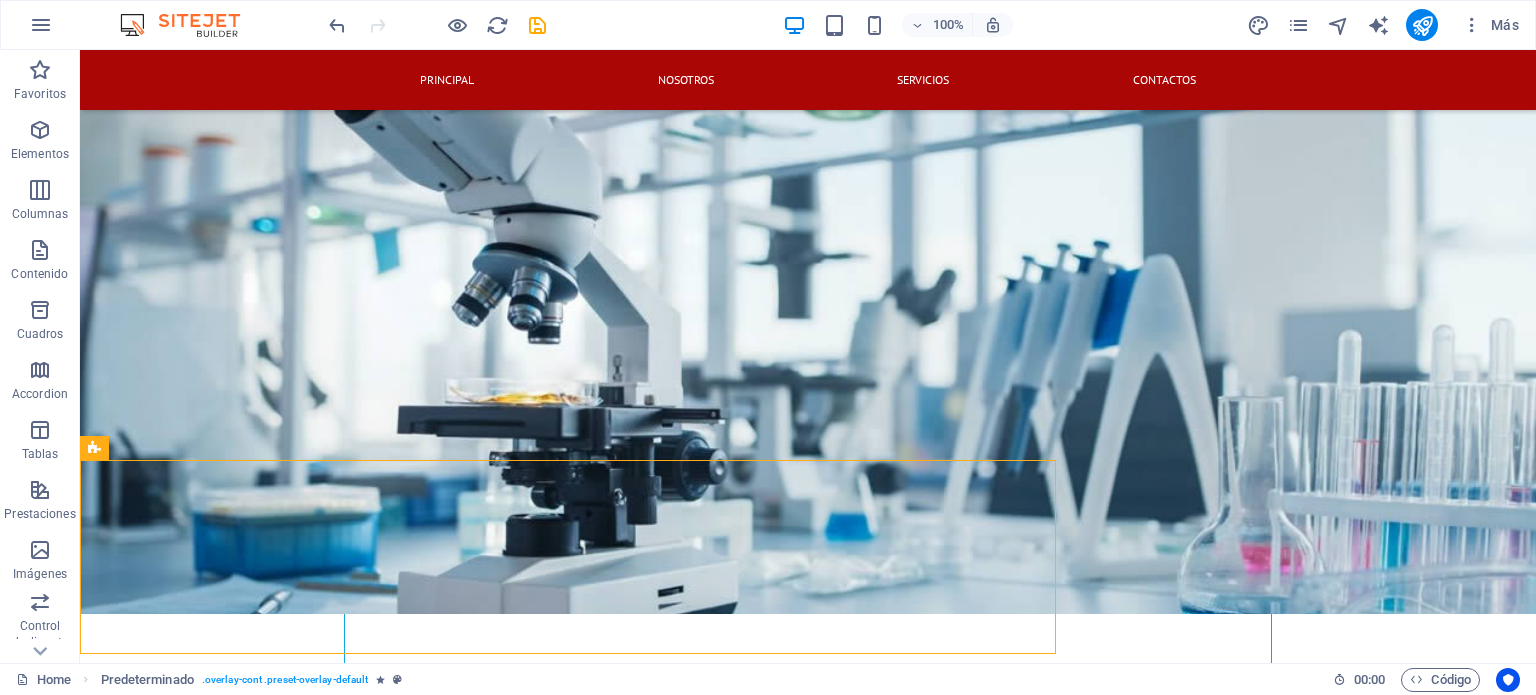 click on "Col. Godoy frente a la Fuerza Aerea Hondureña contiguo a electrollantas F.M. Honduras C.A. Comayaguela M.D.C.   11101 504 2213-1412 Contactanos! PRINCIPAL NOSOTROS Servicios Contactos DISTRIBUIDORA MEDICO Y DE LABORATORIO NUESTROS MEJORES SERVICIOS PARA SU NEGOCIO ACERCA DE NOSOTROS Somos una empresa dinámica y en crecimiento, especializada en la provisión de una amplia gama de suministros y equipos de laboratorio para clientes en los sectores de la salud, investigación, educación y control de calidad industrial. Nos hemos enfocado en ser un socio estratégico para laboratorios que buscan soluciones eficientes y vanguardistas. Descubre nuestro equipo Dimelab cuenta con un equipo de profesionales con amplia experiencia en el sector, comprometidos en ofrecer soluciones de calidad y un servicio excepcional a nuestros clientes.     Cartera marcas seleccionadas INSTRUMENTOS DE LABORATORIO NUESTRO HORARIO LUNES 8 am / 4:30 pm MARTES 8 am / 4:30 pm MIERCOLES 8 am / 4:30 pm JUEVES 8 am / 4:30 pm VIERNES ," at bounding box center (808, 2241) 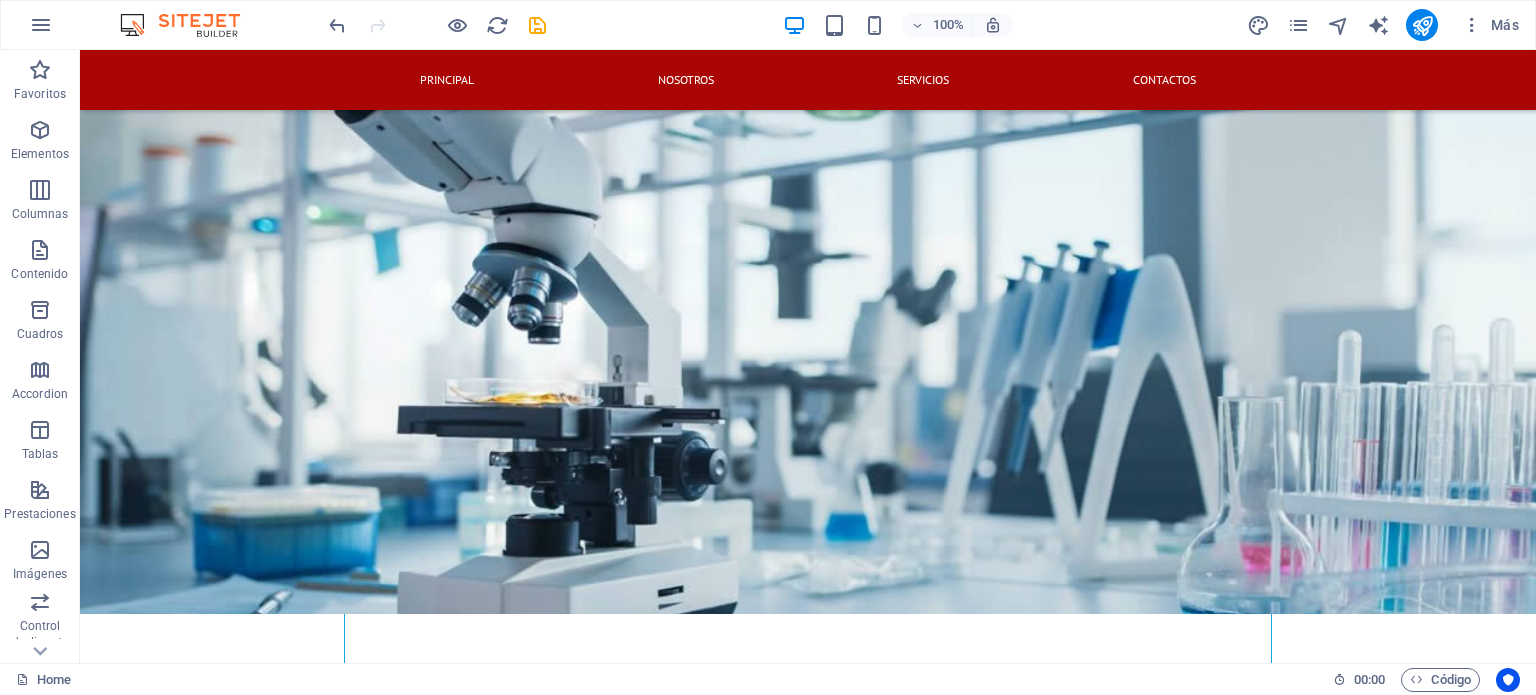 click on "Col. Godoy frente a la Fuerza Aerea Hondureña contiguo a electrollantas F.M. Honduras C.A. Comayaguela M.D.C.   11101 504 2213-1412 Contactanos! PRINCIPAL NOSOTROS Servicios Contactos DISTRIBUIDORA MEDICO Y DE LABORATORIO NUESTROS MEJORES SERVICIOS PARA SU NEGOCIO ACERCA DE NOSOTROS Somos una empresa dinámica y en crecimiento, especializada en la provisión de una amplia gama de suministros y equipos de laboratorio para clientes en los sectores de la salud, investigación, educación y control de calidad industrial. Nos hemos enfocado en ser un socio estratégico para laboratorios que buscan soluciones eficientes y vanguardistas. Descubre nuestro equipo Dimelab cuenta con un equipo de profesionales con amplia experiencia en el sector, comprometidos en ofrecer soluciones de calidad y un servicio excepcional a nuestros clientes.     Cartera marcas seleccionadas INSTRUMENTOS DE LABORATORIO NUESTRO HORARIO LUNES 8 am / 4:30 pm MARTES 8 am / 4:30 pm MIERCOLES 8 am / 4:30 pm JUEVES 8 am / 4:30 pm VIERNES ," at bounding box center [808, 2241] 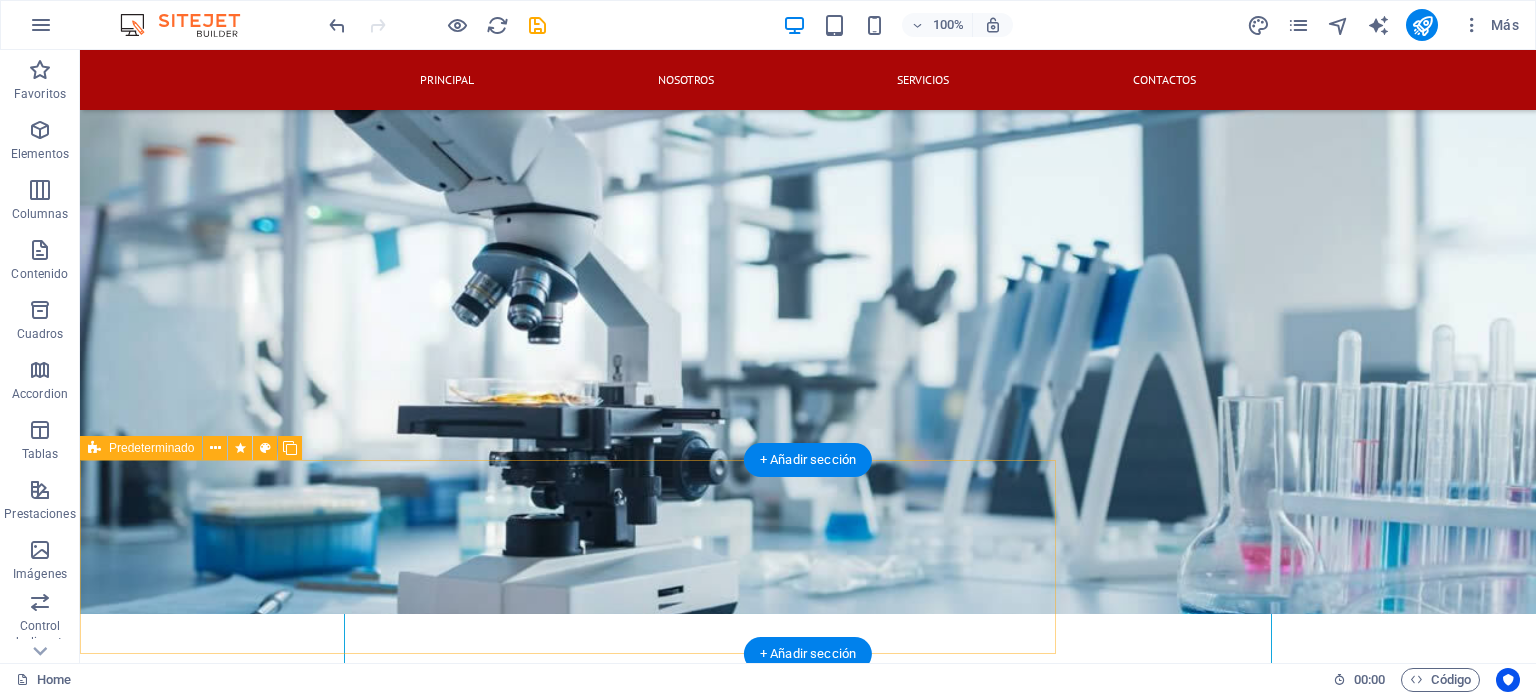 click on "INSTRUMENTOS DE LABORATORIO El término instrumentos de laboratorio es un concepto general que se puede aplicar a todos los medidores, recipientes y demás herramientas que sirven para realizar síntesis y análisis en el ámbito de los diversos trabajos de laboratorio. Éstas herramientas proporcionan resultados de medición de gran valor informativo en un tiempo mínimo." at bounding box center [568, 2110] 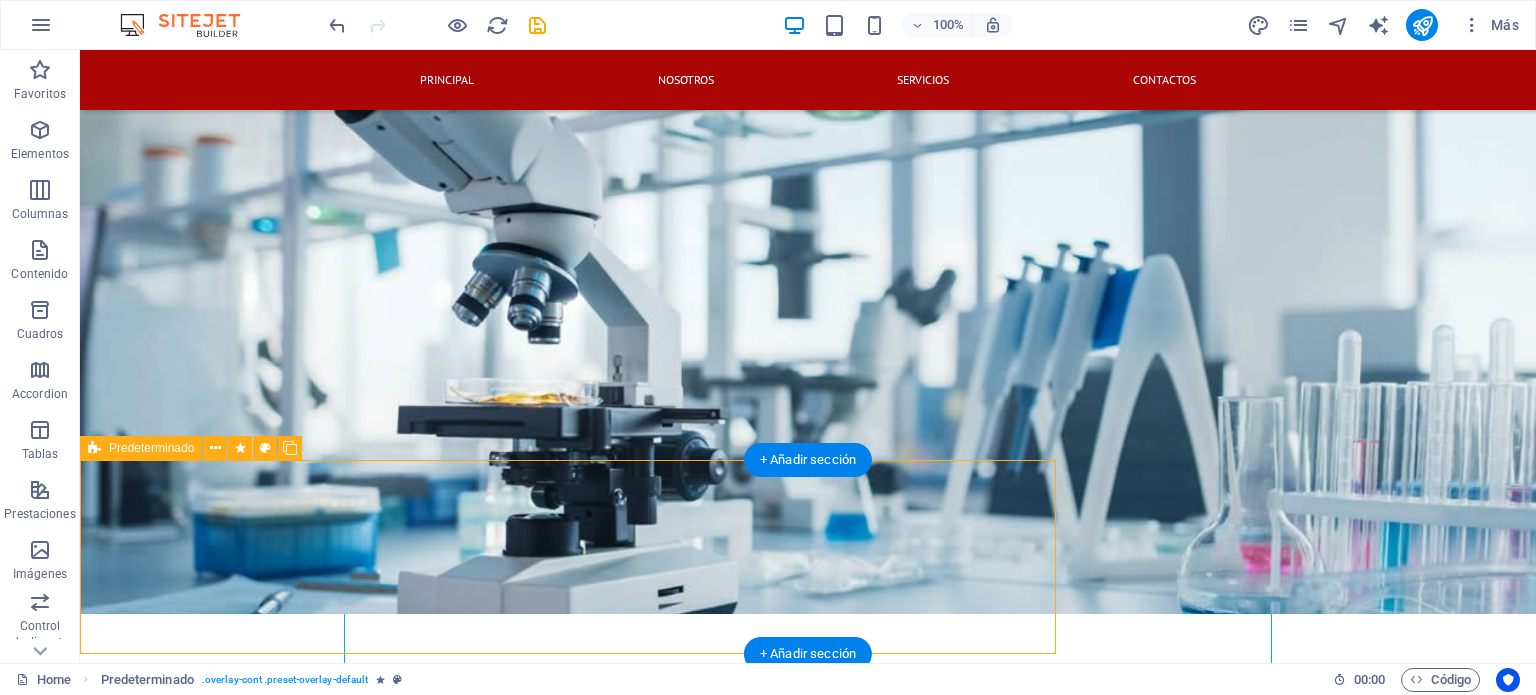 click on "INSTRUMENTOS DE LABORATORIO El término instrumentos de laboratorio es un concepto general que se puede aplicar a todos los medidores, recipientes y demás herramientas que sirven para realizar síntesis y análisis en el ámbito de los diversos trabajos de laboratorio. Éstas herramientas proporcionan resultados de medición de gran valor informativo en un tiempo mínimo." at bounding box center (568, 2110) 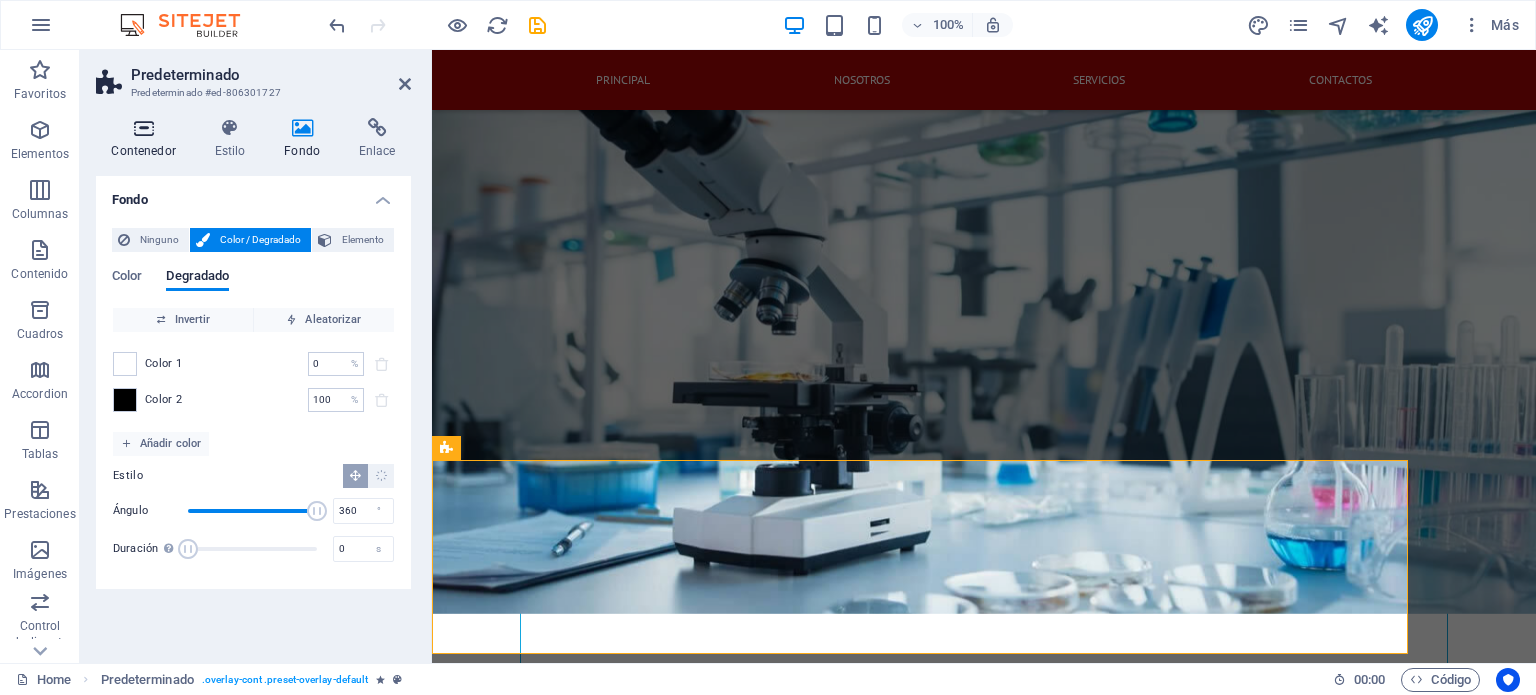click at bounding box center [143, 128] 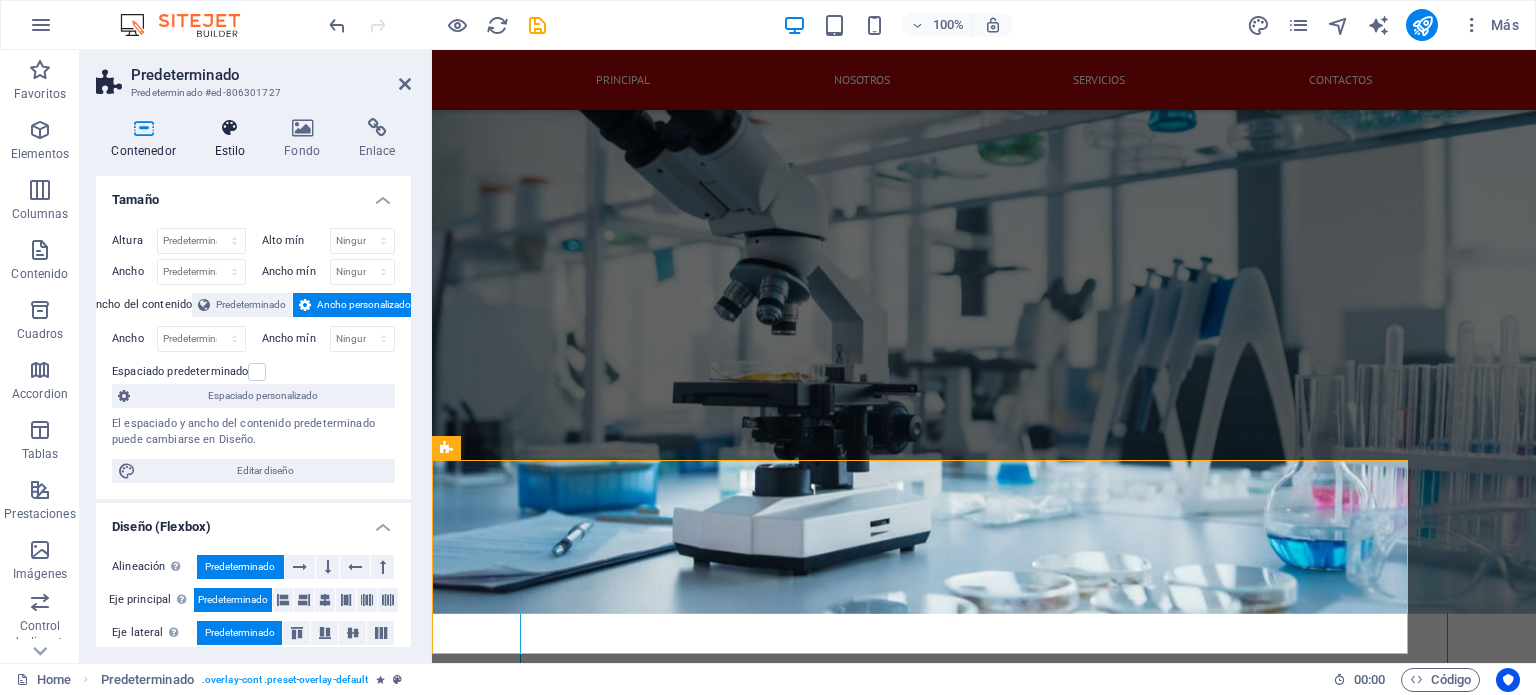 click at bounding box center (230, 128) 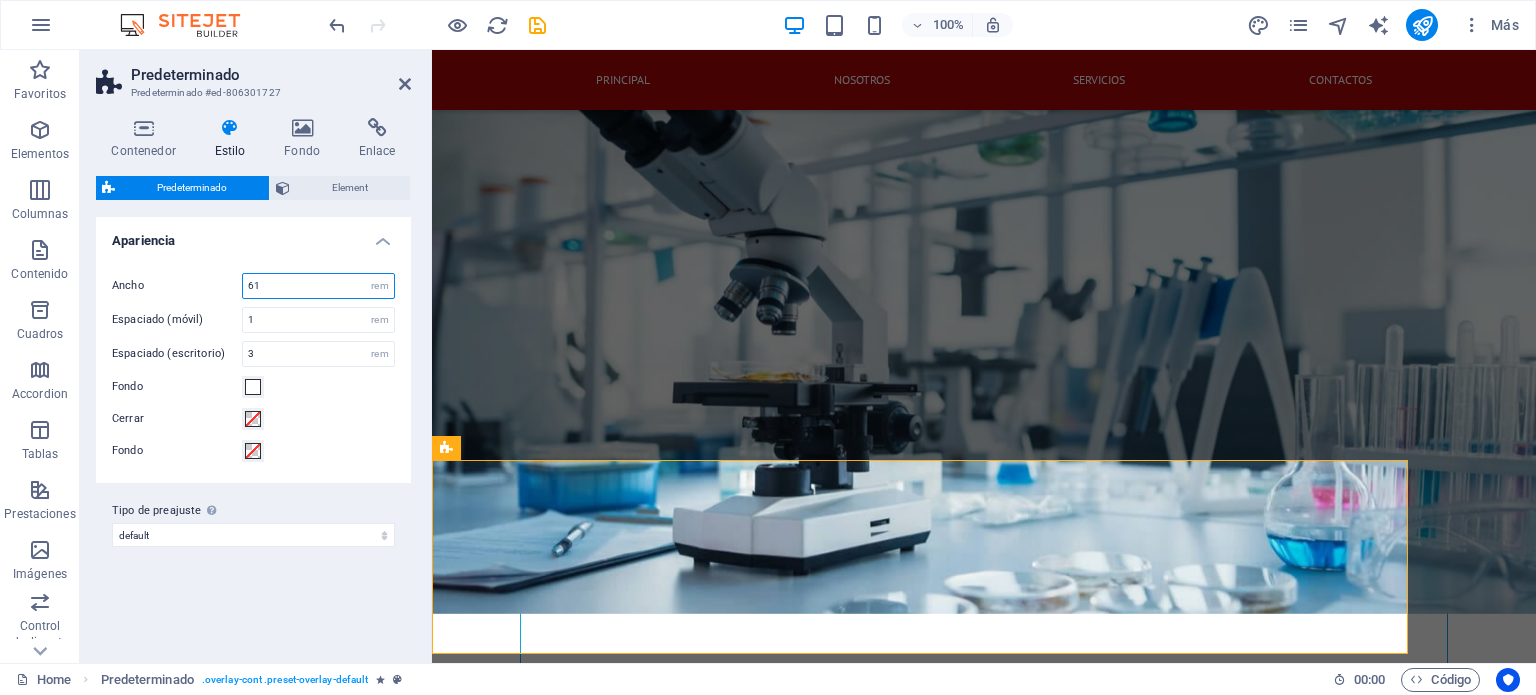 drag, startPoint x: 308, startPoint y: 284, endPoint x: 176, endPoint y: 271, distance: 132.63861 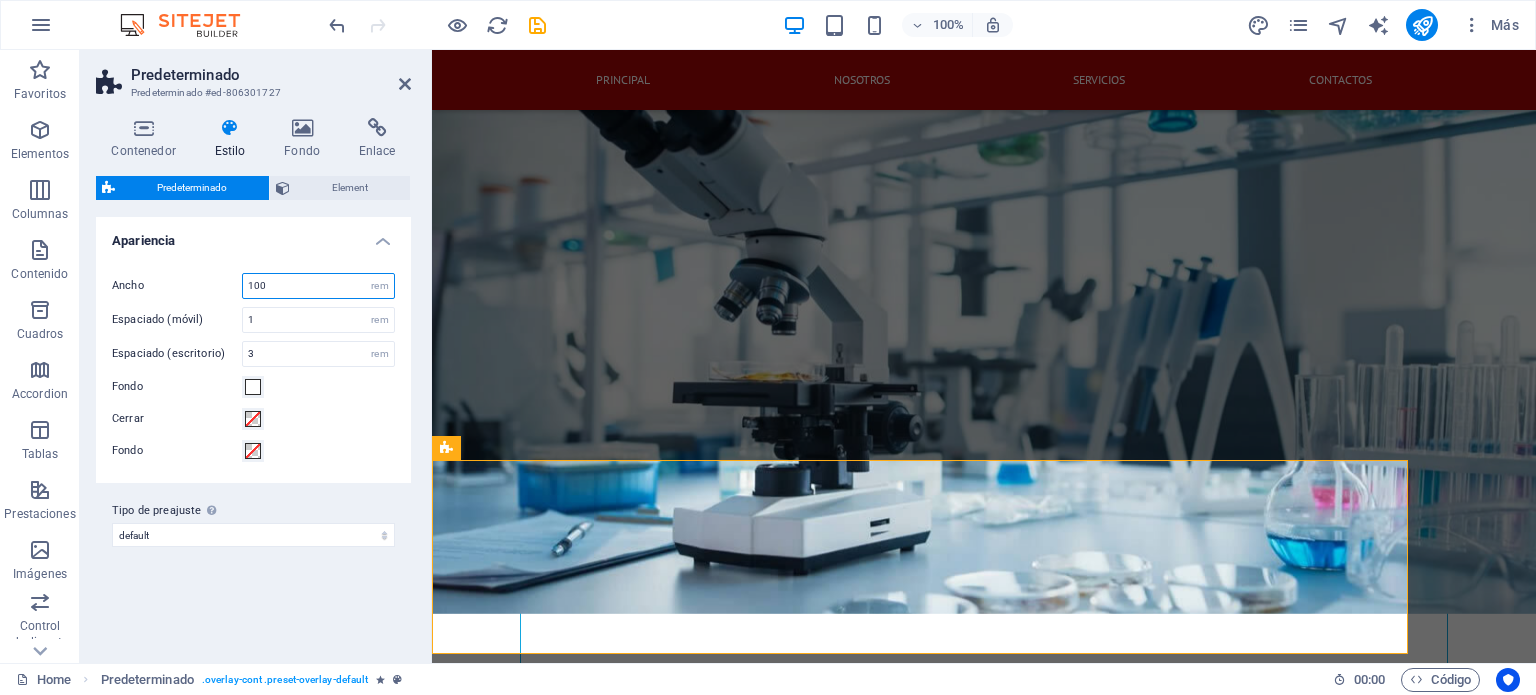 type on "100" 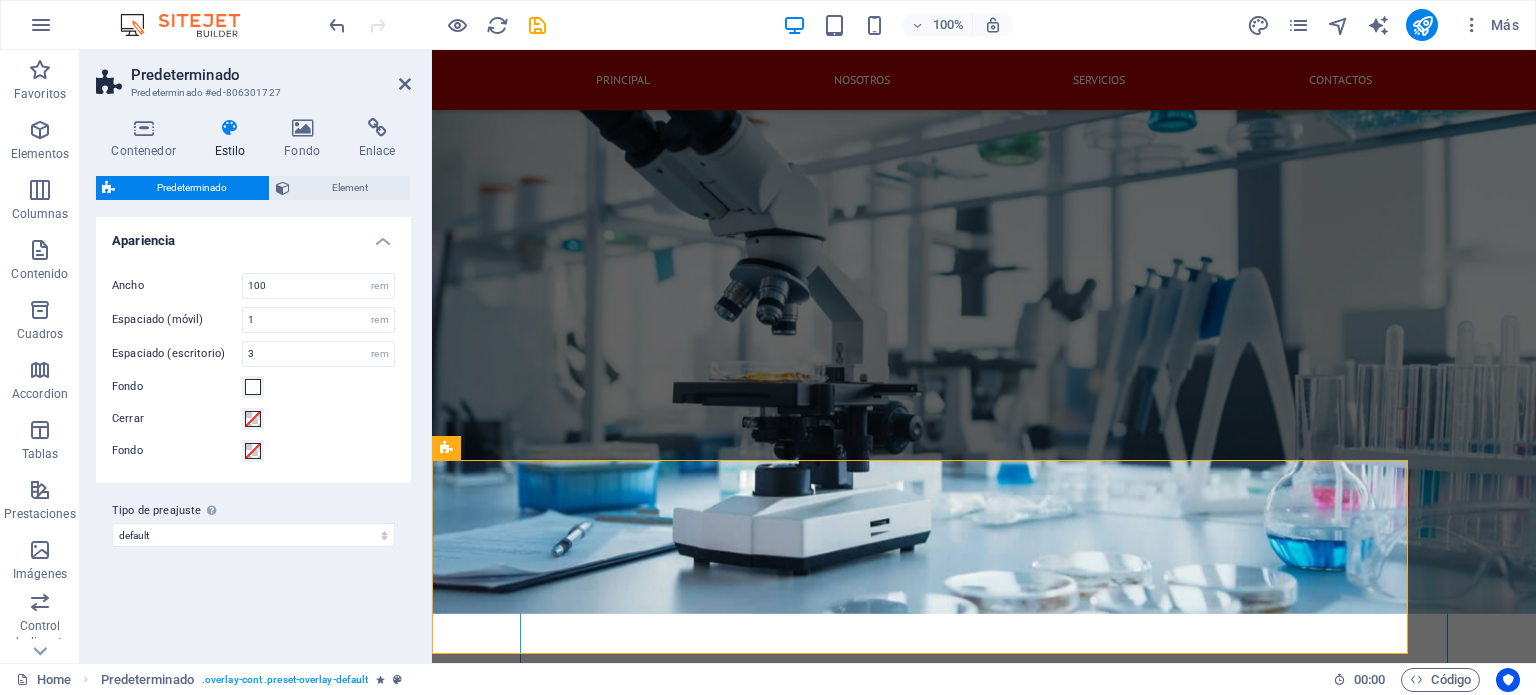 click on "Fondo" at bounding box center [253, 451] 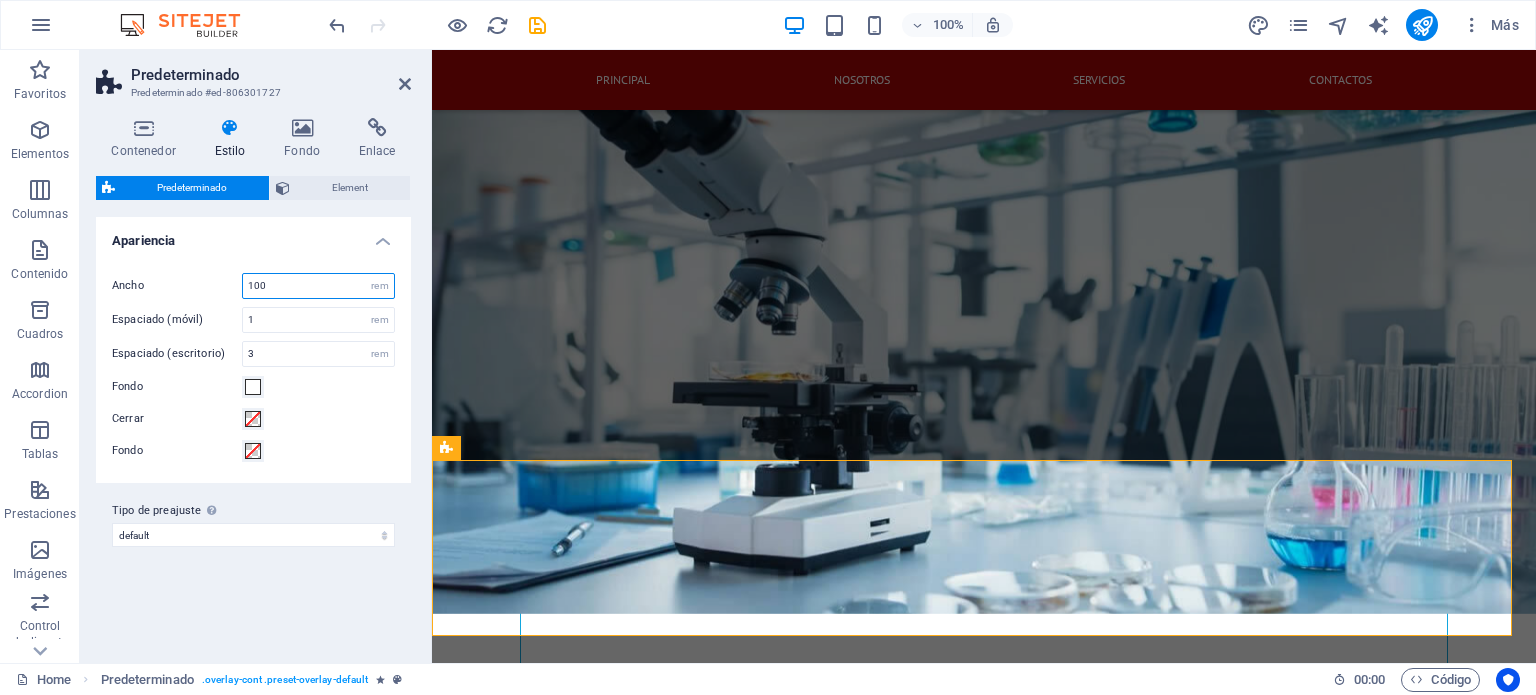 drag, startPoint x: 268, startPoint y: 279, endPoint x: 193, endPoint y: 278, distance: 75.00667 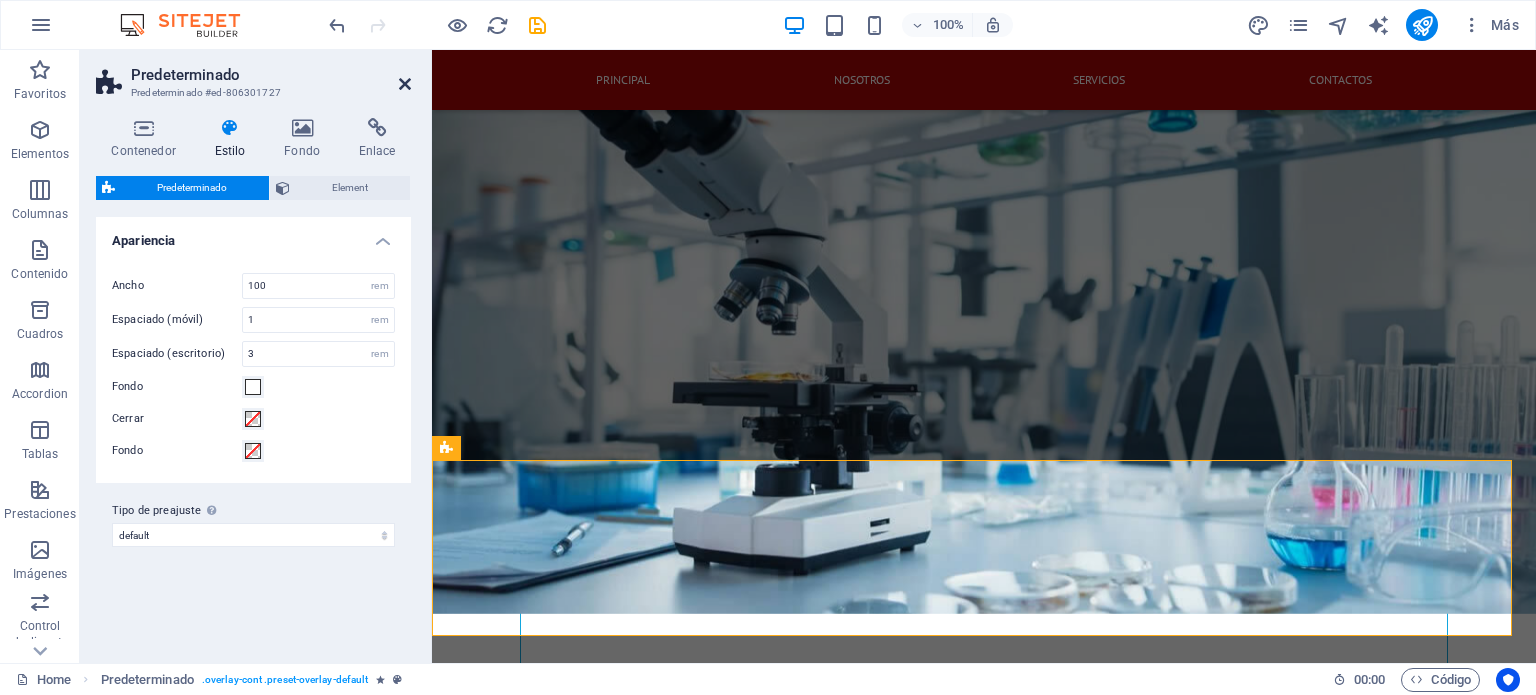 click at bounding box center [405, 84] 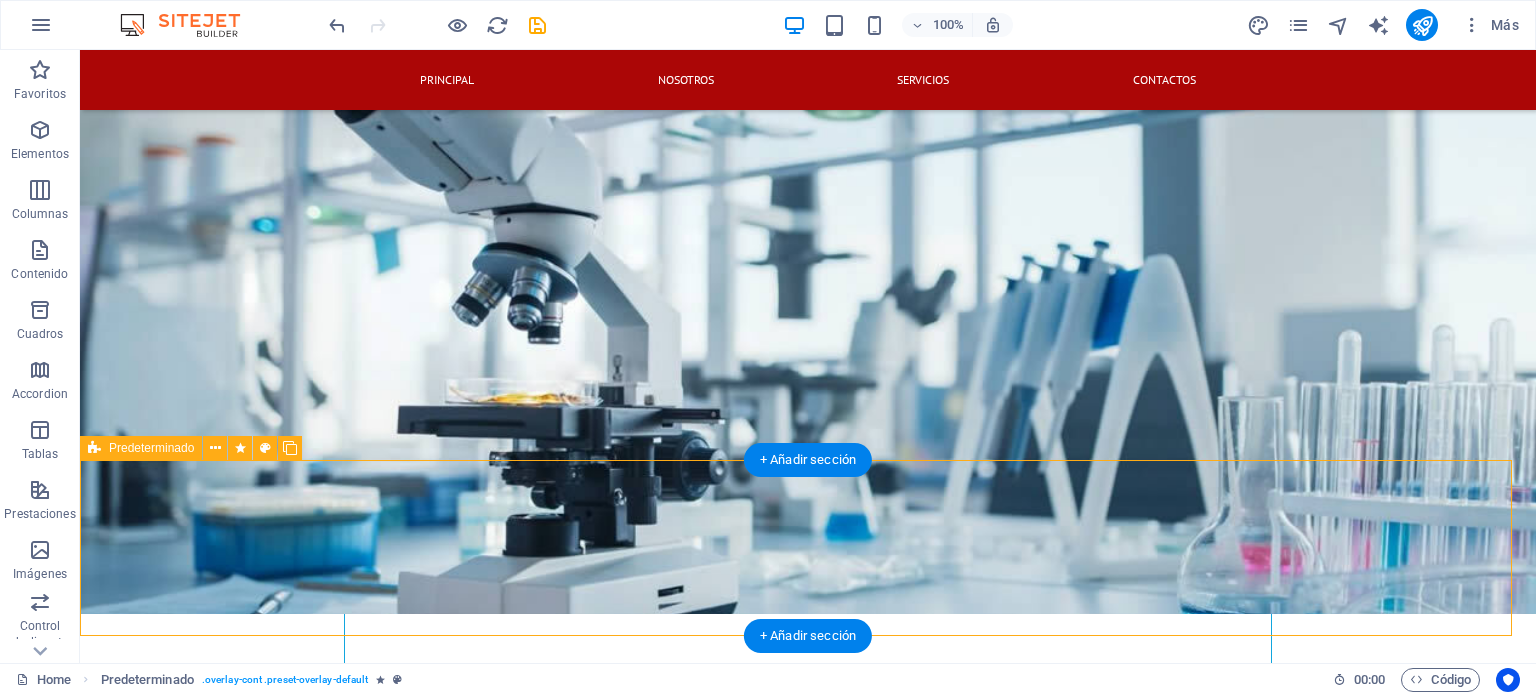 click on "INSTRUMENTOS DE LABORATORIO El término instrumentos de laboratorio es un concepto general que se puede aplicar a todos los medidores, recipientes y demás herramientas que sirven para realizar síntesis y análisis en el ámbito de los diversos trabajos de laboratorio. Éstas herramientas proporcionan resultados de medición de gran valor informativo en un tiempo mínimo." at bounding box center [796, 2101] 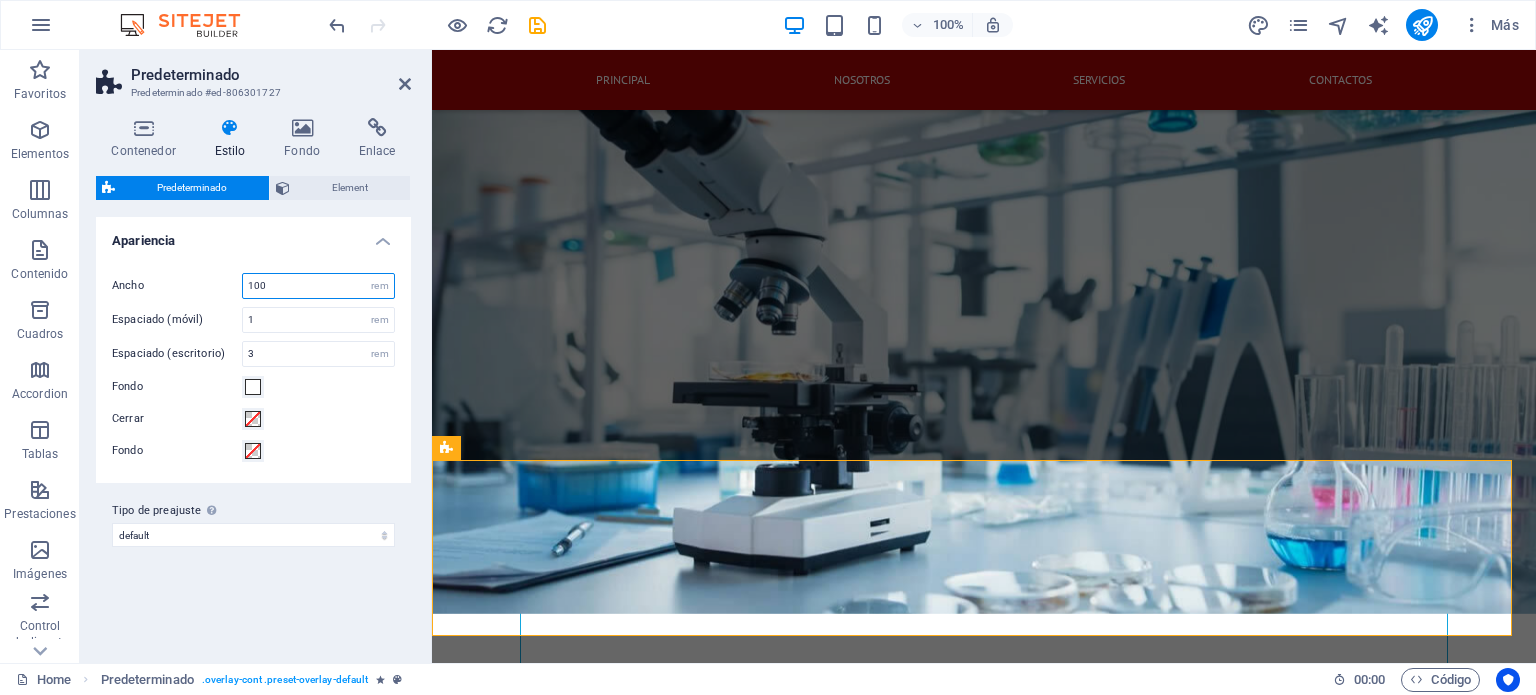 click on "100" at bounding box center [318, 286] 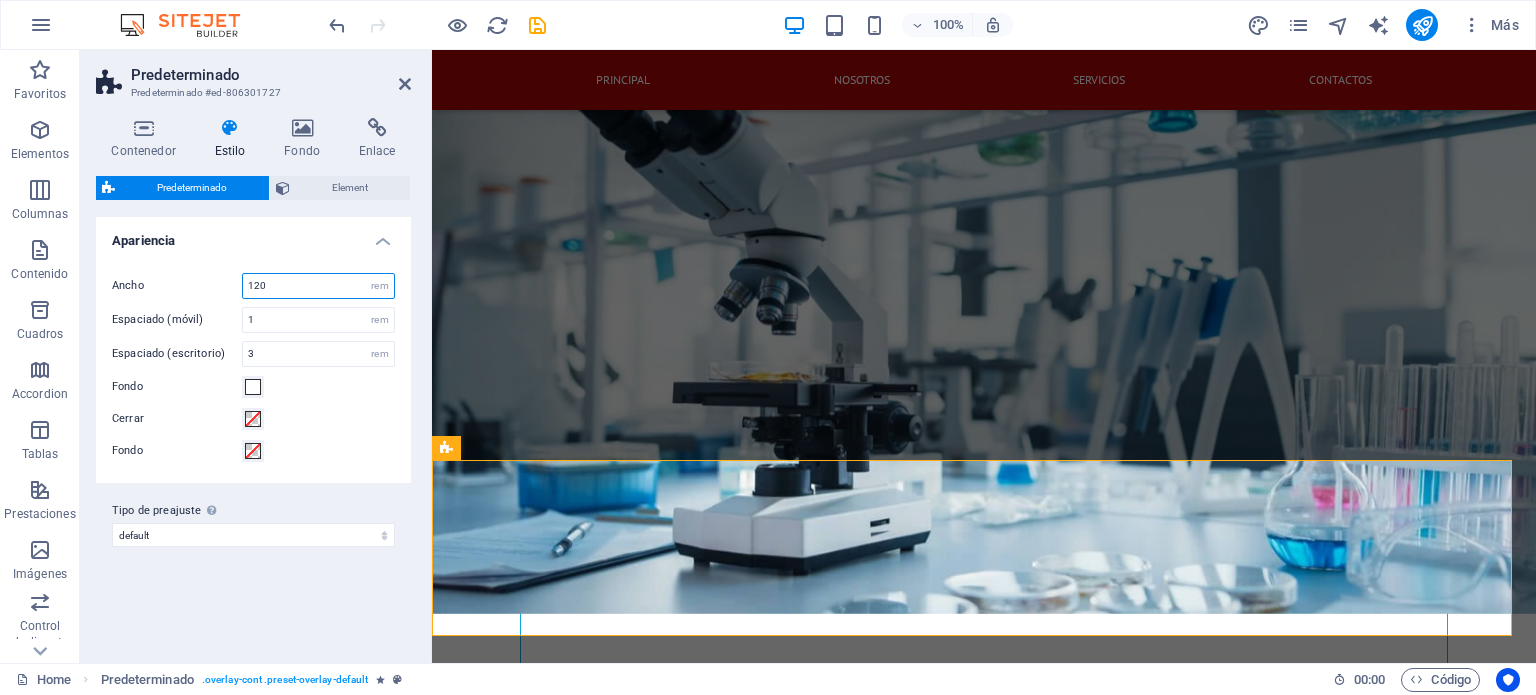 type on "120" 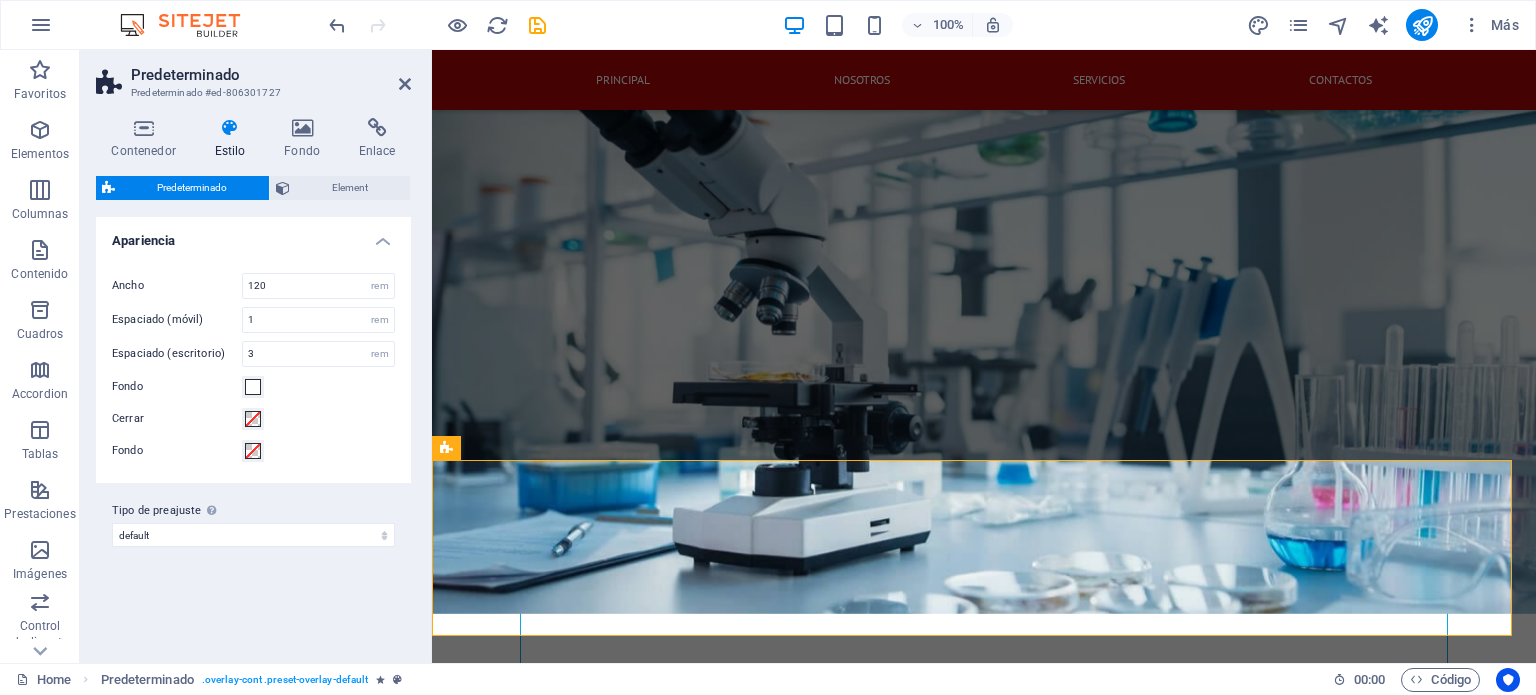 drag, startPoint x: 420, startPoint y: 137, endPoint x: 420, endPoint y: 124, distance: 13 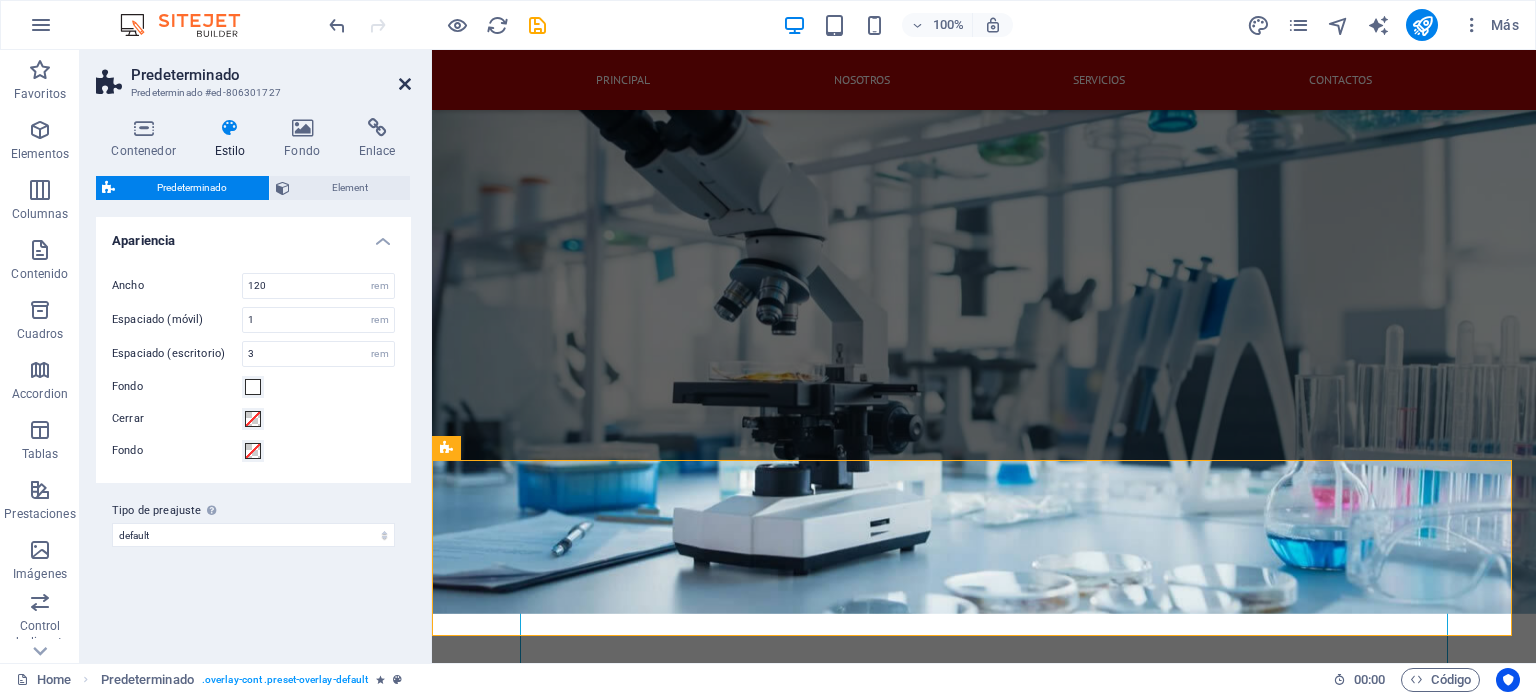 click at bounding box center (405, 84) 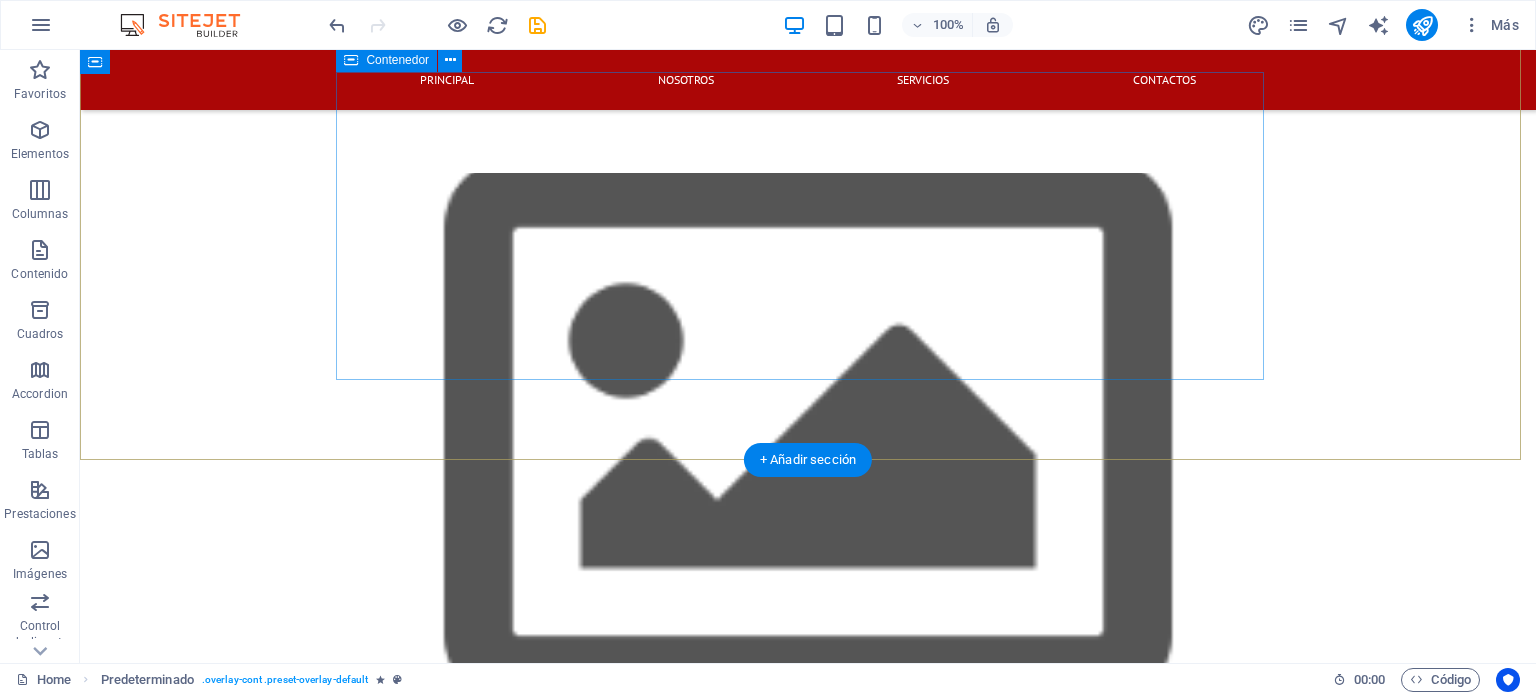 scroll, scrollTop: 0, scrollLeft: 0, axis: both 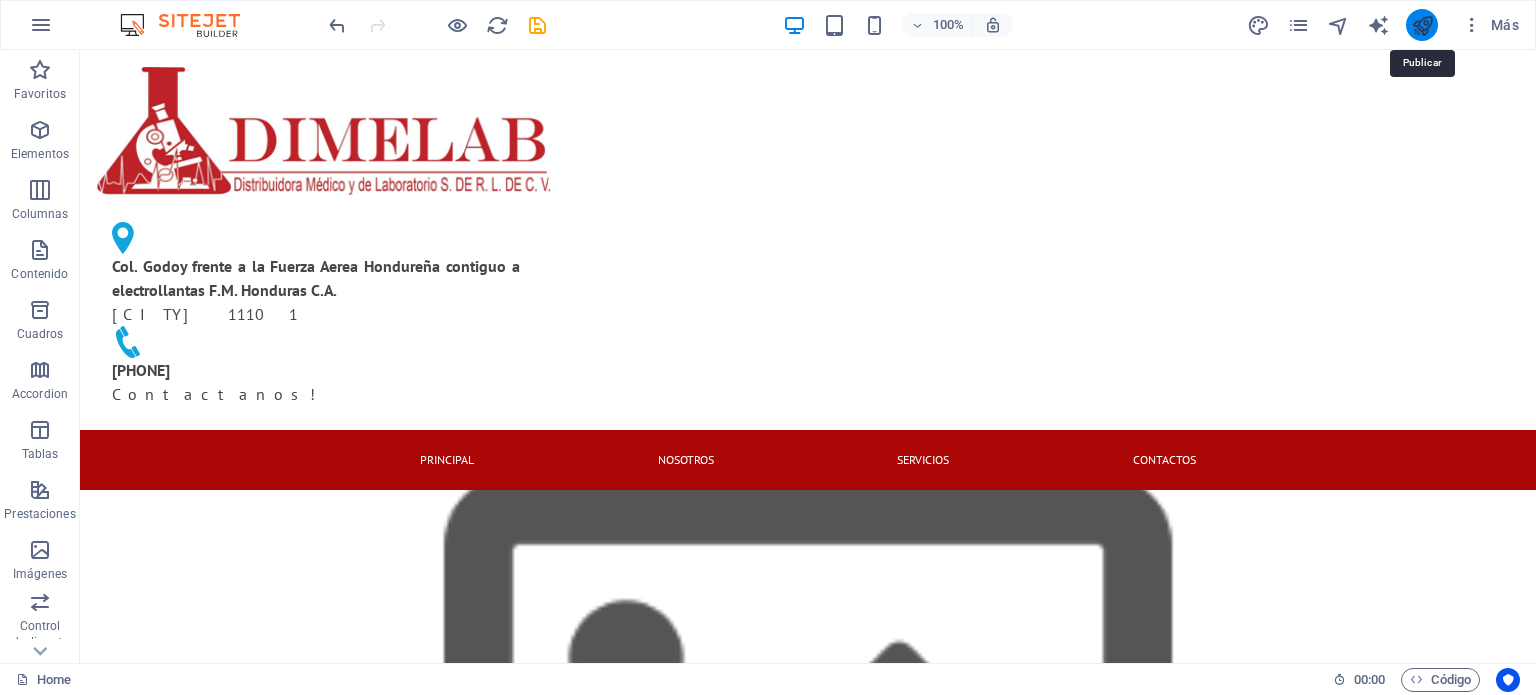 click at bounding box center (1422, 25) 